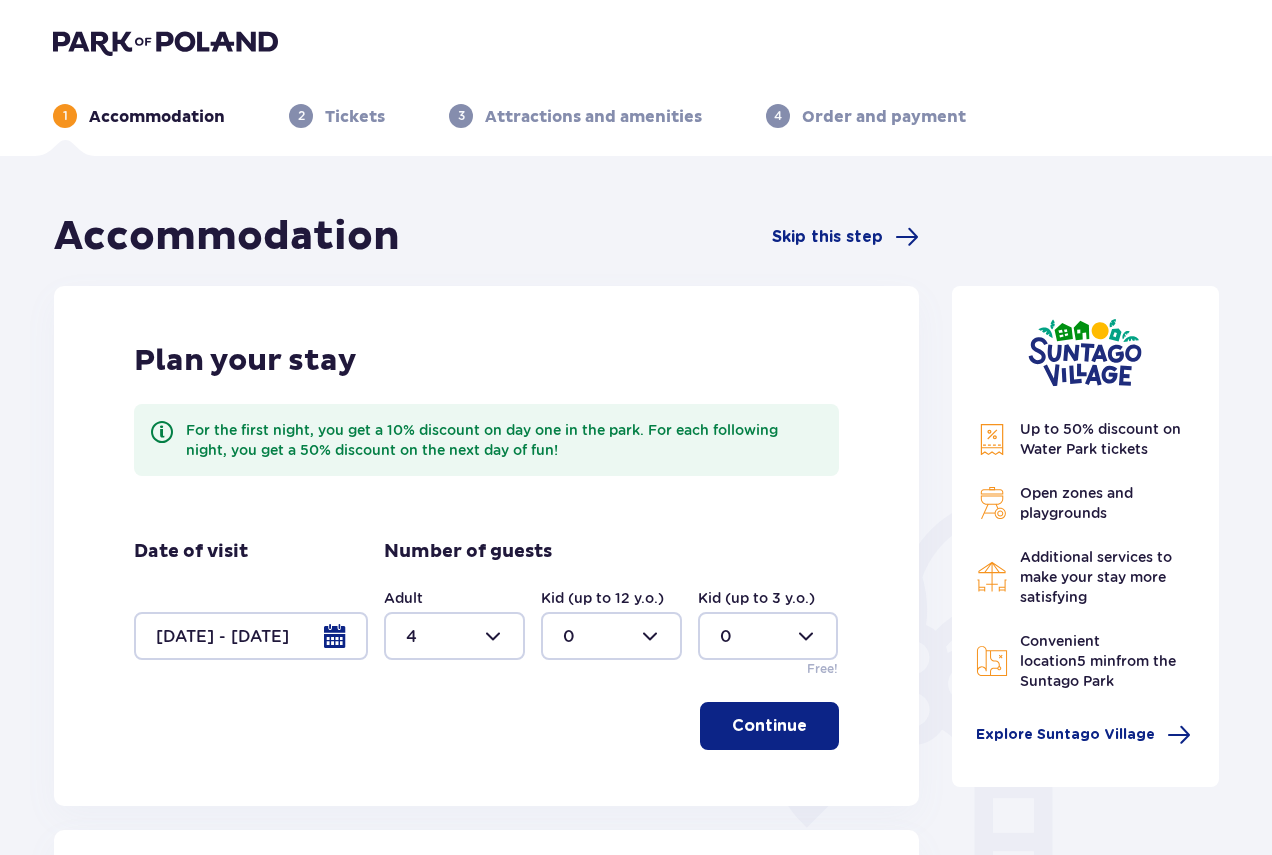 scroll, scrollTop: 200, scrollLeft: 0, axis: vertical 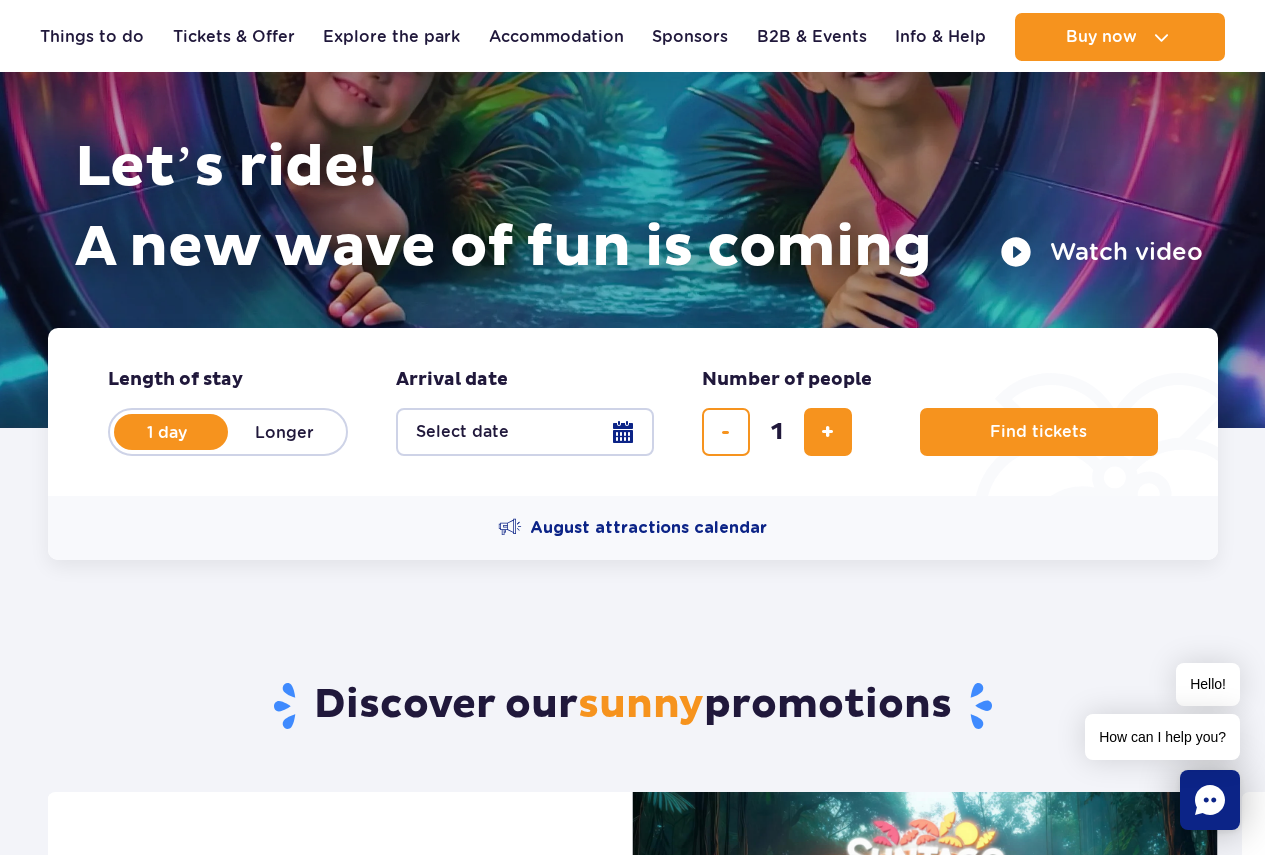 click on "Select date" at bounding box center (525, 432) 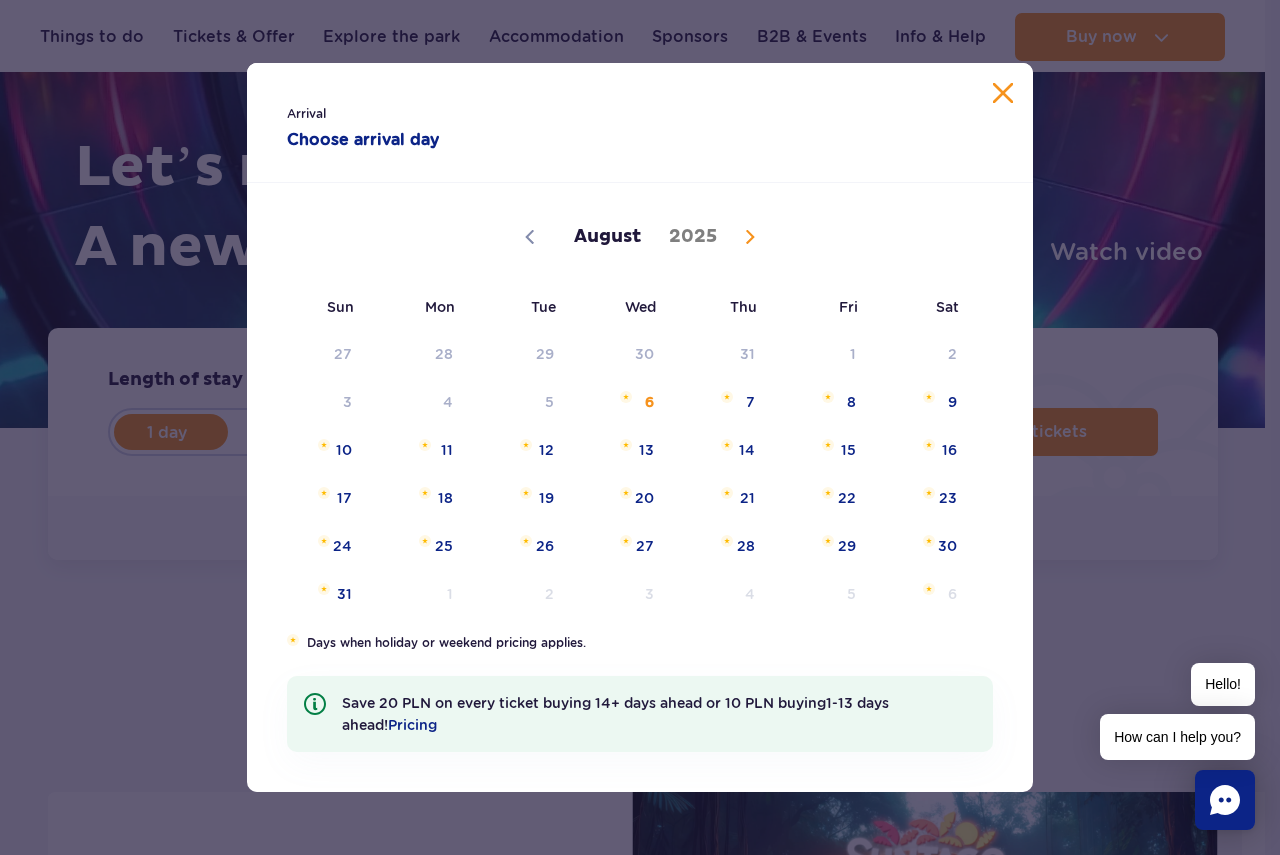 click 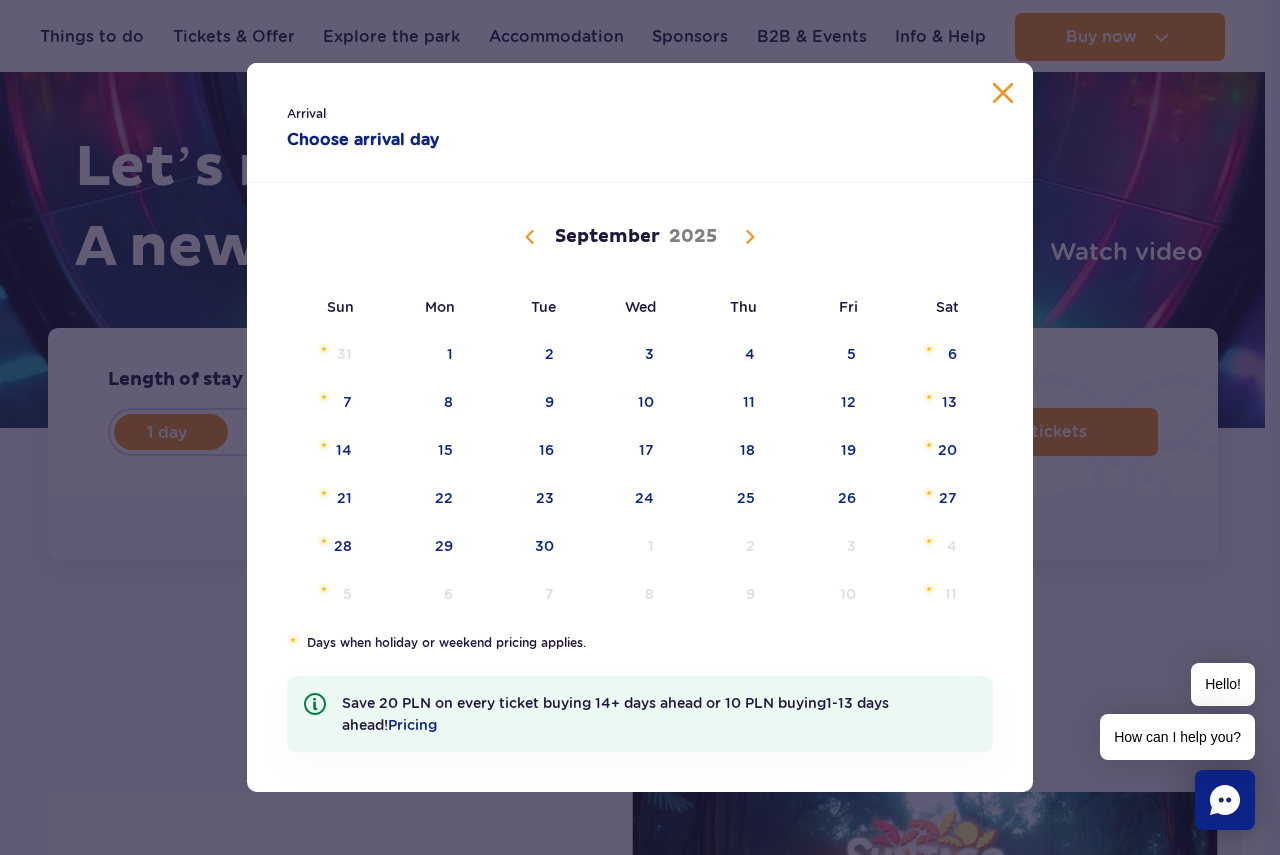 click 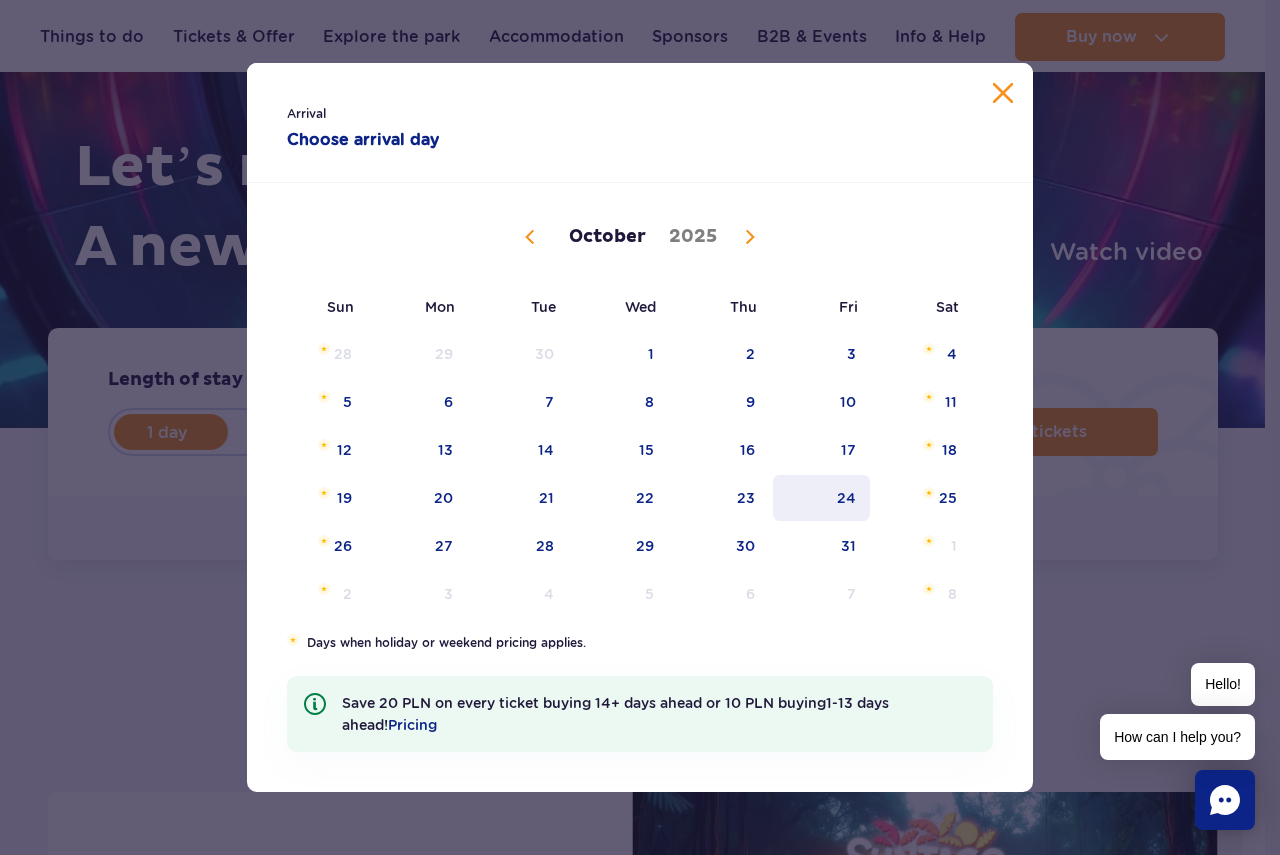 click on "24" at bounding box center [821, 498] 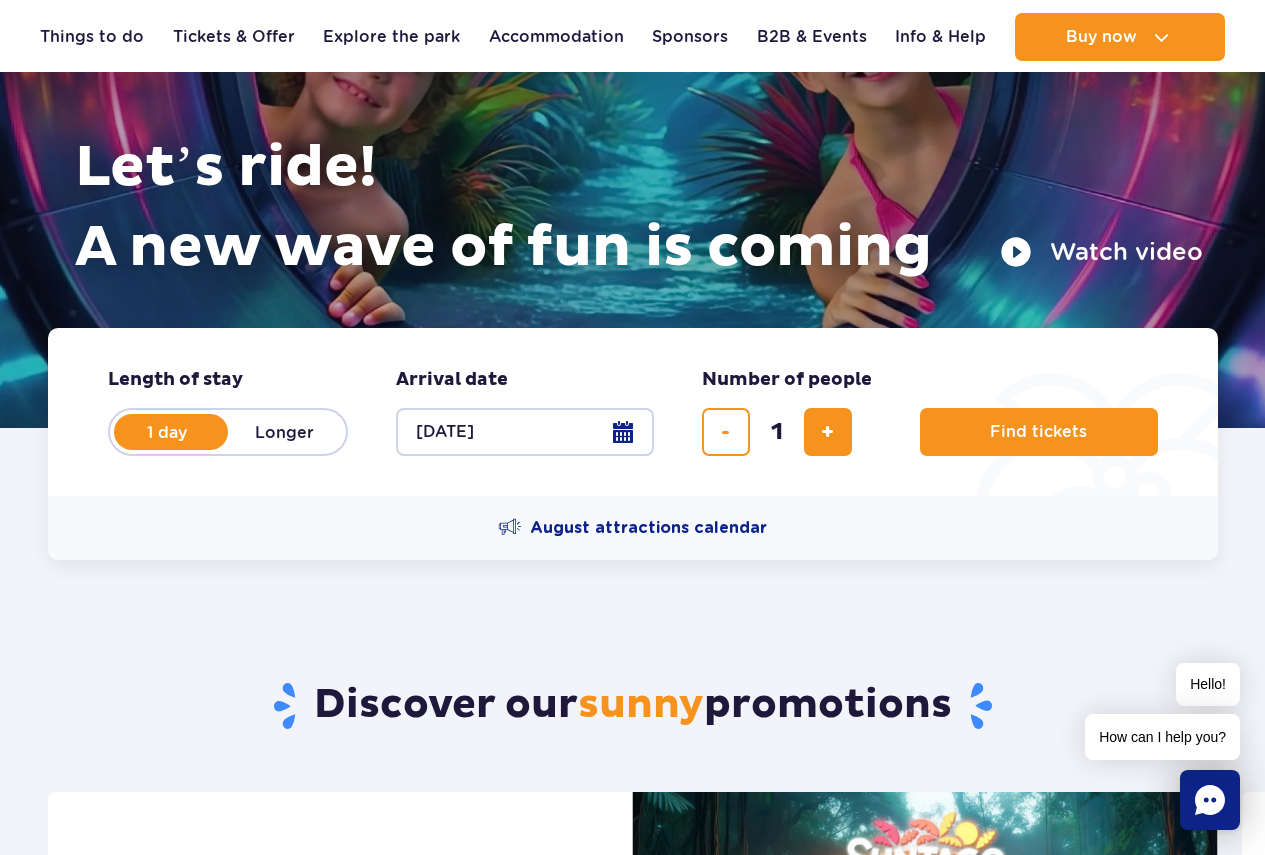 click on "24.10.25" at bounding box center [525, 432] 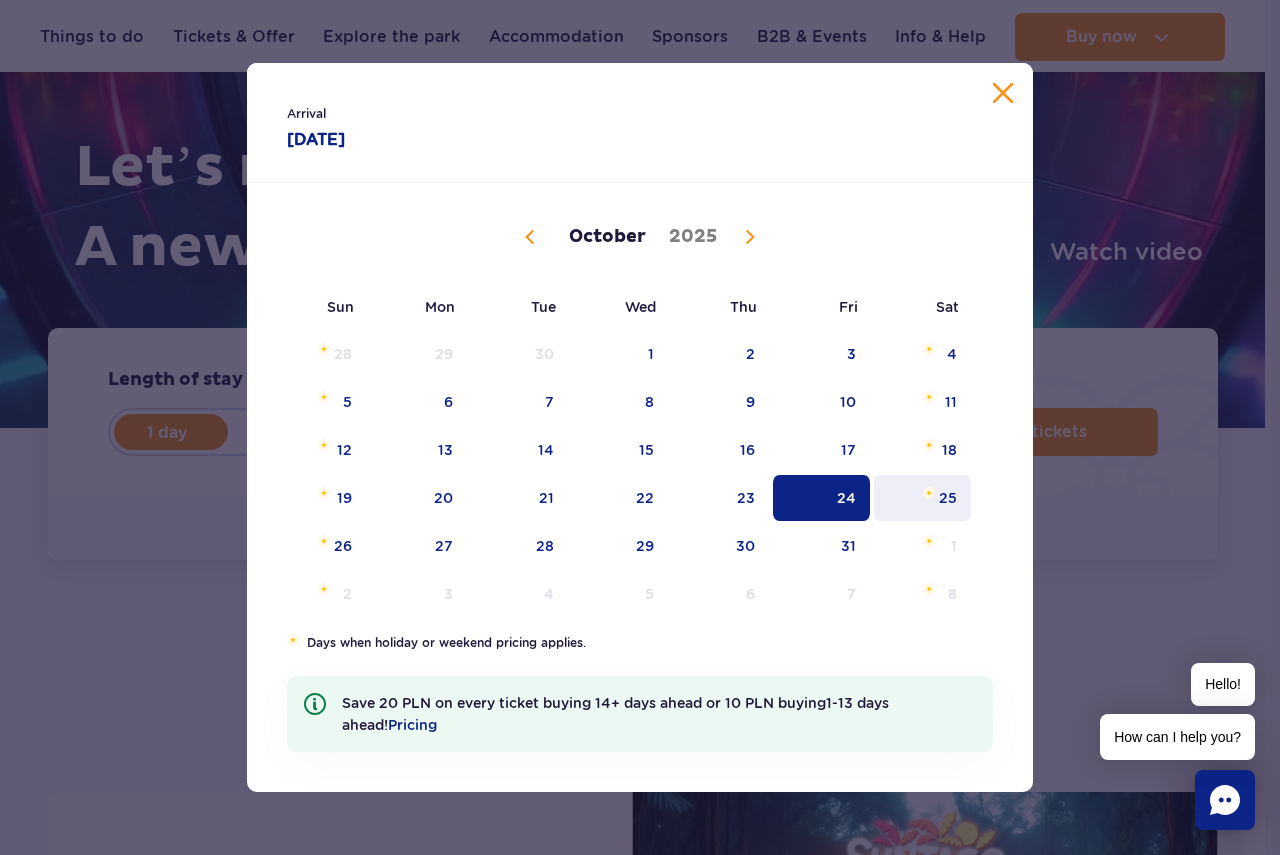 click on "25" at bounding box center [922, 498] 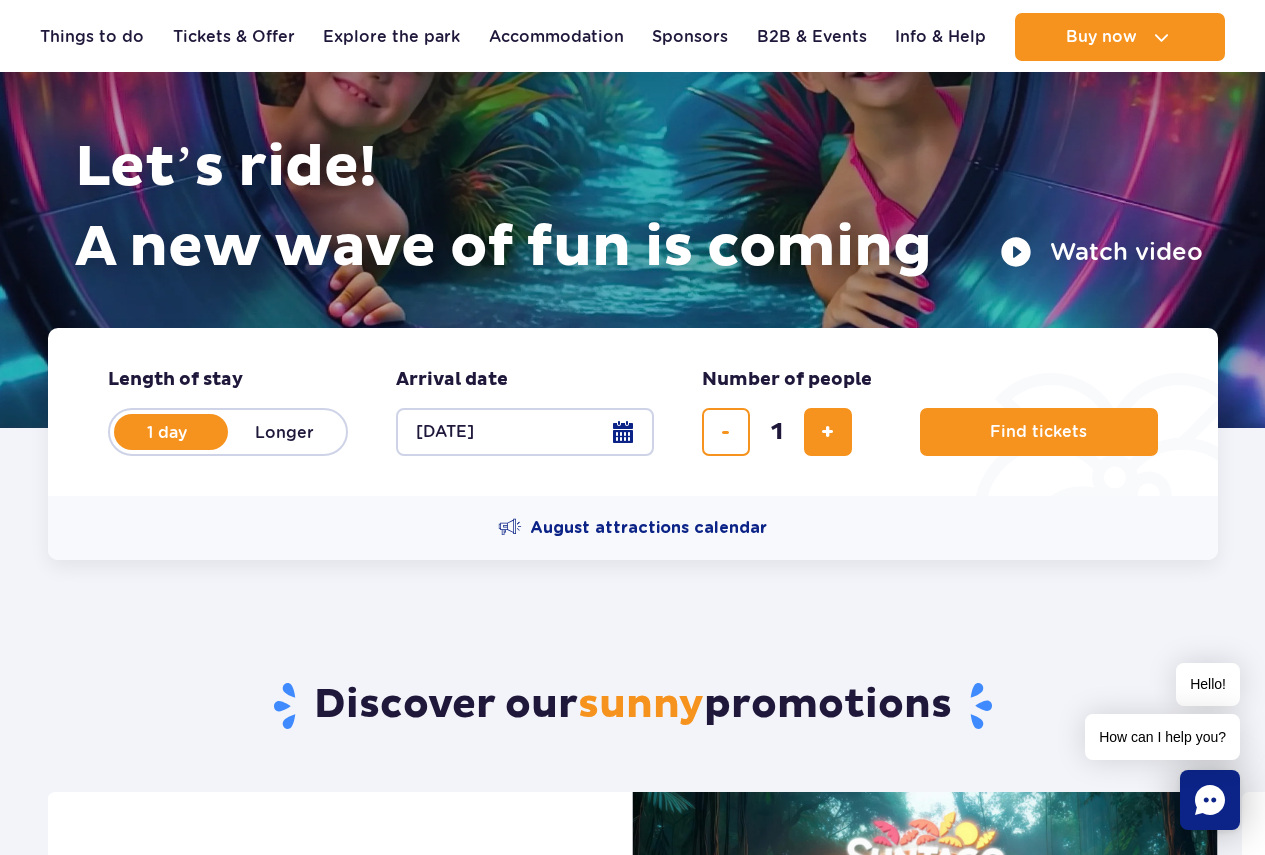 click on "25.10.25" at bounding box center [525, 432] 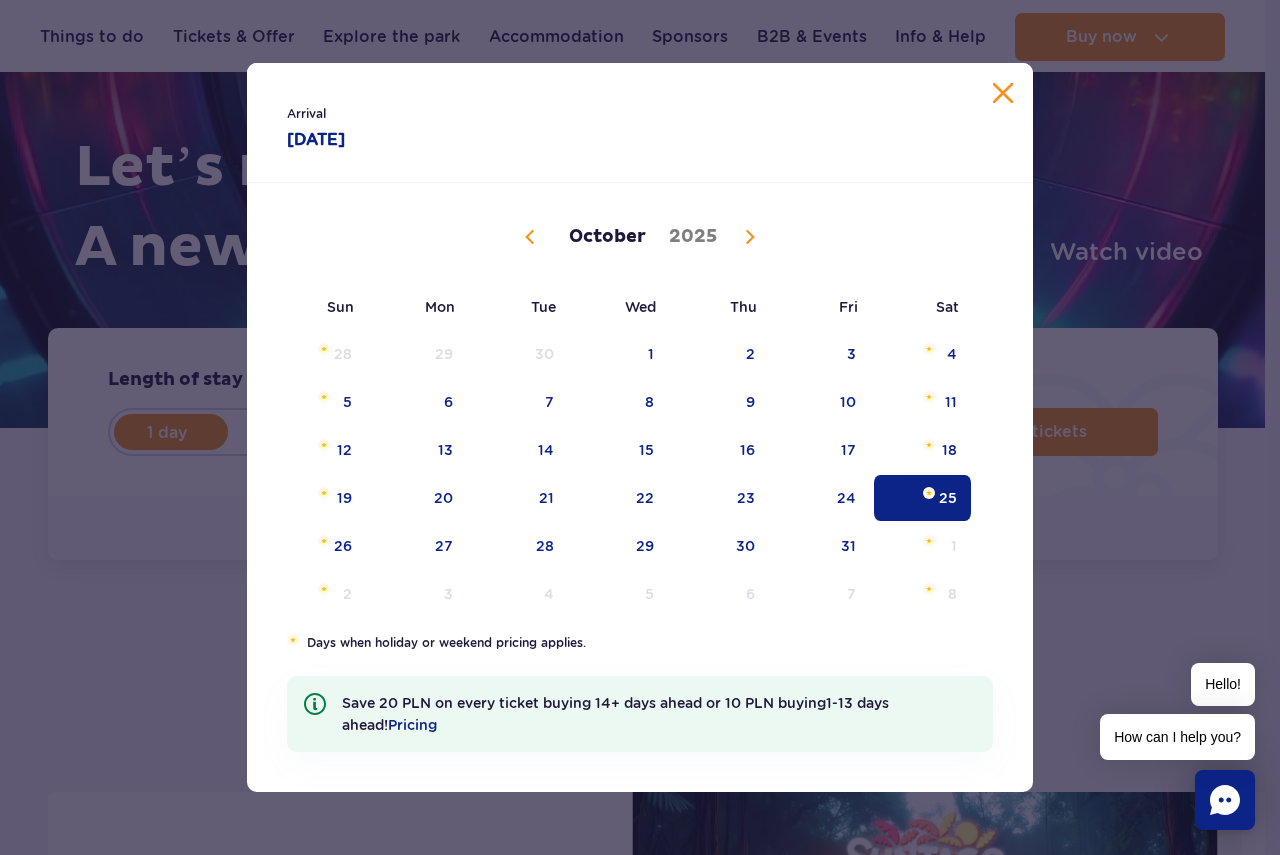 click on "25" at bounding box center [922, 498] 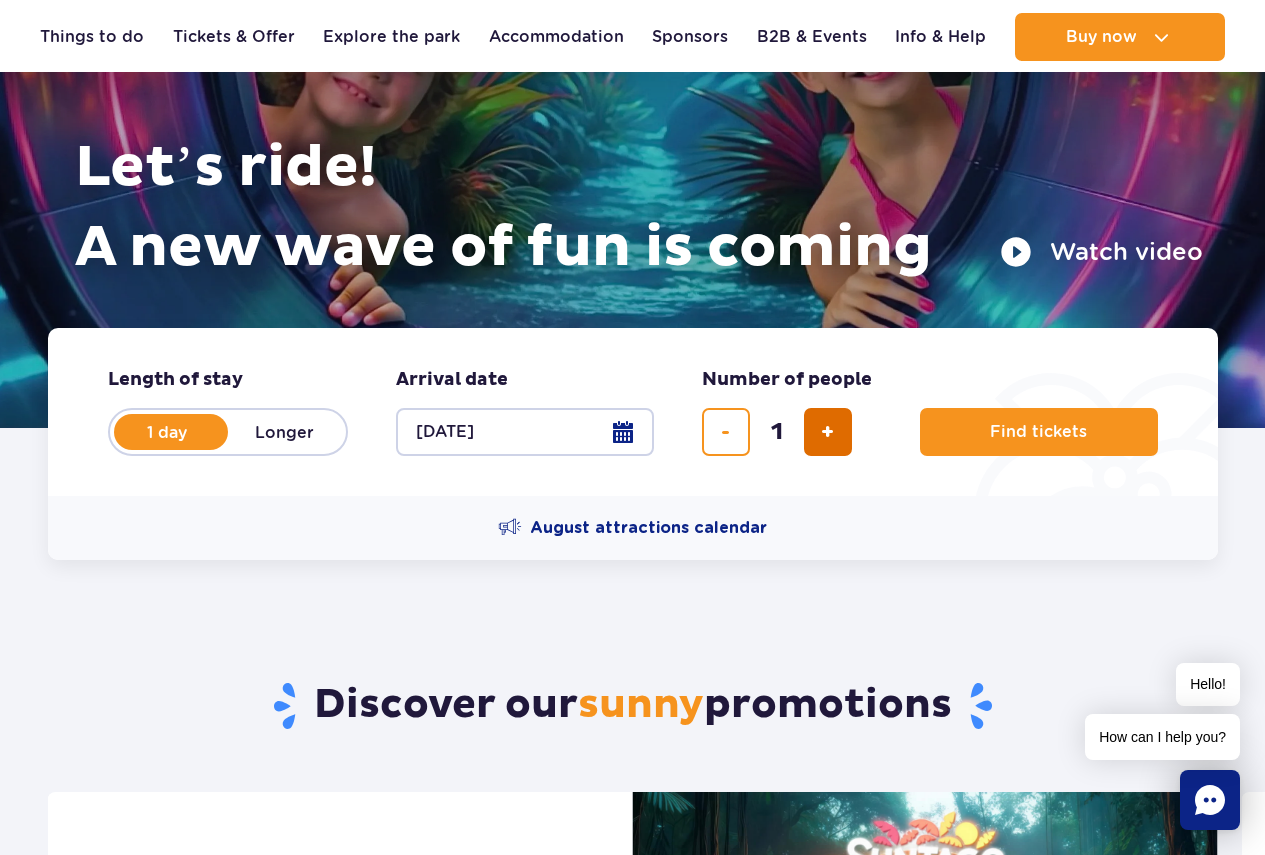 click at bounding box center (827, 432) 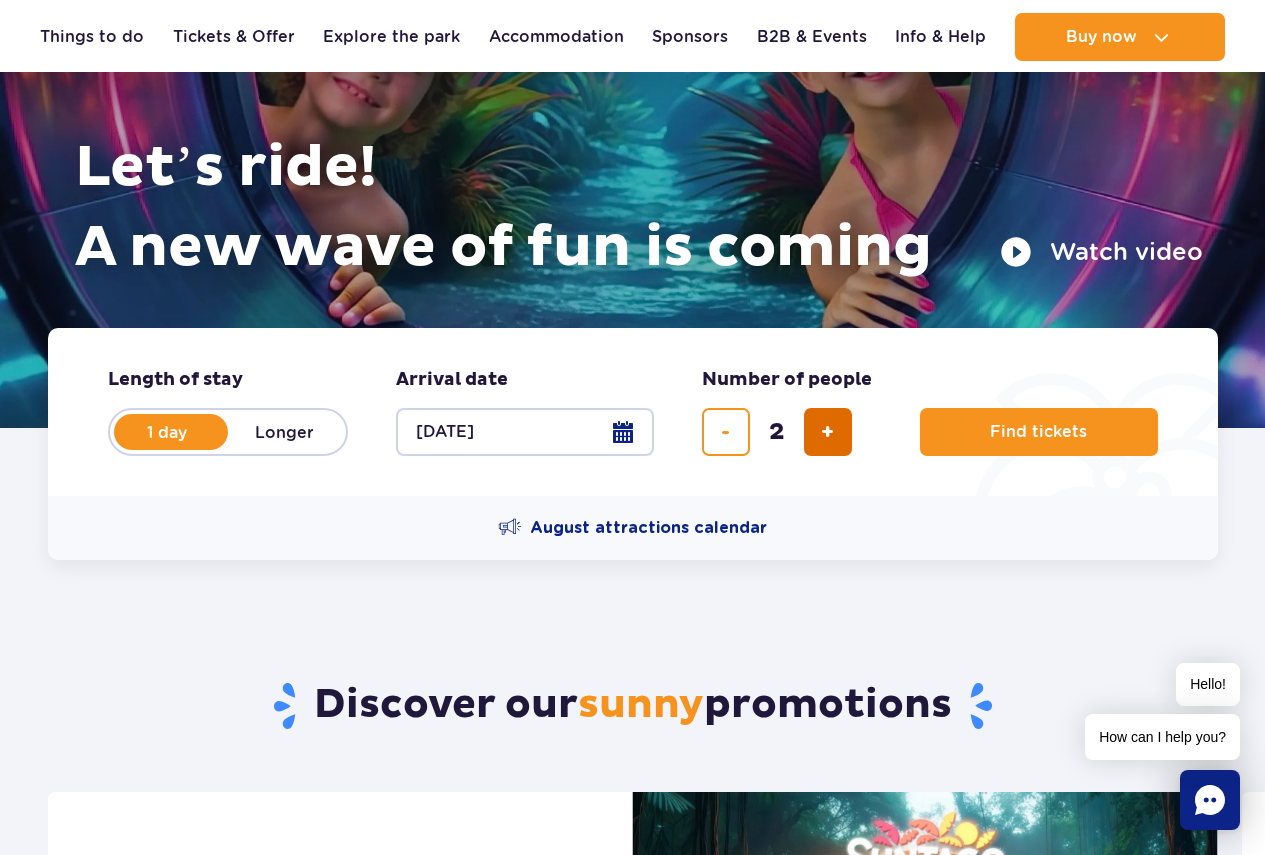click at bounding box center [827, 432] 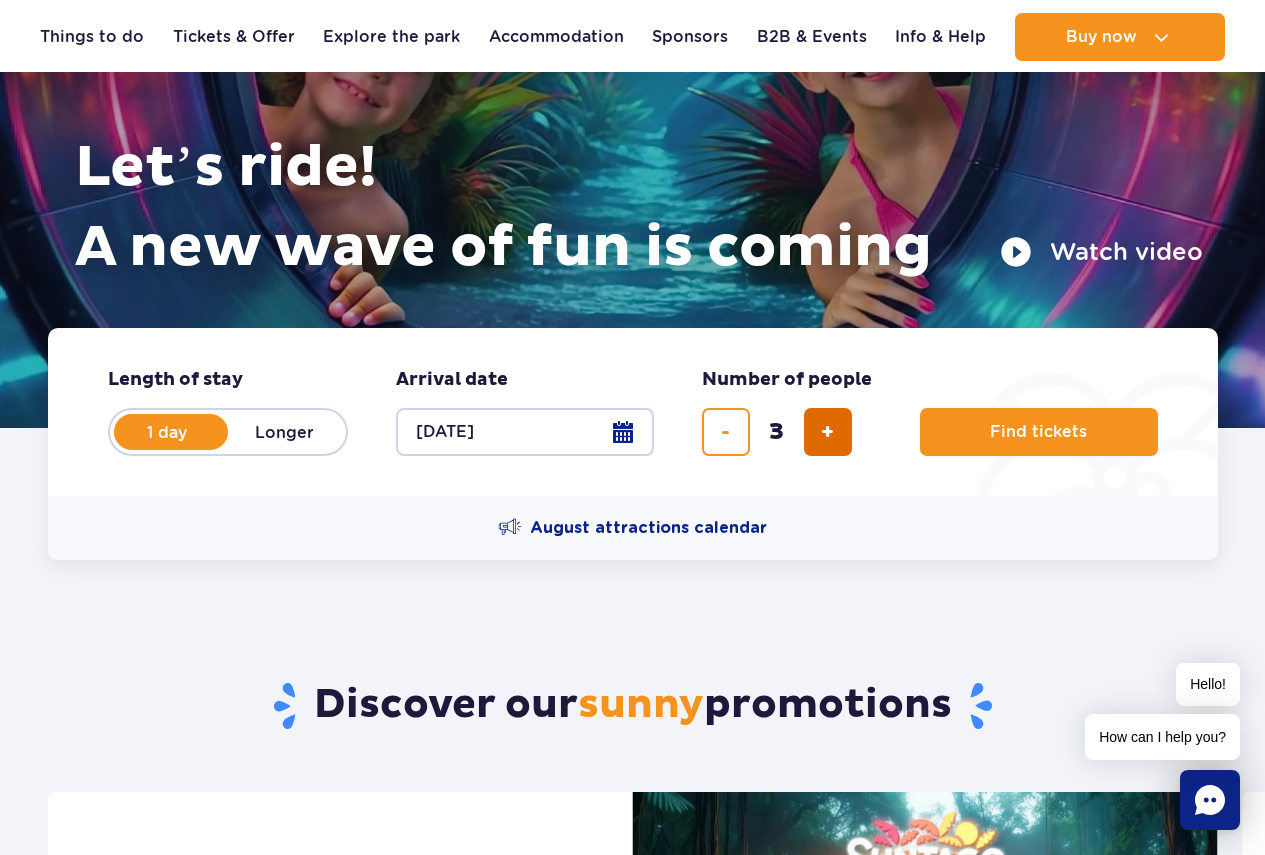 click at bounding box center (827, 432) 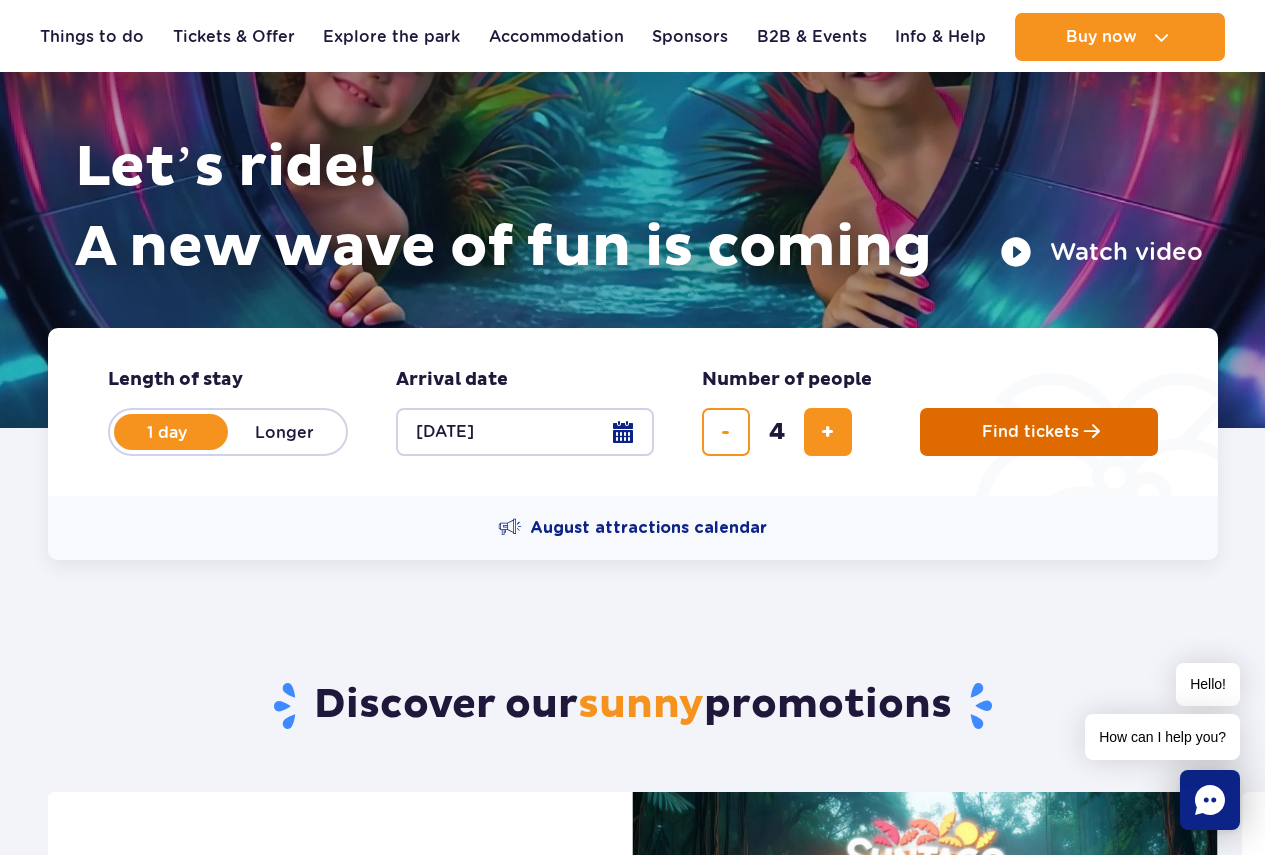 click on "Find tickets" at bounding box center (1039, 432) 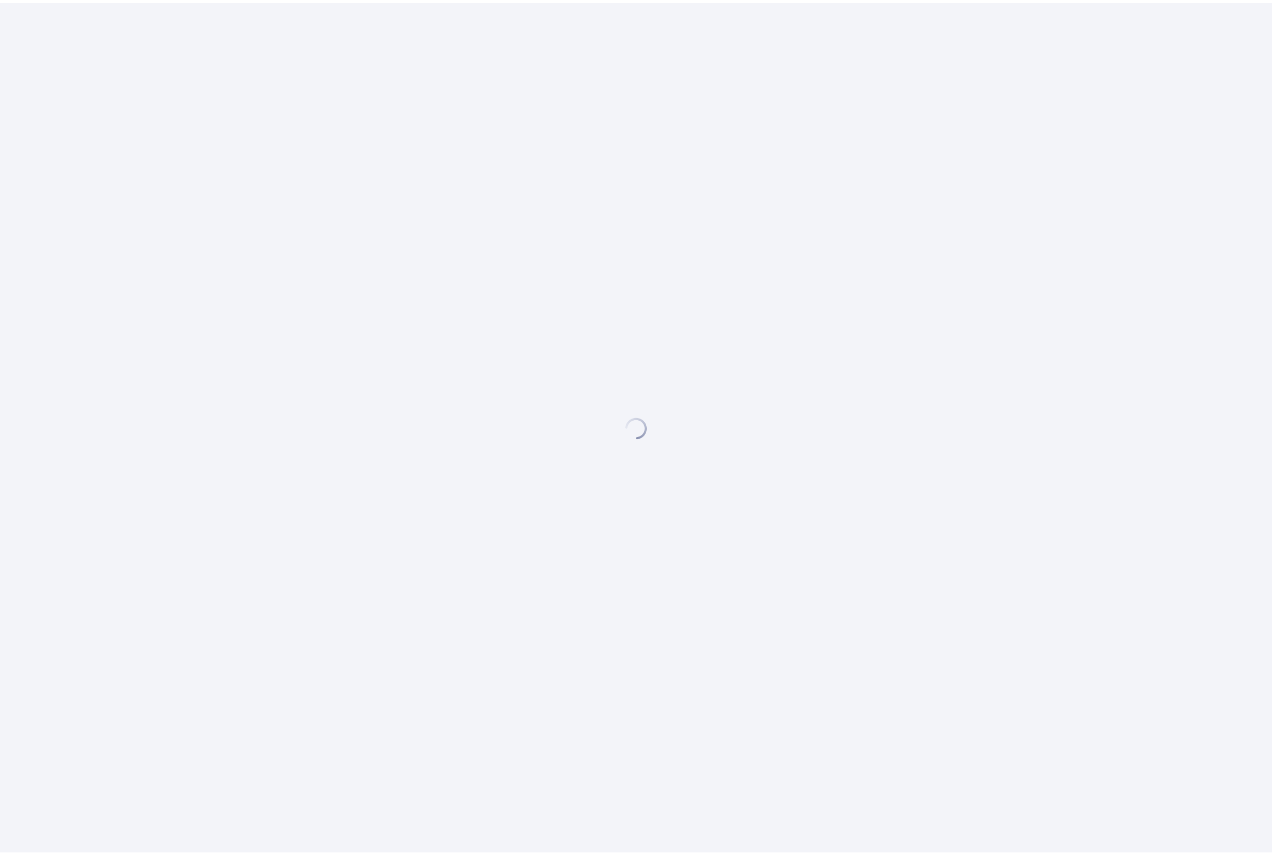 scroll, scrollTop: 0, scrollLeft: 0, axis: both 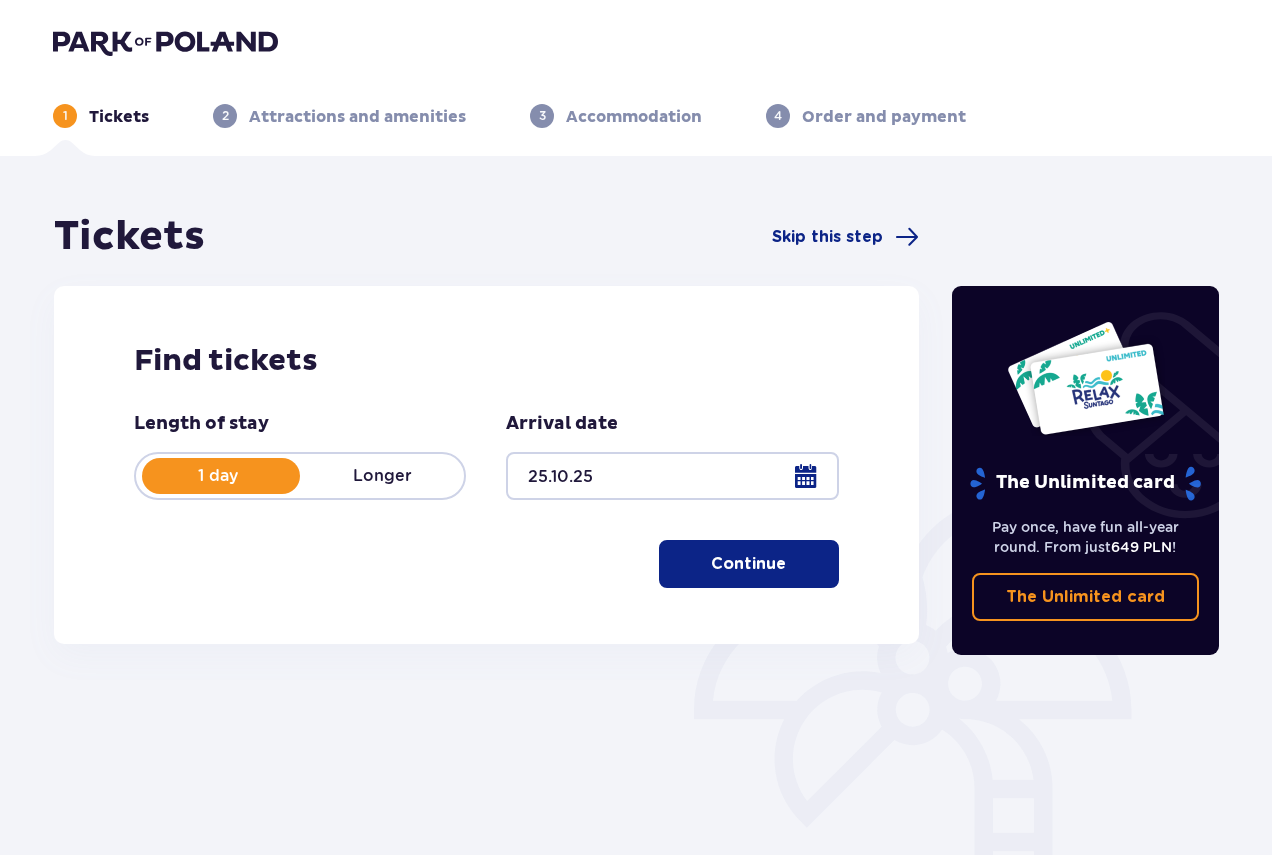 click on "Continue" at bounding box center (749, 564) 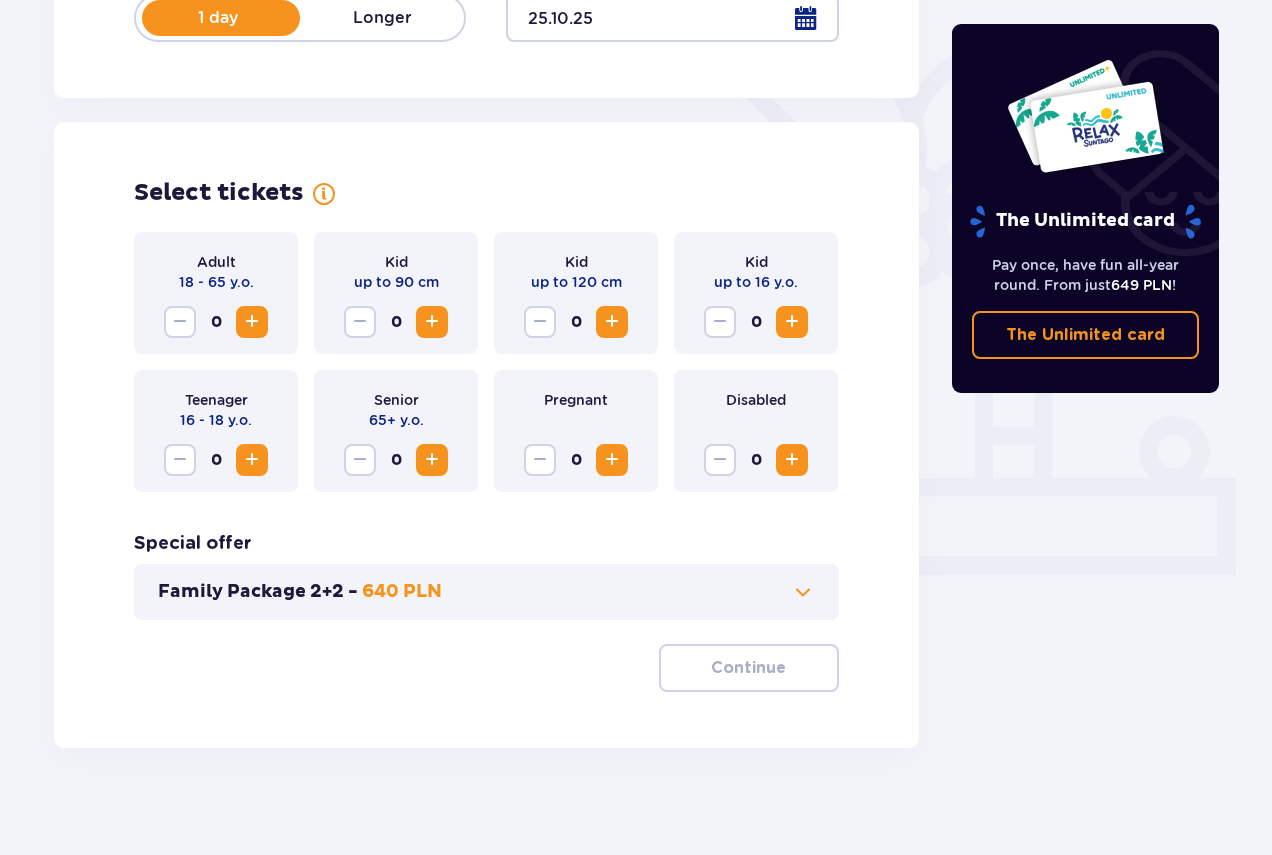 scroll, scrollTop: 471, scrollLeft: 0, axis: vertical 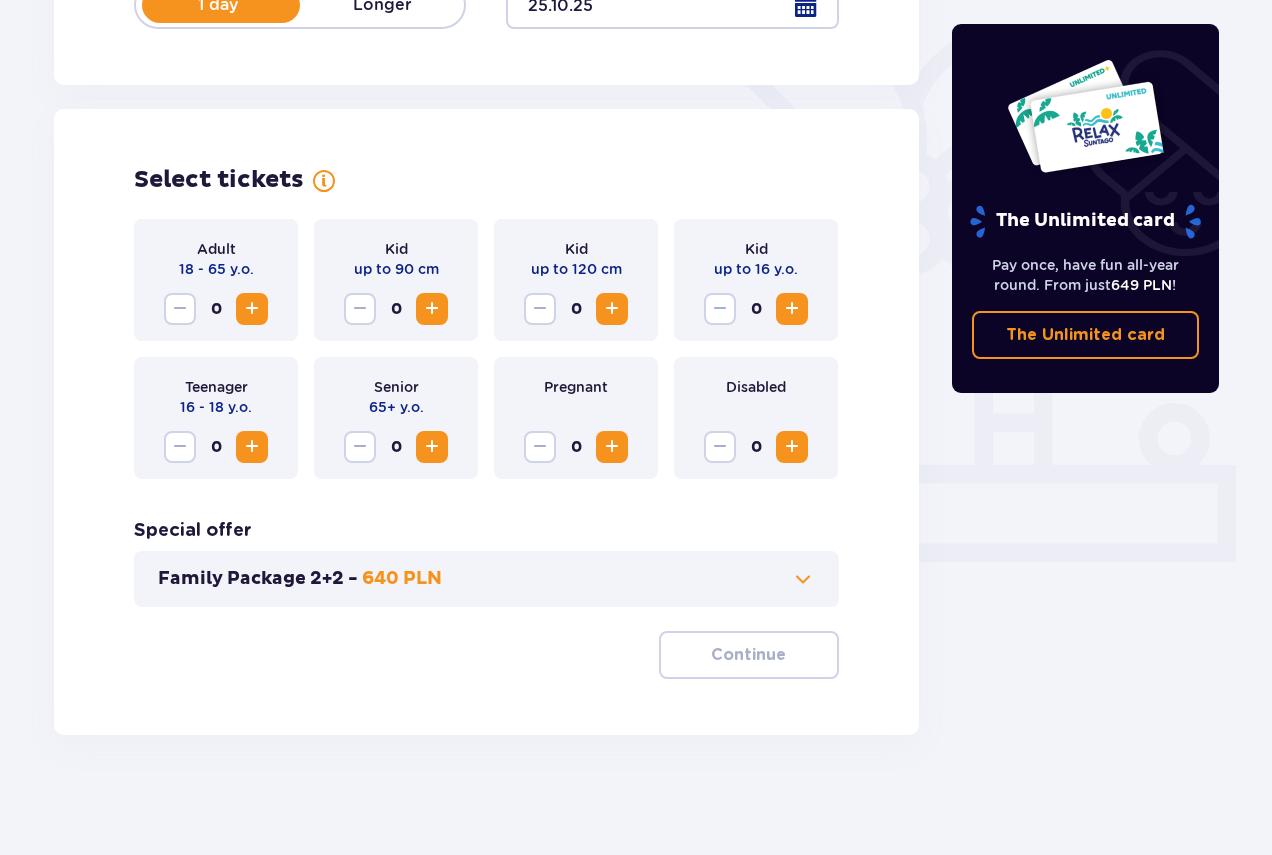 drag, startPoint x: 273, startPoint y: 639, endPoint x: 262, endPoint y: 397, distance: 242.24988 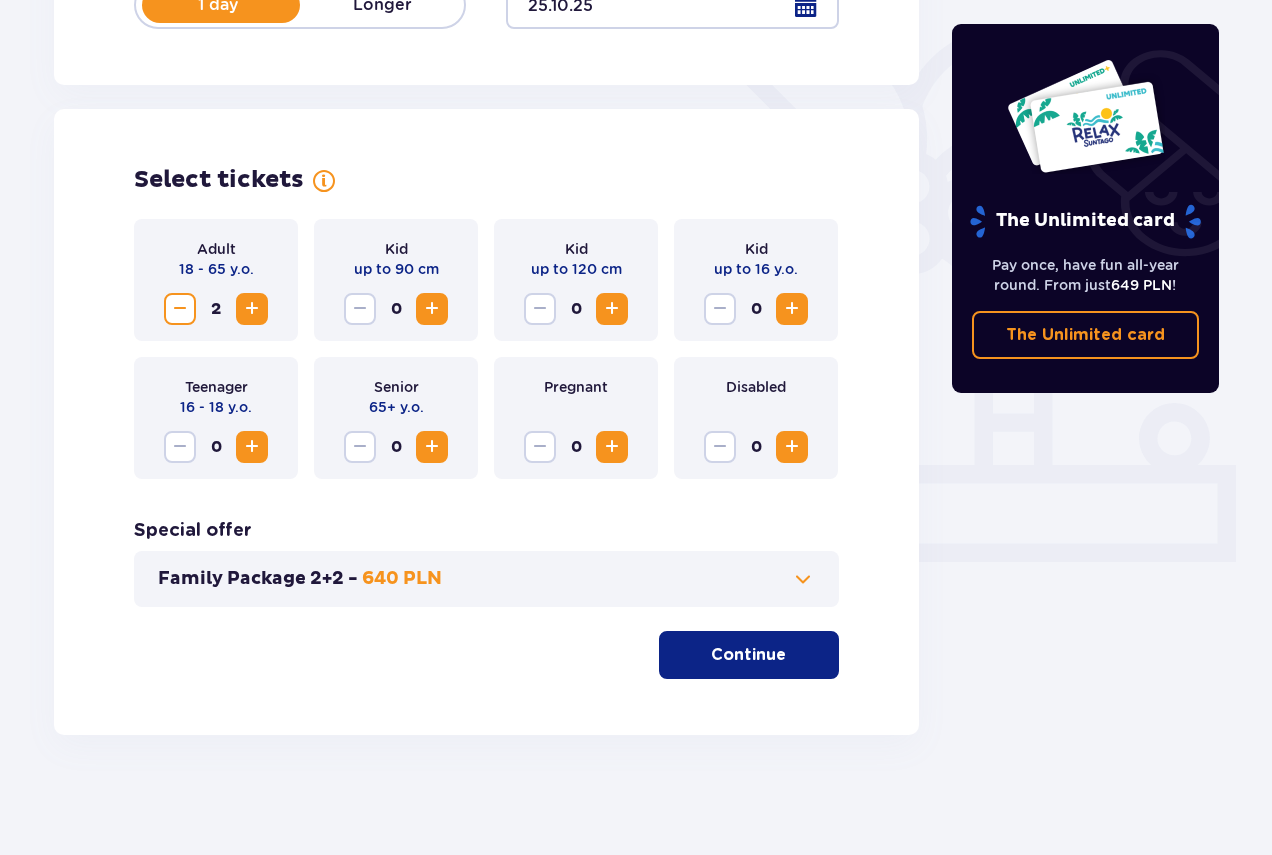 click at bounding box center [252, 309] 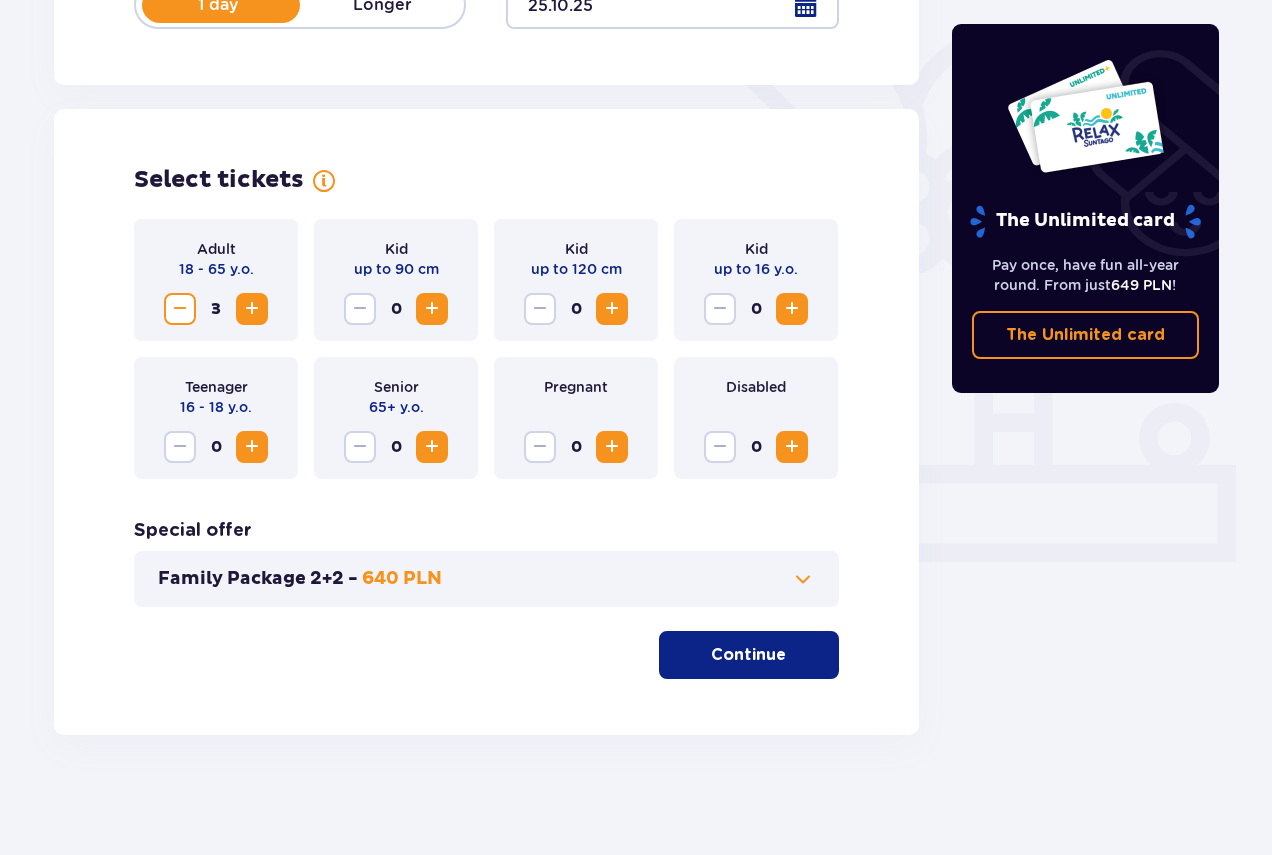 click at bounding box center (252, 309) 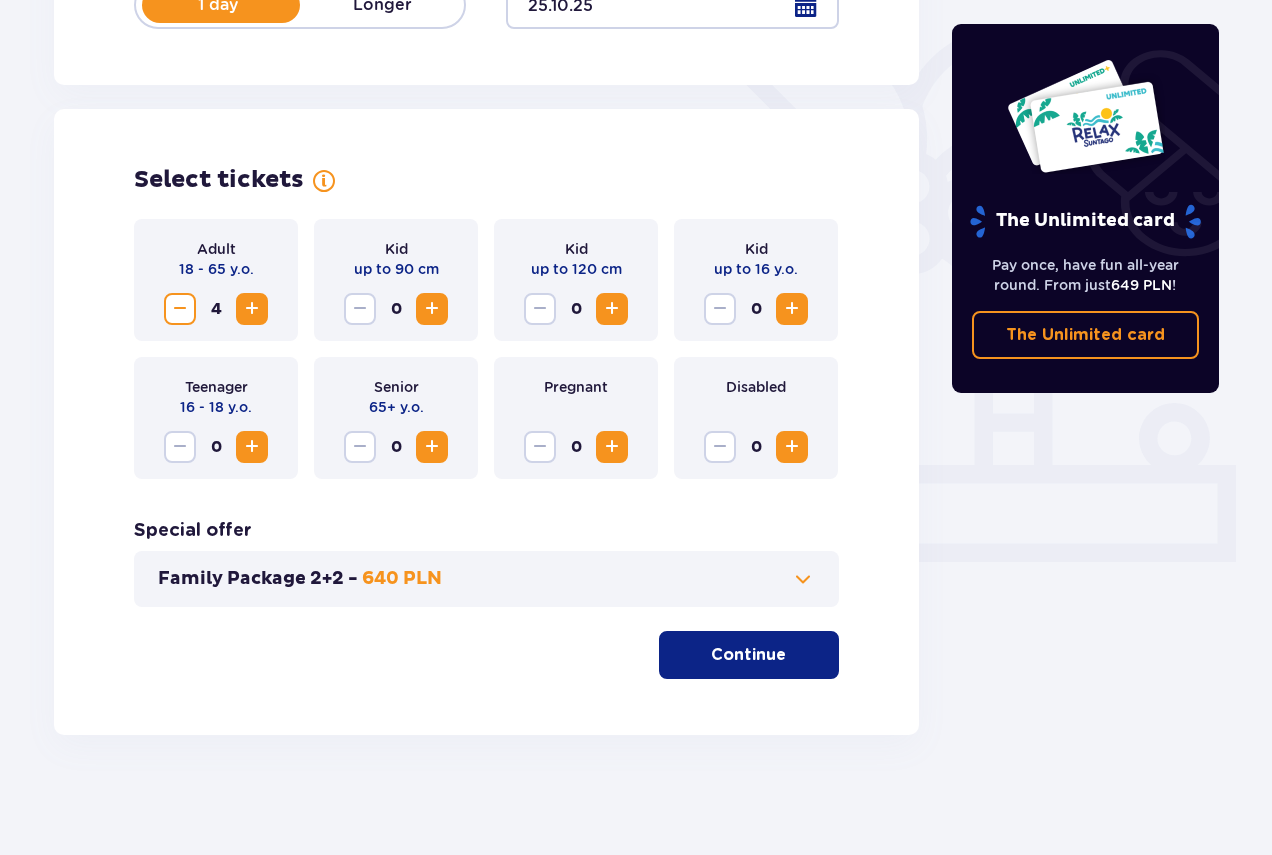 click on "Continue" at bounding box center (748, 655) 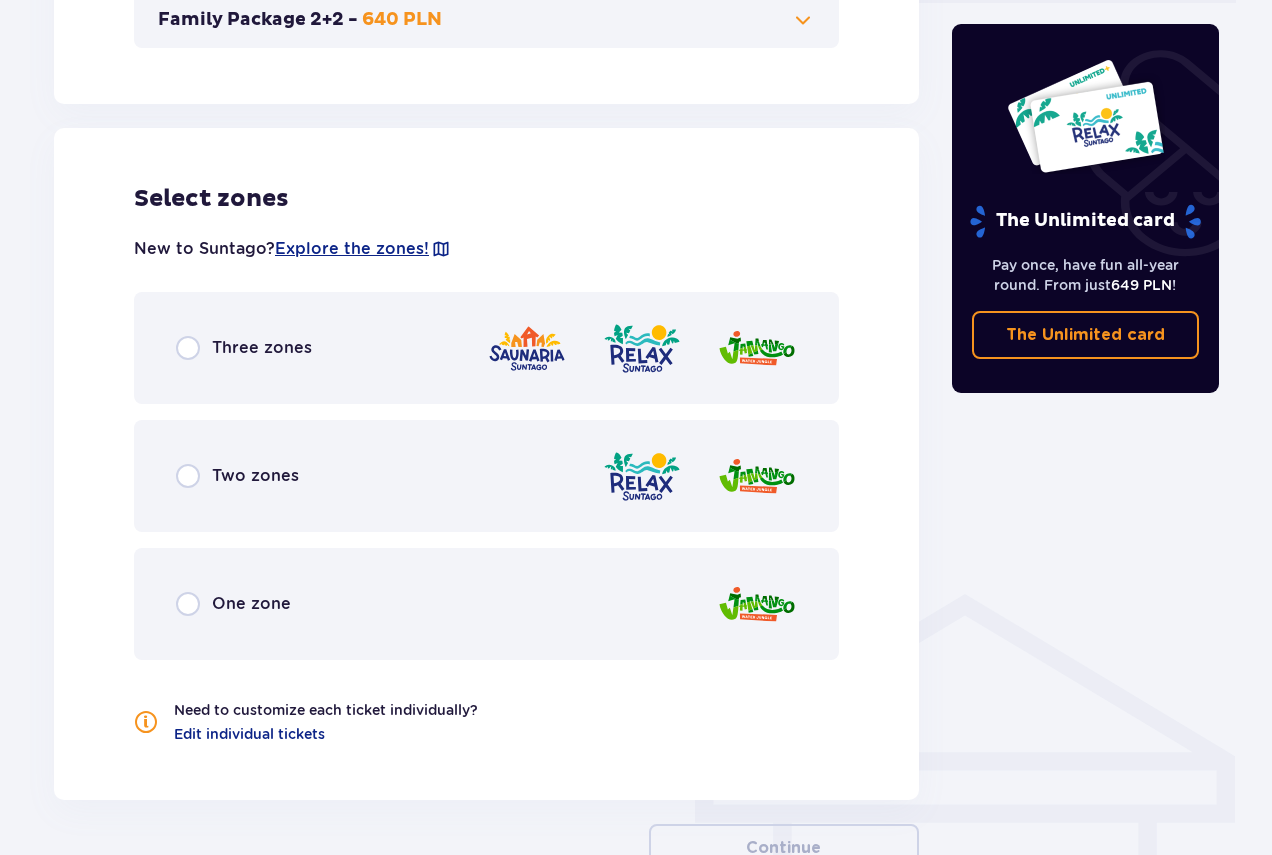 scroll, scrollTop: 1110, scrollLeft: 0, axis: vertical 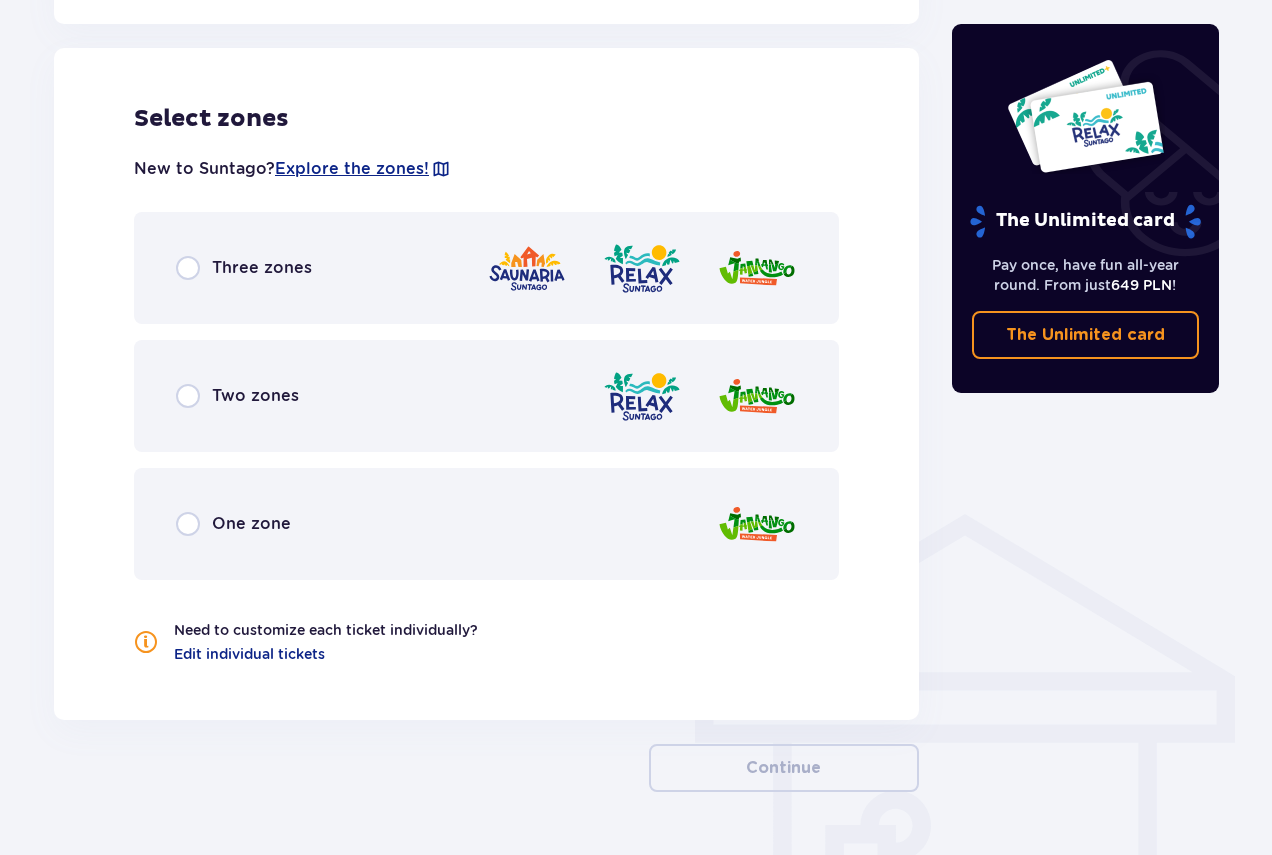 click on "Three zones" at bounding box center (262, 268) 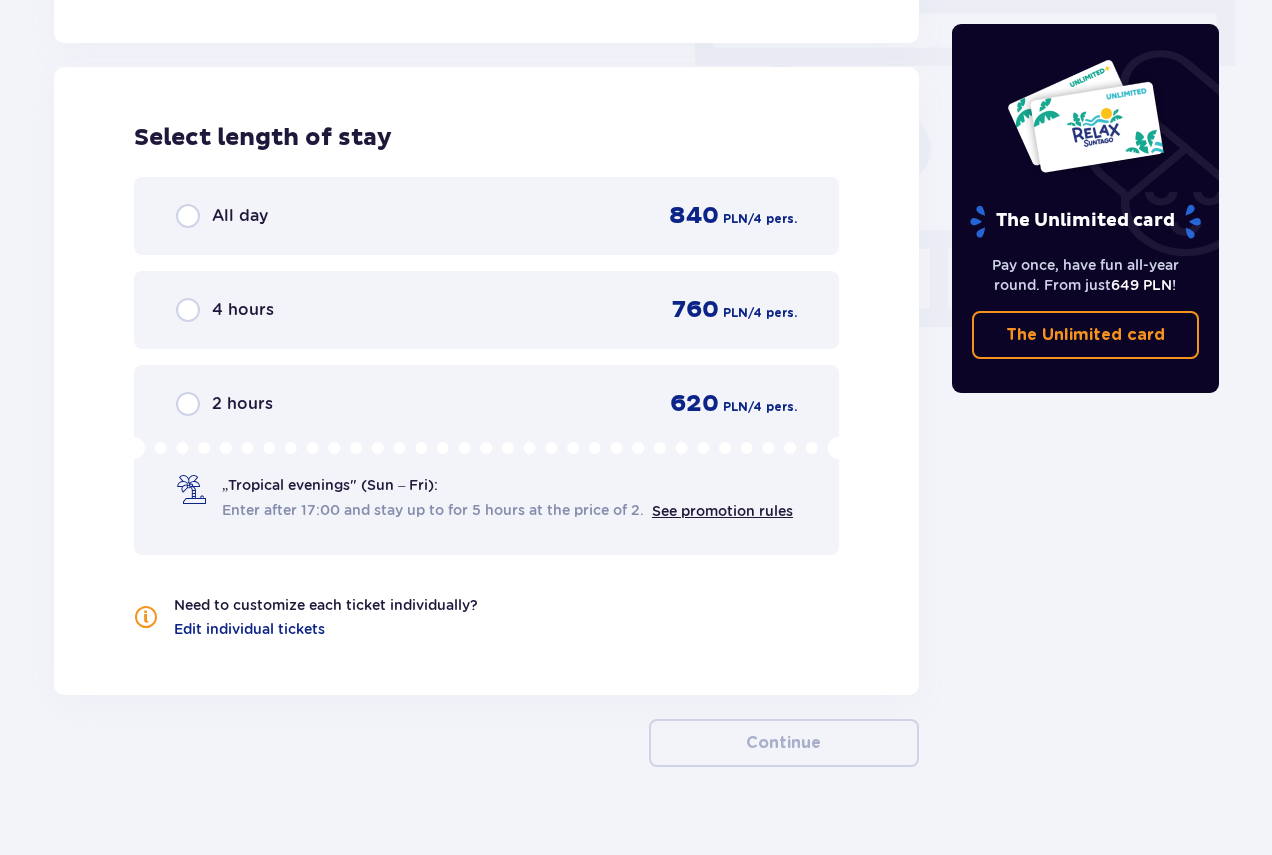 scroll, scrollTop: 1806, scrollLeft: 0, axis: vertical 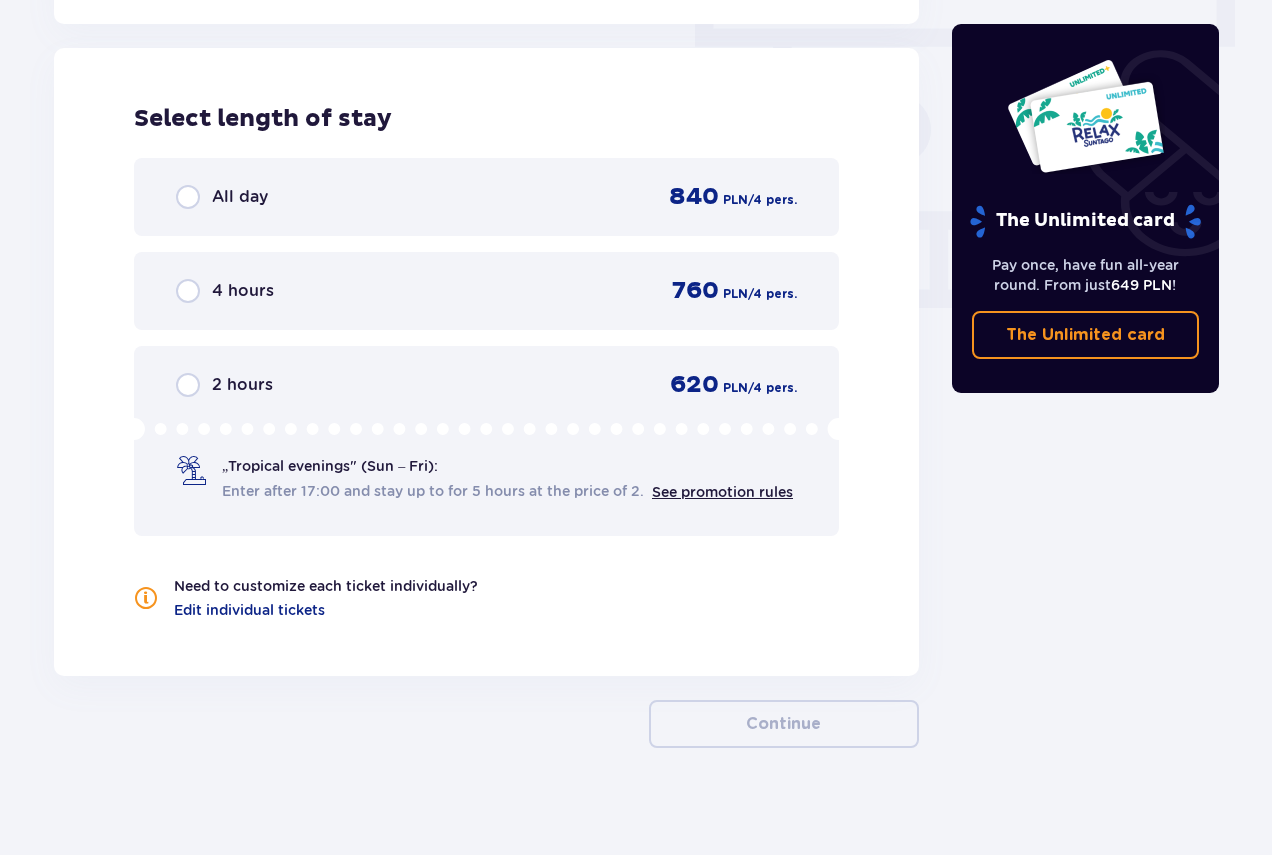 click on "All day   840 PLN / 4 pers." at bounding box center (486, 197) 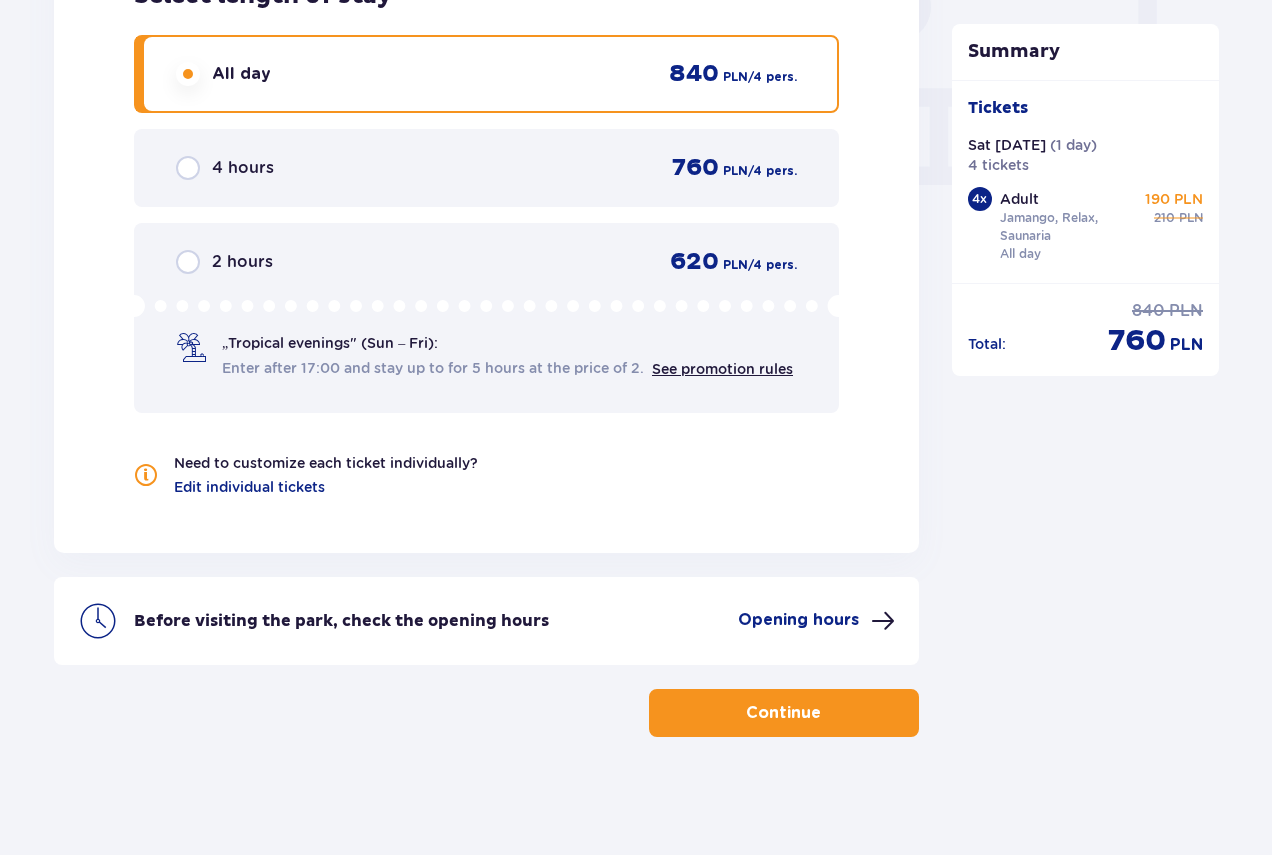 scroll, scrollTop: 1931, scrollLeft: 0, axis: vertical 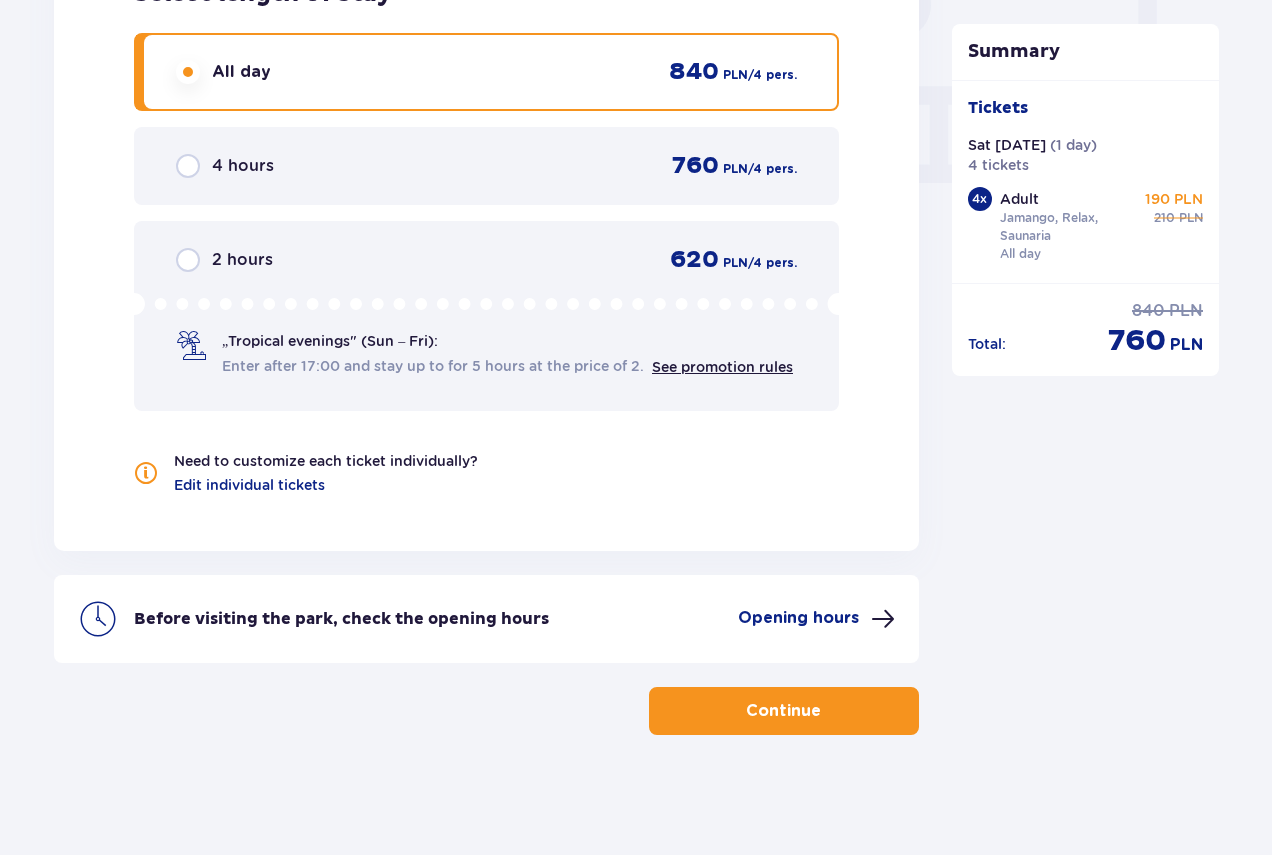 click on "Continue" at bounding box center [784, 711] 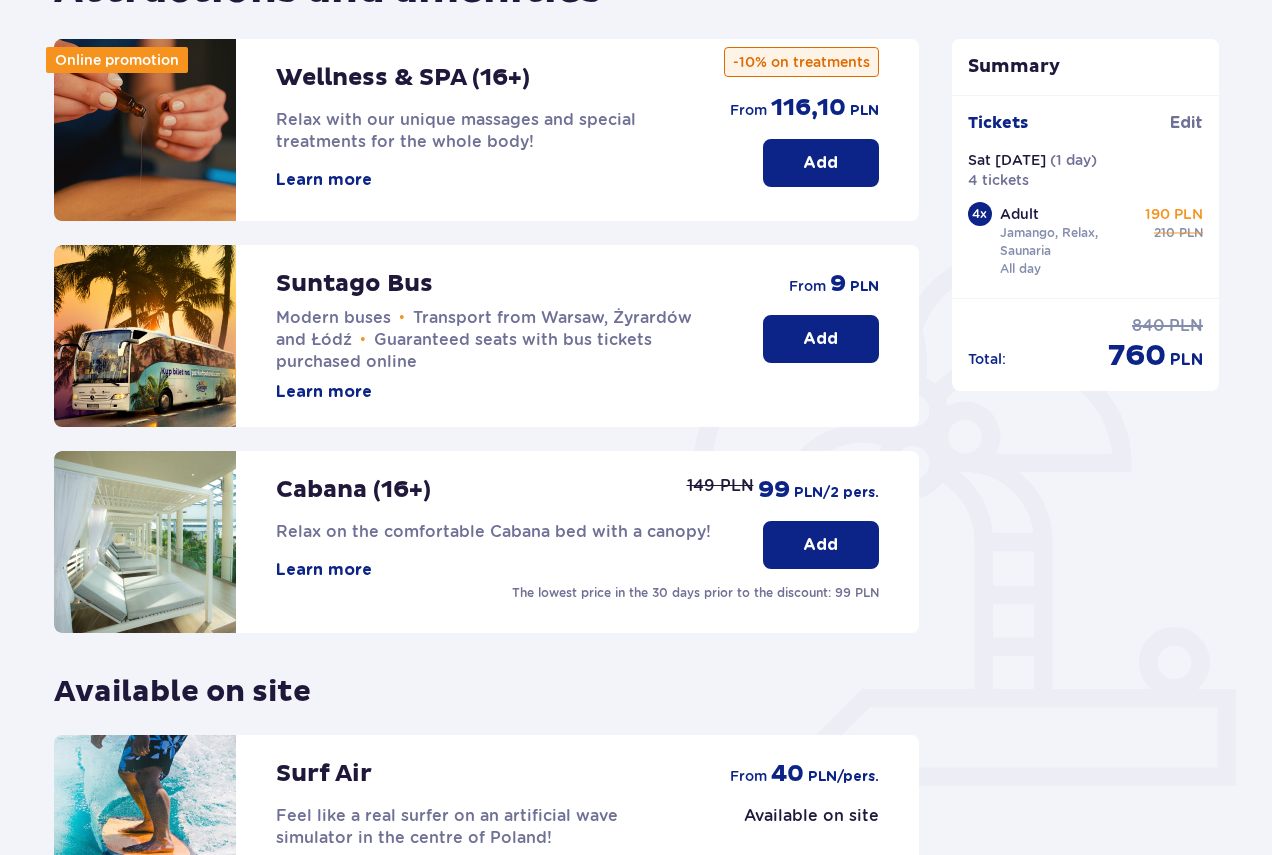 scroll, scrollTop: 1, scrollLeft: 0, axis: vertical 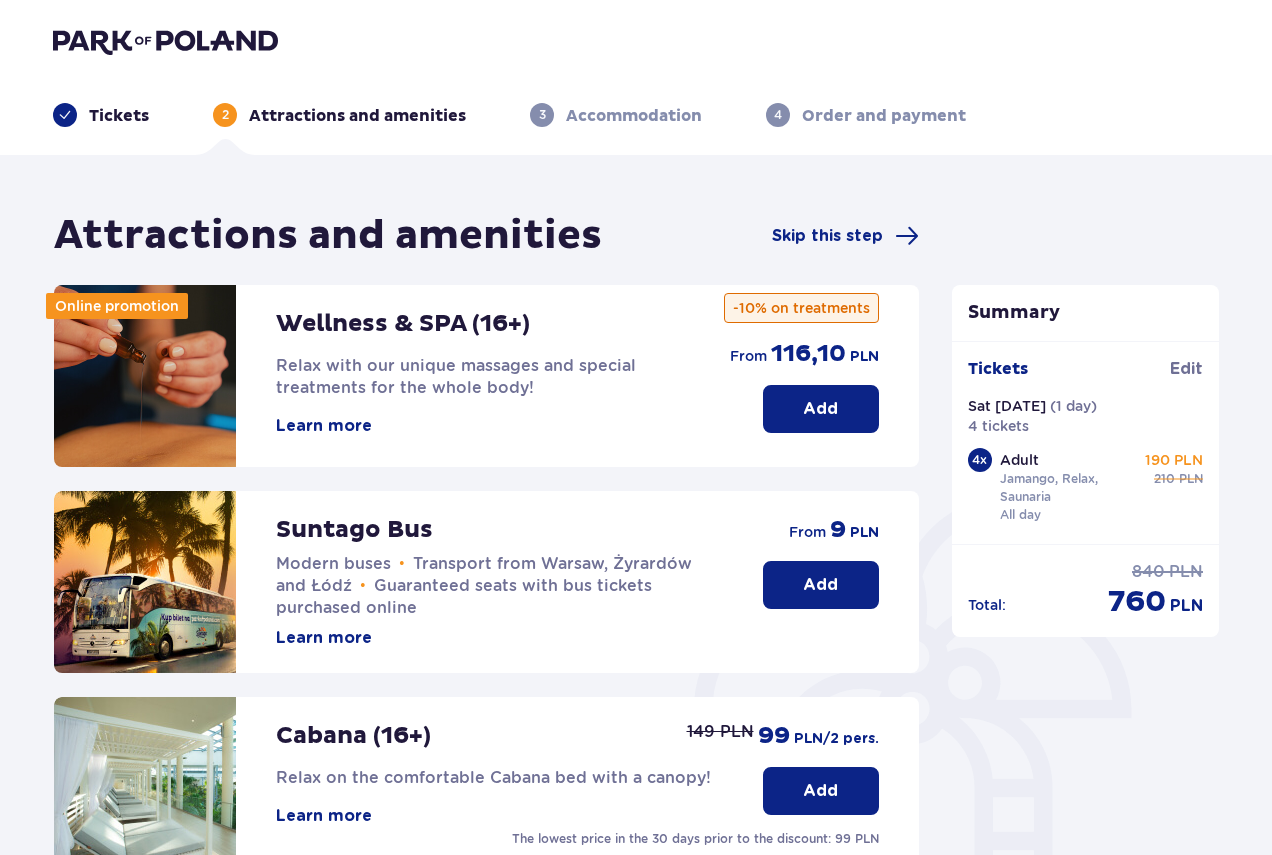 click on "Attractions and amenities Skip this step" at bounding box center (486, 236) 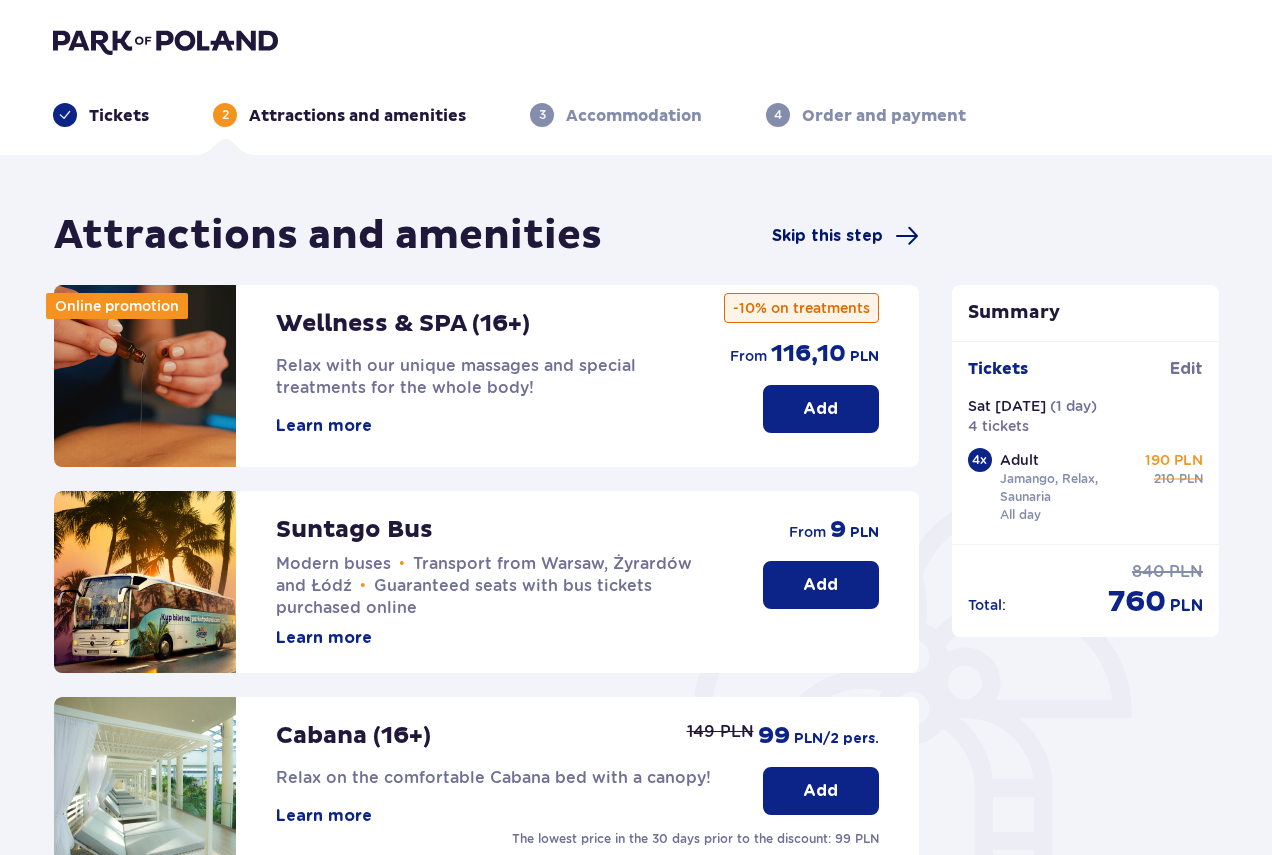 click on "Skip this step" at bounding box center (827, 236) 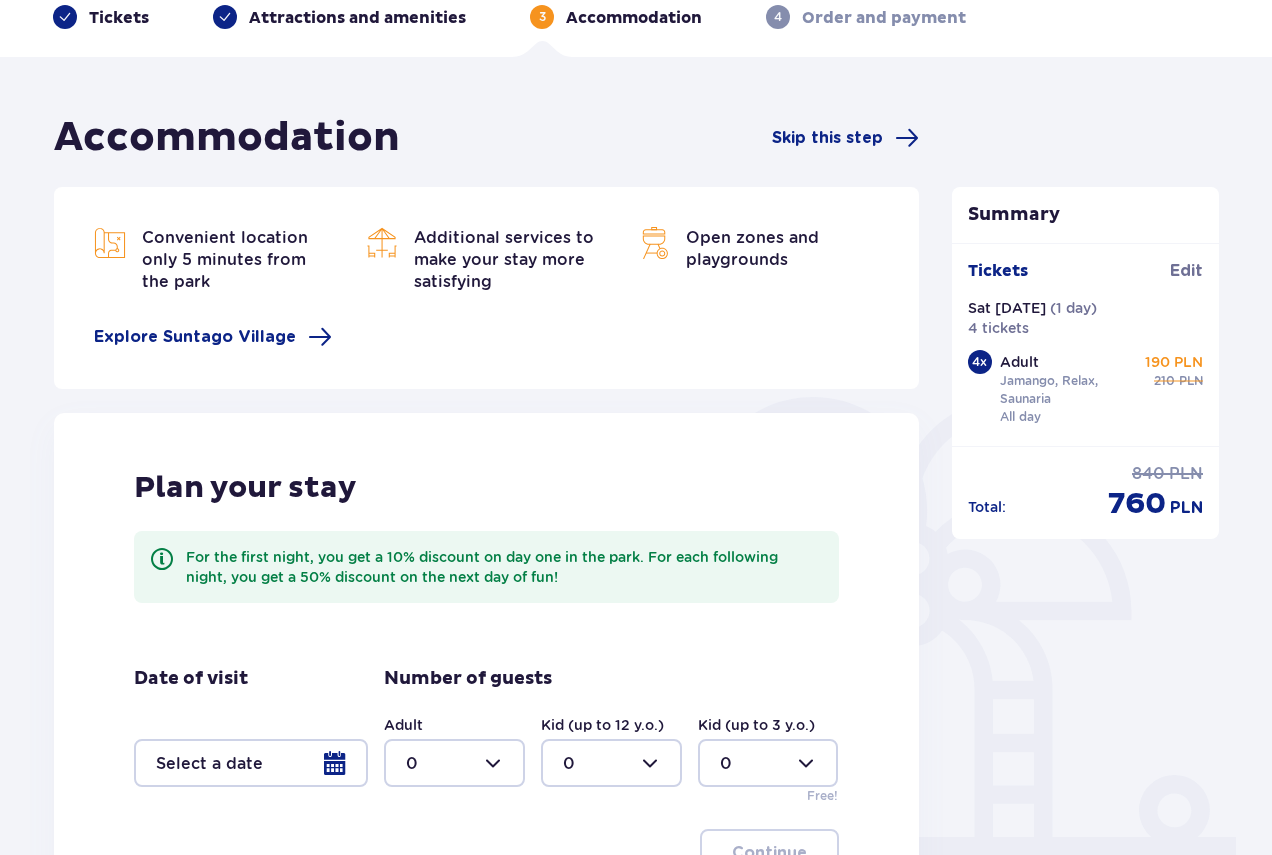 scroll, scrollTop: 369, scrollLeft: 0, axis: vertical 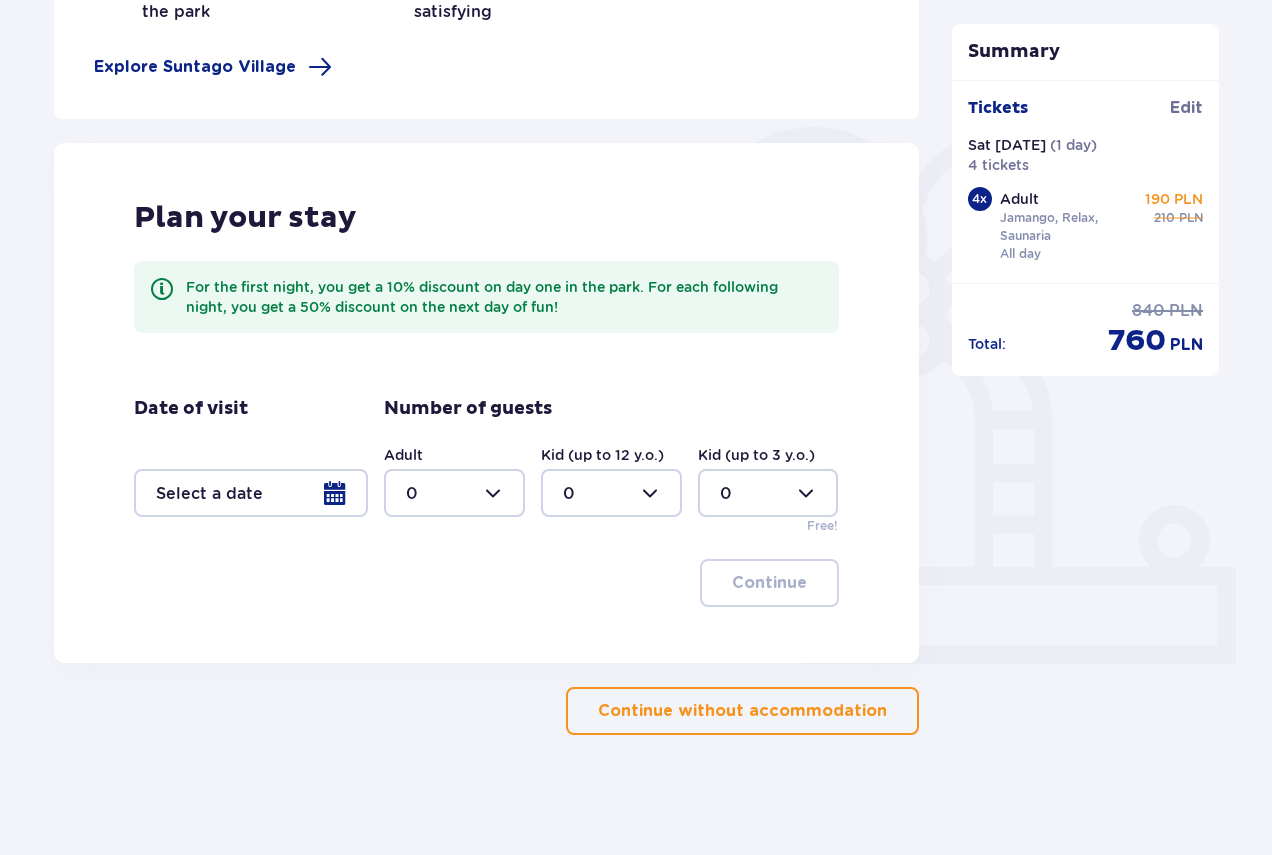click at bounding box center (251, 493) 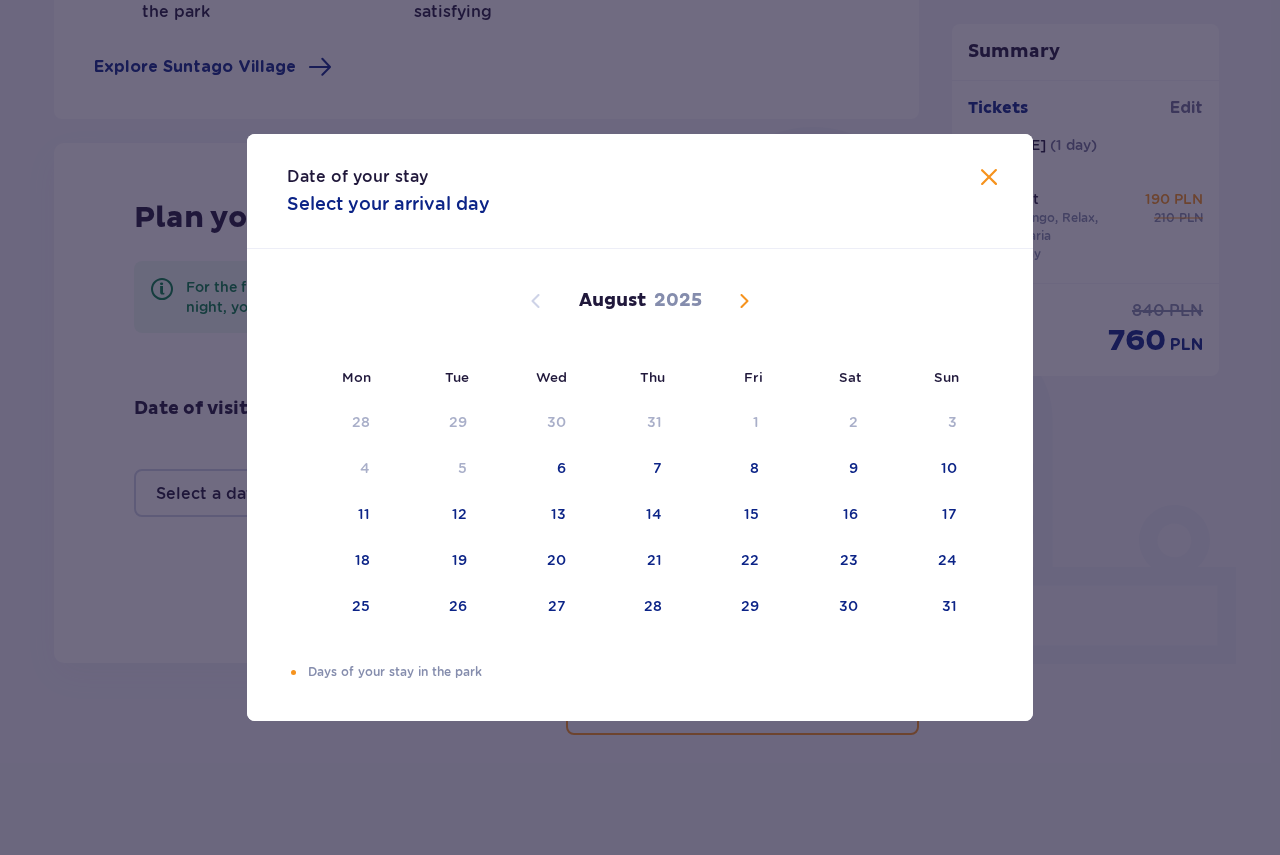 click at bounding box center [744, 301] 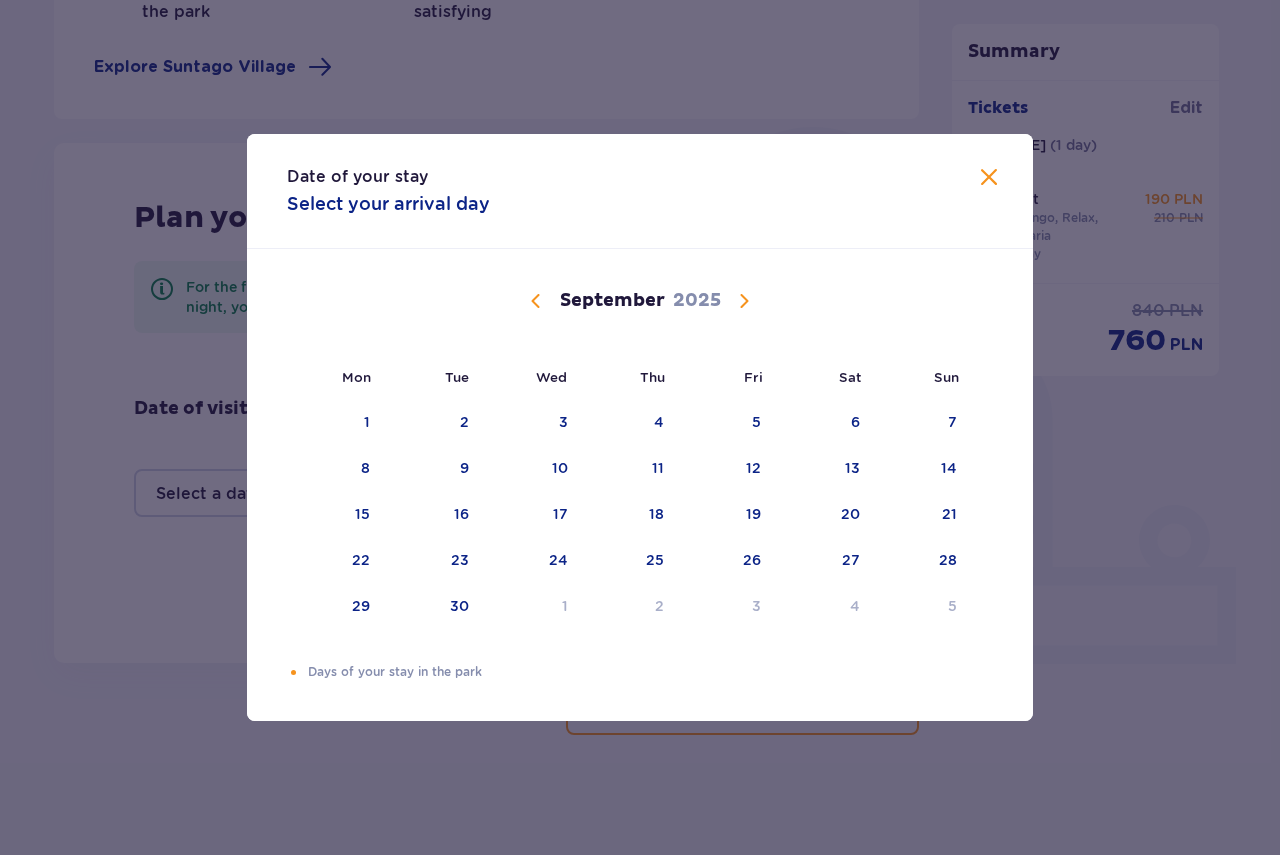 click at bounding box center (744, 301) 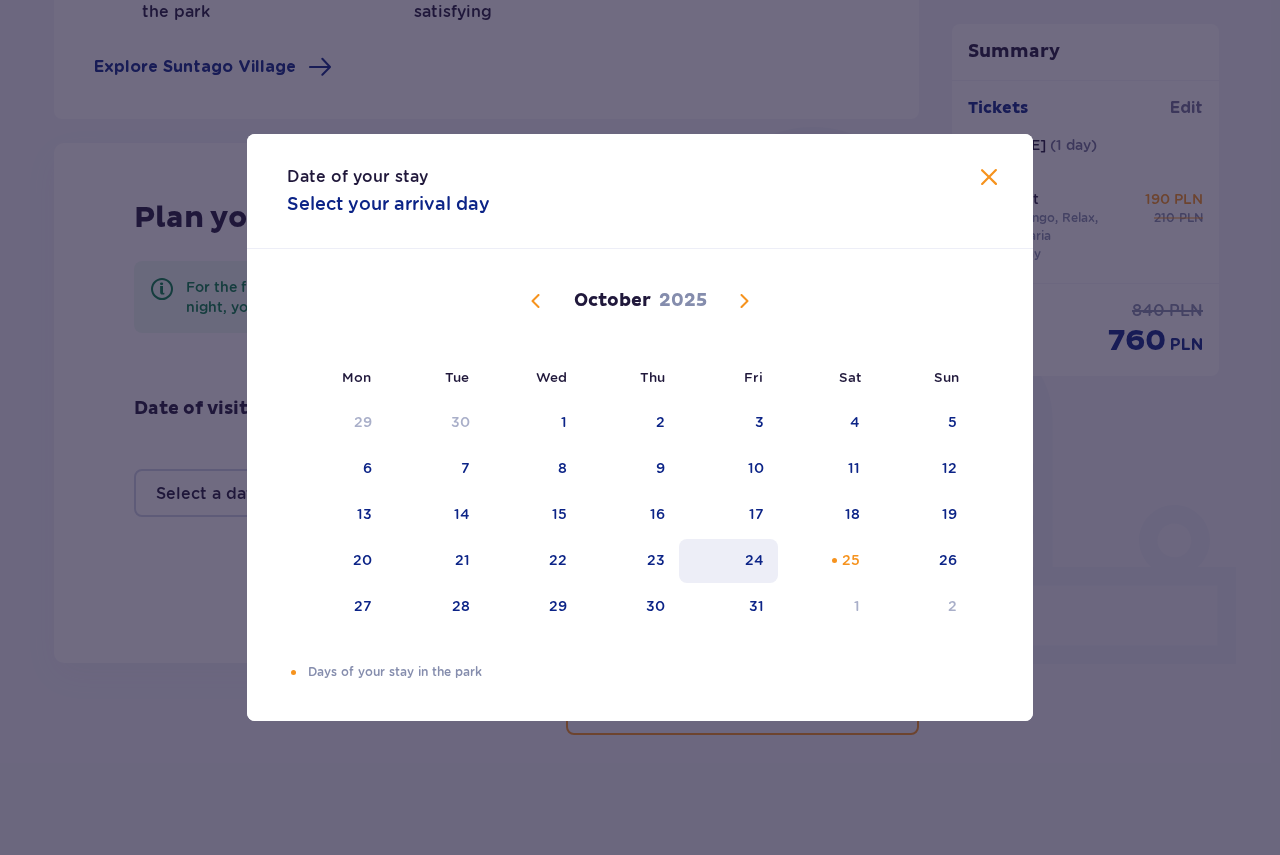 click on "24" at bounding box center (754, 560) 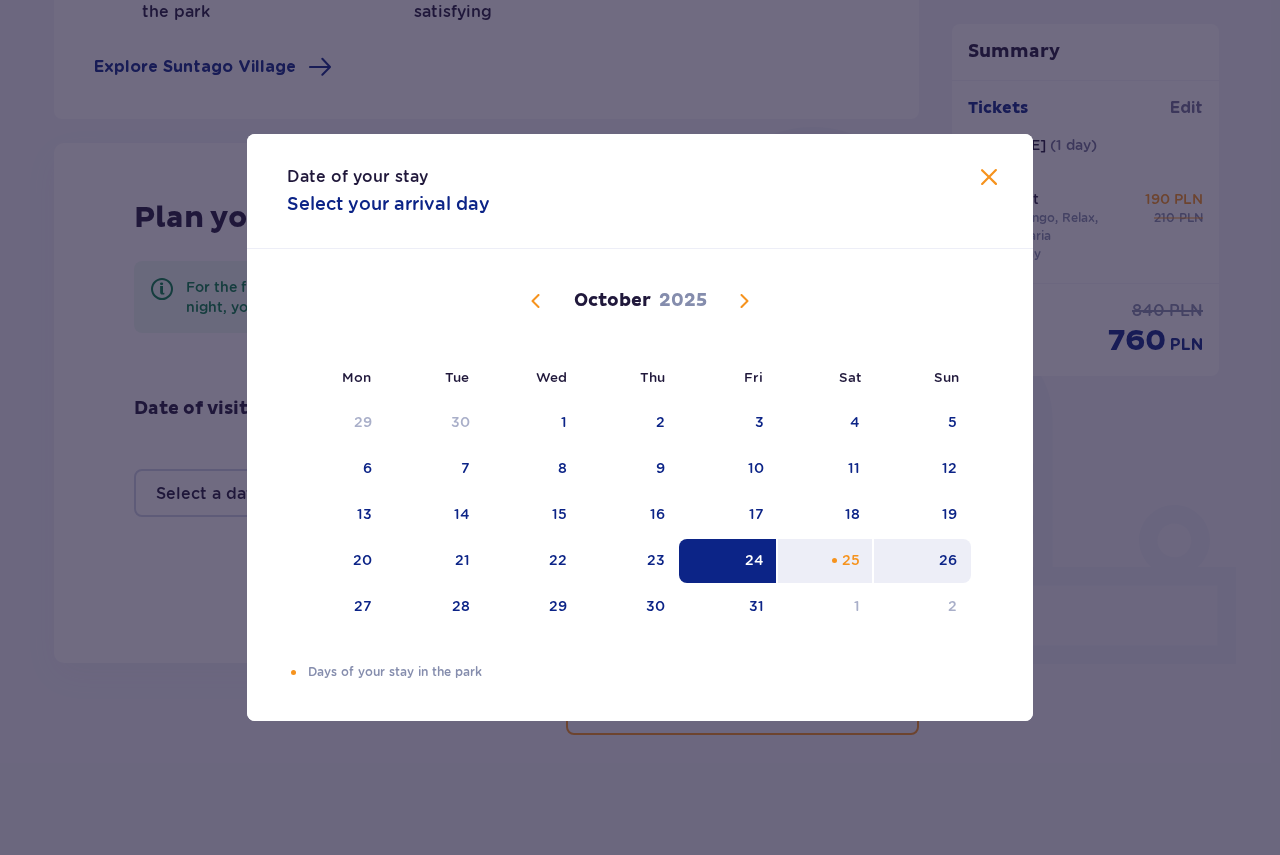 click on "26" at bounding box center (922, 561) 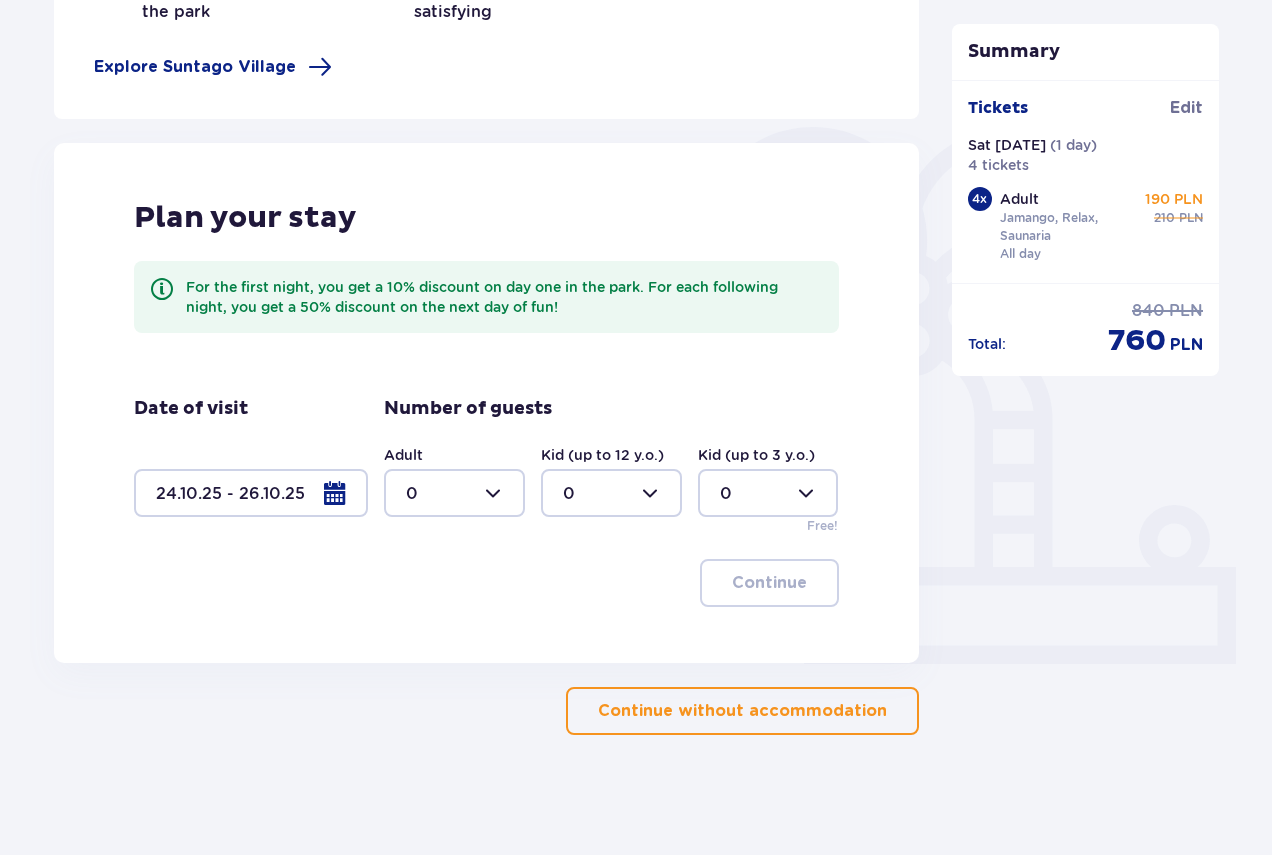click at bounding box center [454, 493] 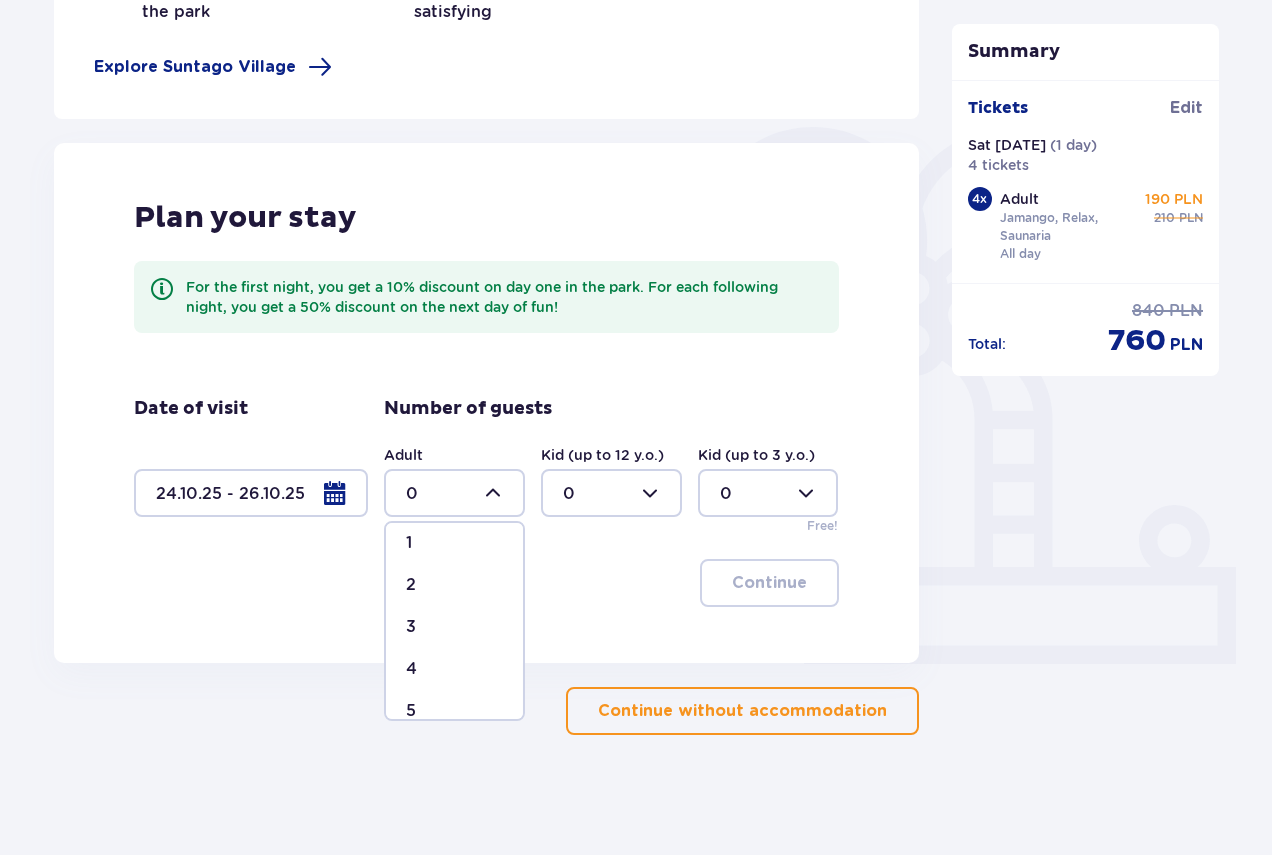 scroll, scrollTop: 100, scrollLeft: 0, axis: vertical 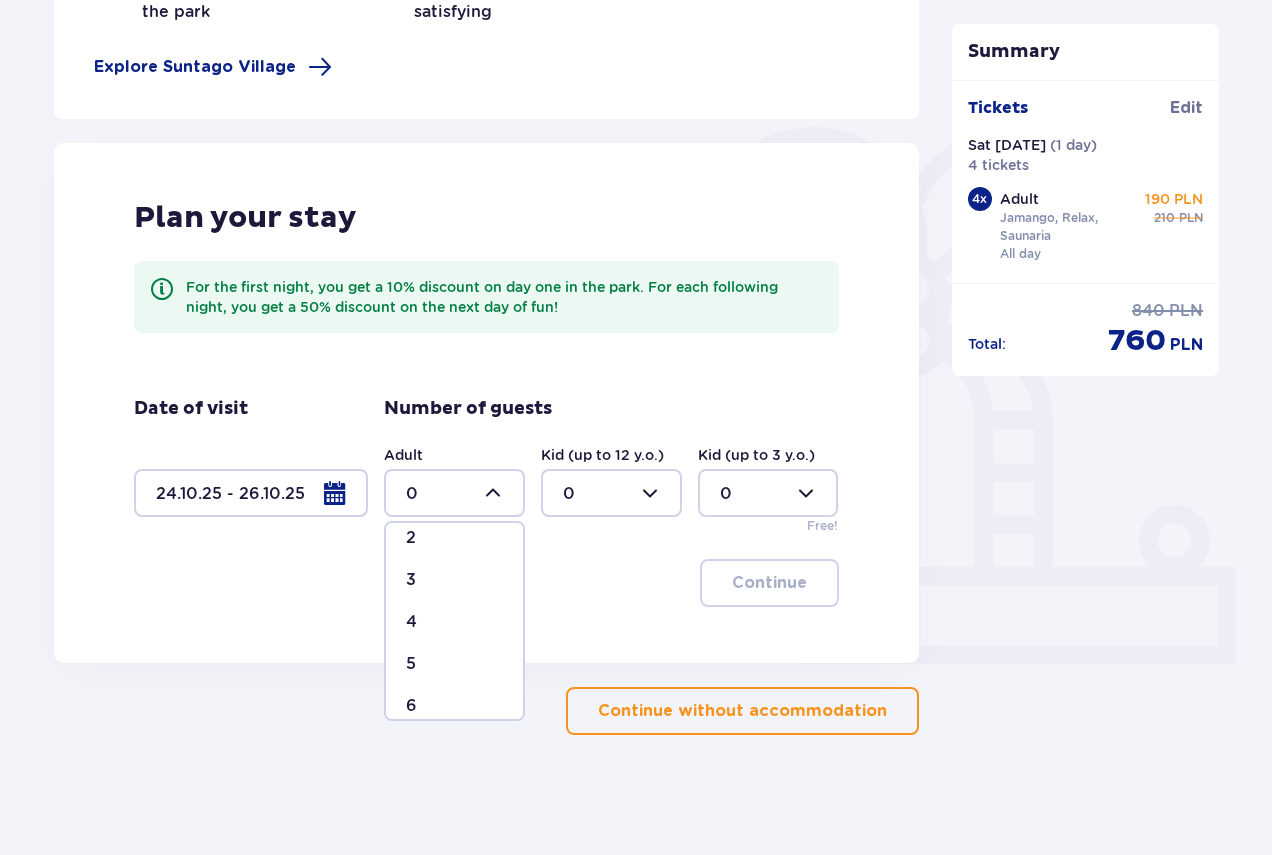 click on "4" at bounding box center (454, 622) 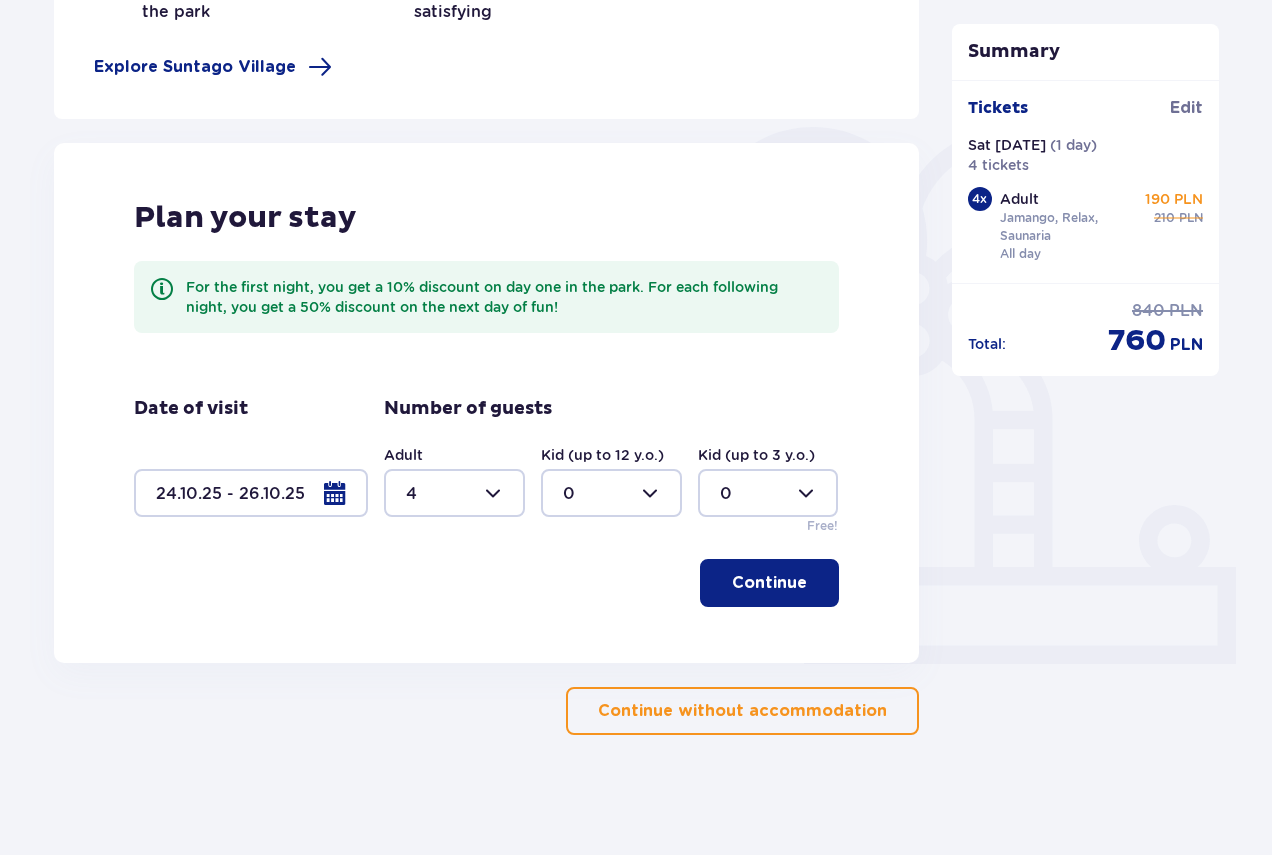click on "Continue" at bounding box center [769, 583] 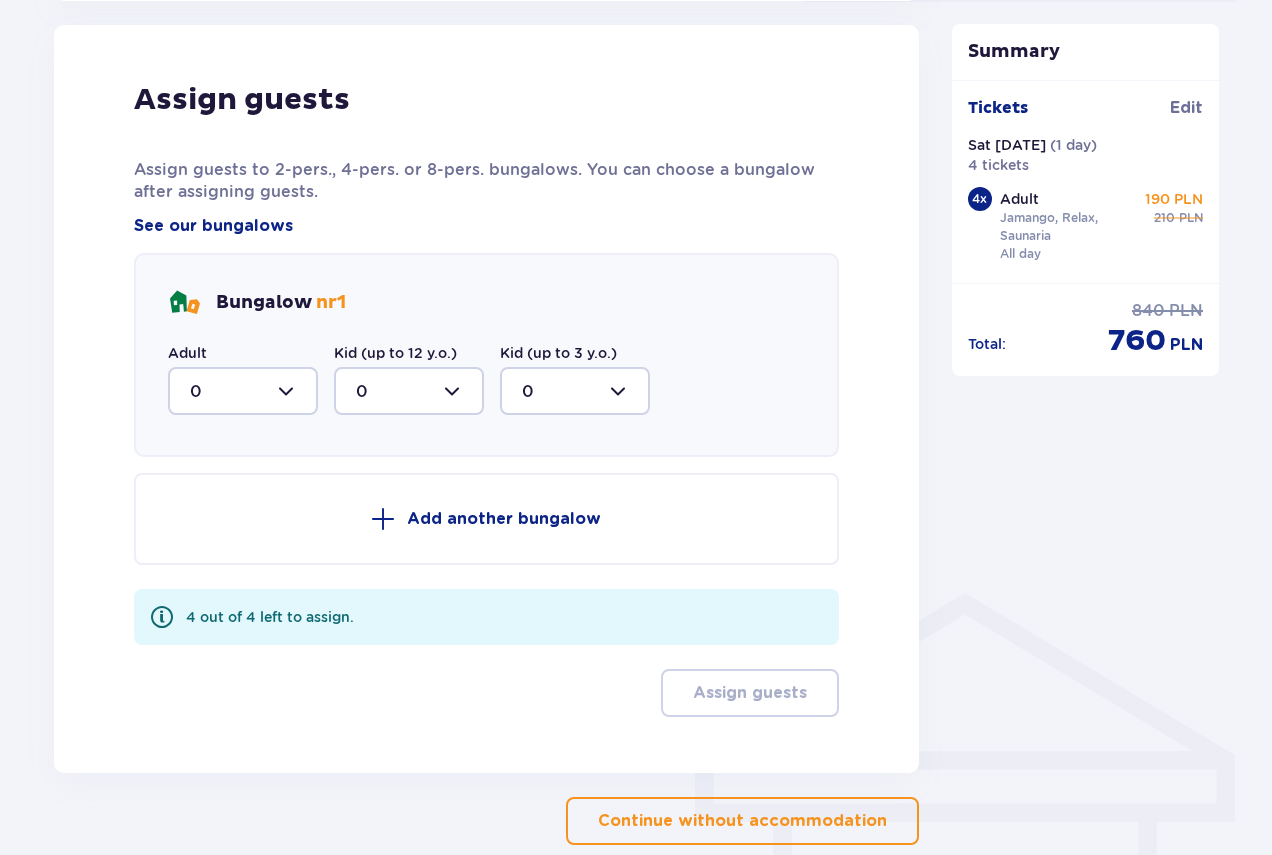 scroll, scrollTop: 1032, scrollLeft: 0, axis: vertical 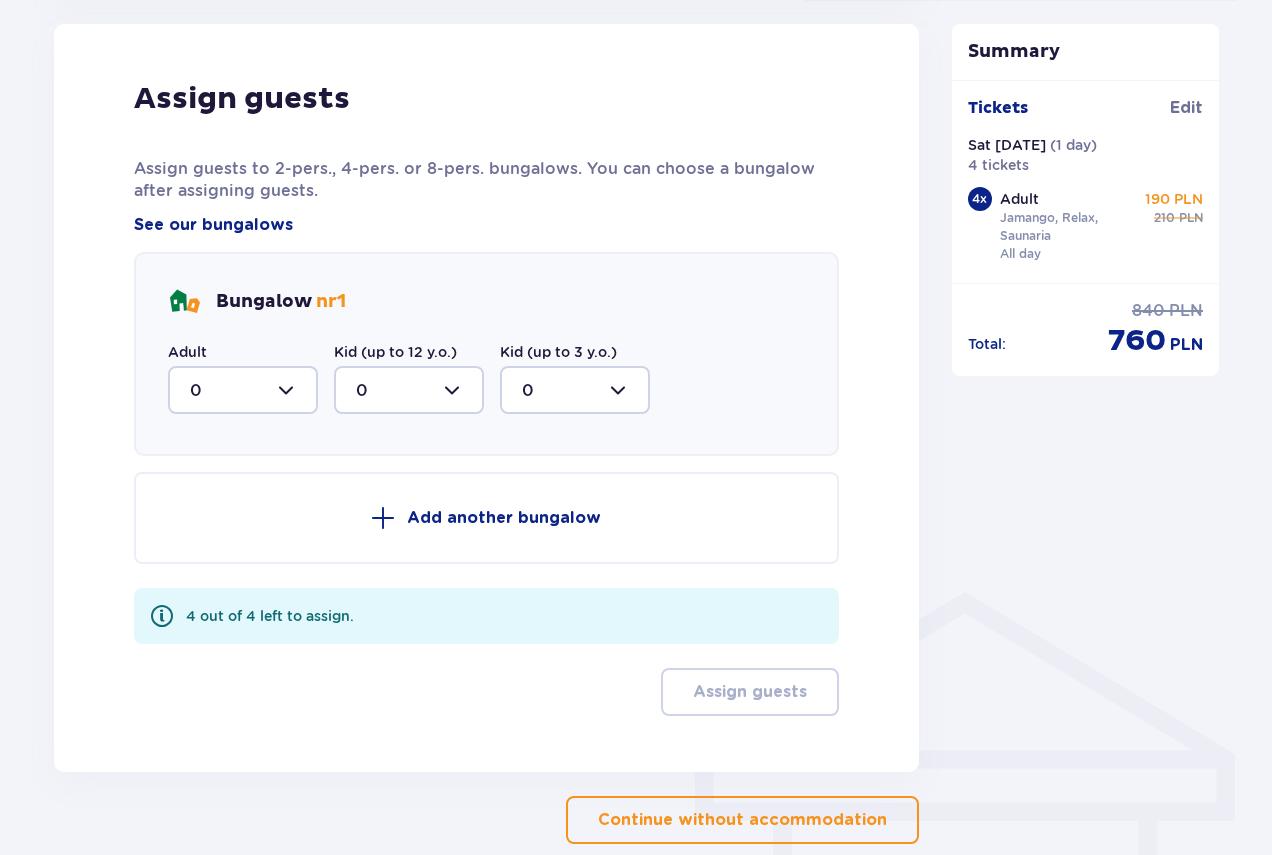 click at bounding box center [243, 390] 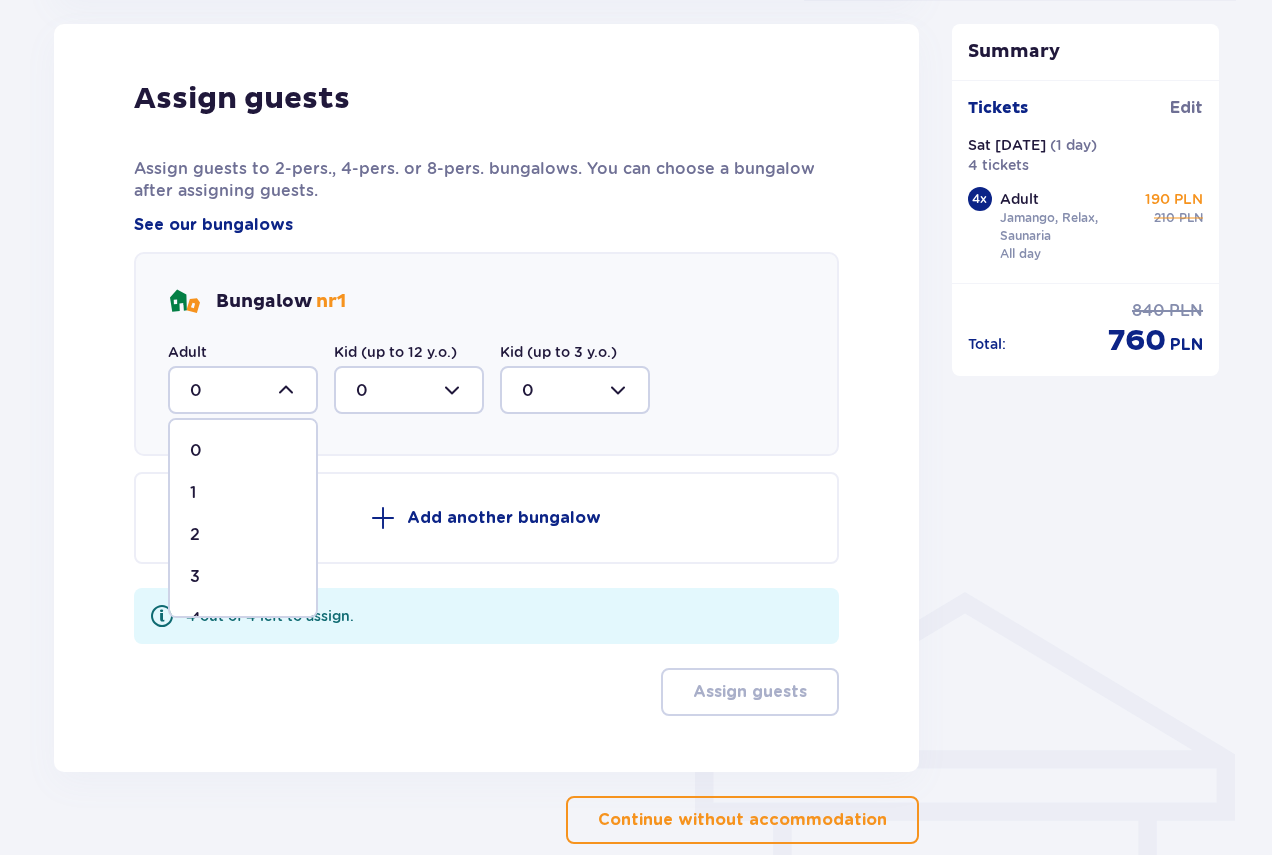 click on "2" at bounding box center (243, 535) 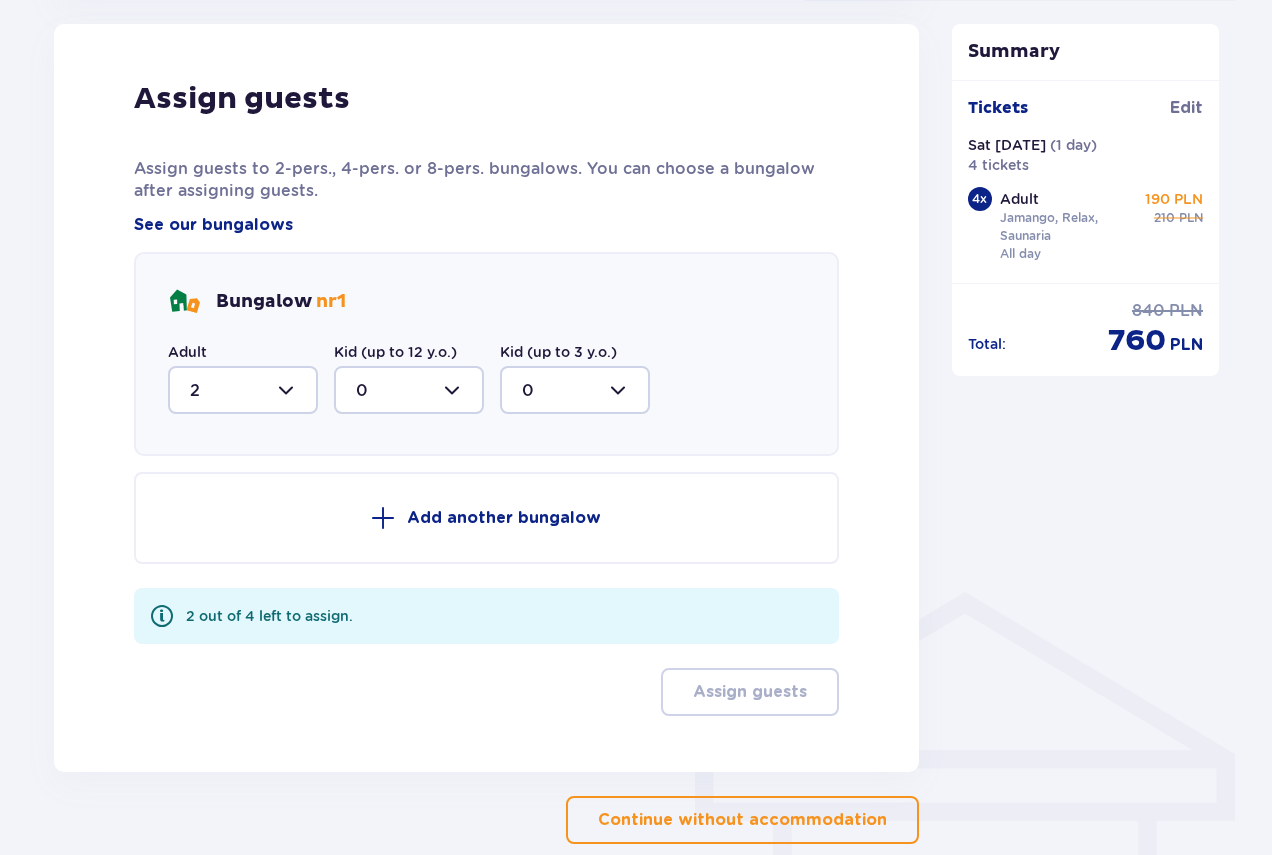 click on "Add another bungalow" at bounding box center [504, 518] 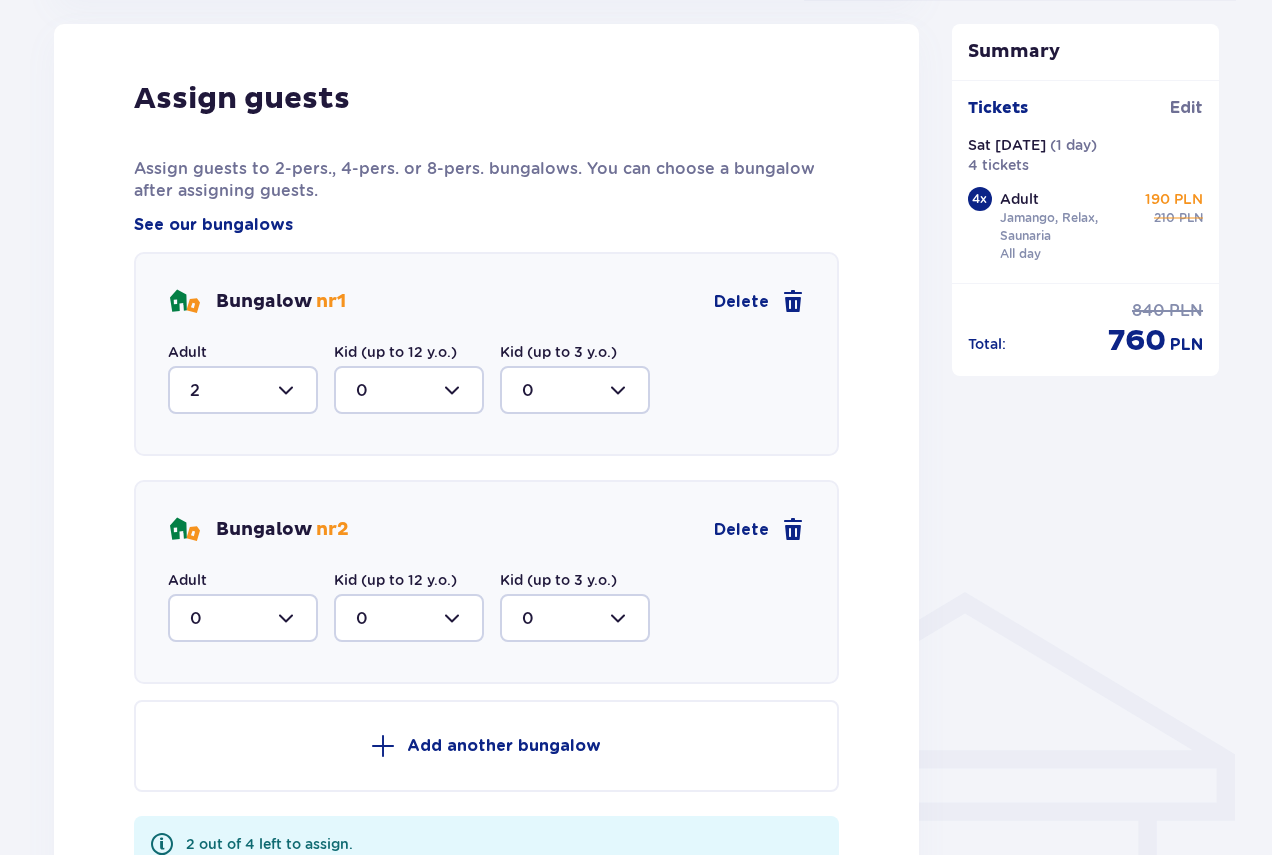 click at bounding box center (243, 618) 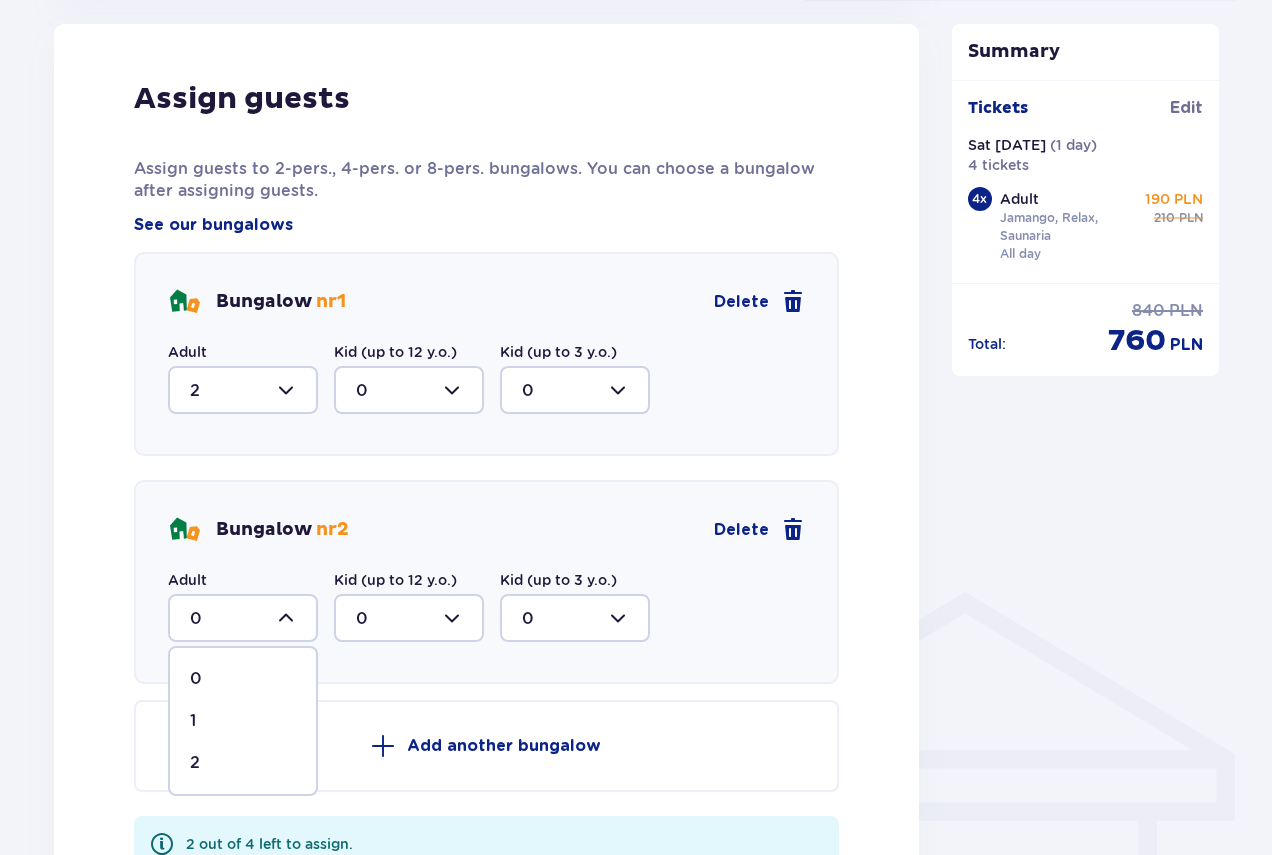 click on "2" at bounding box center [243, 763] 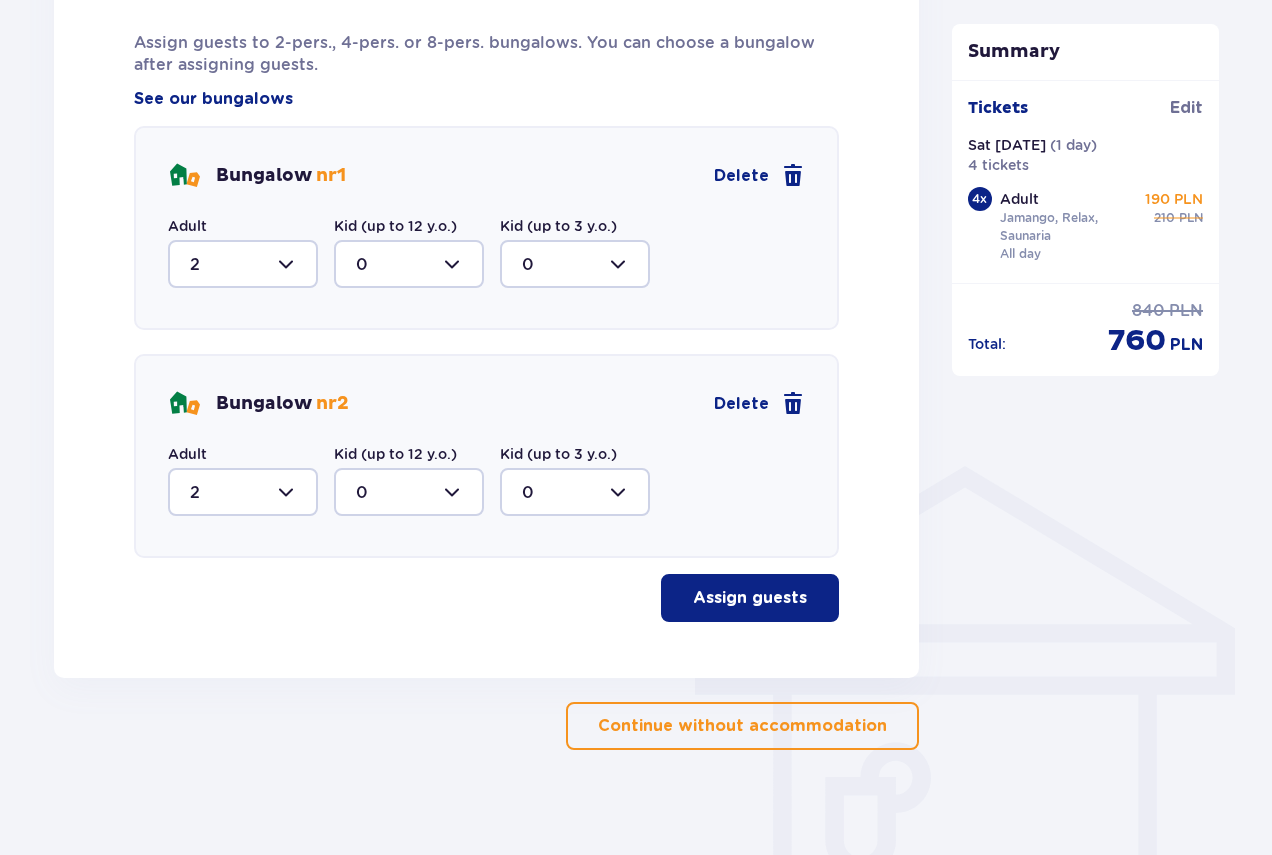 scroll, scrollTop: 1173, scrollLeft: 0, axis: vertical 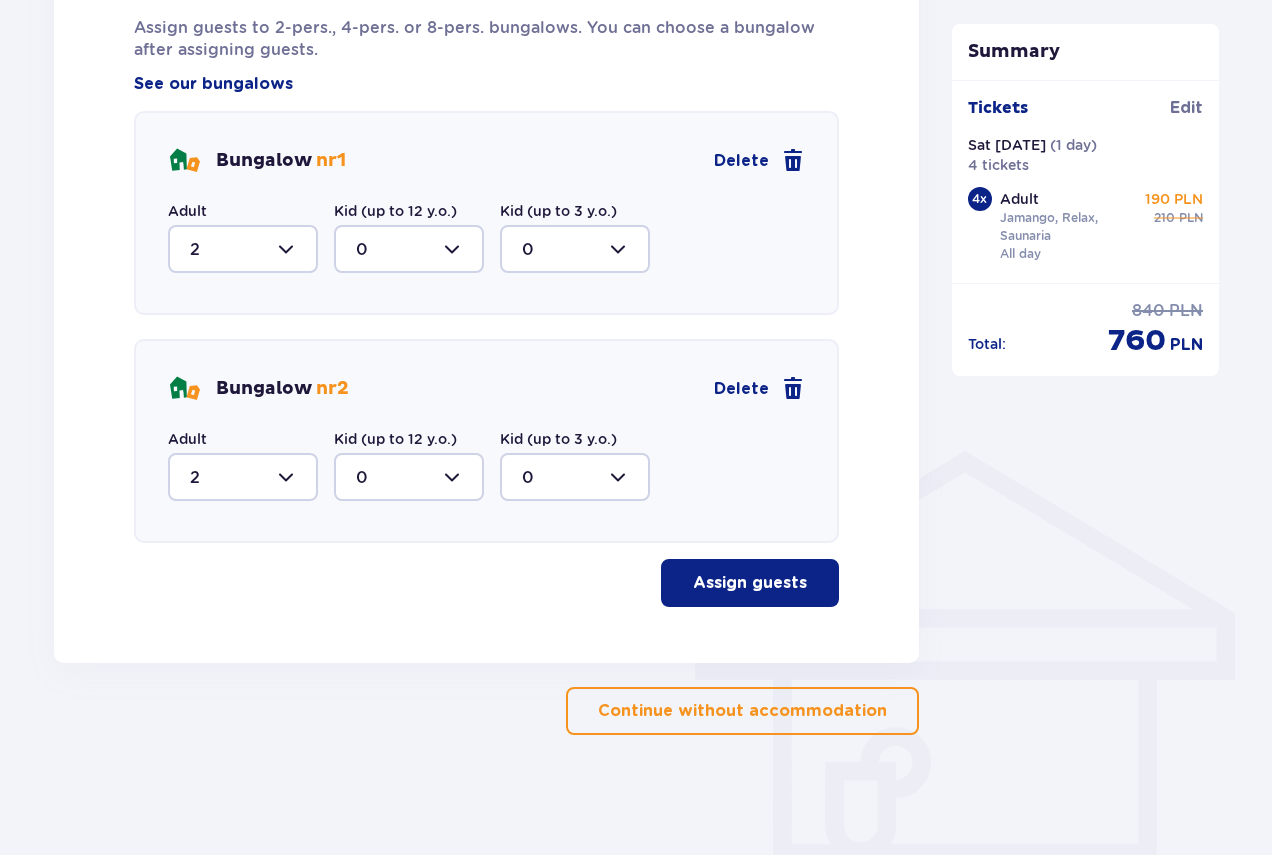 click on "Assign guests" at bounding box center [750, 583] 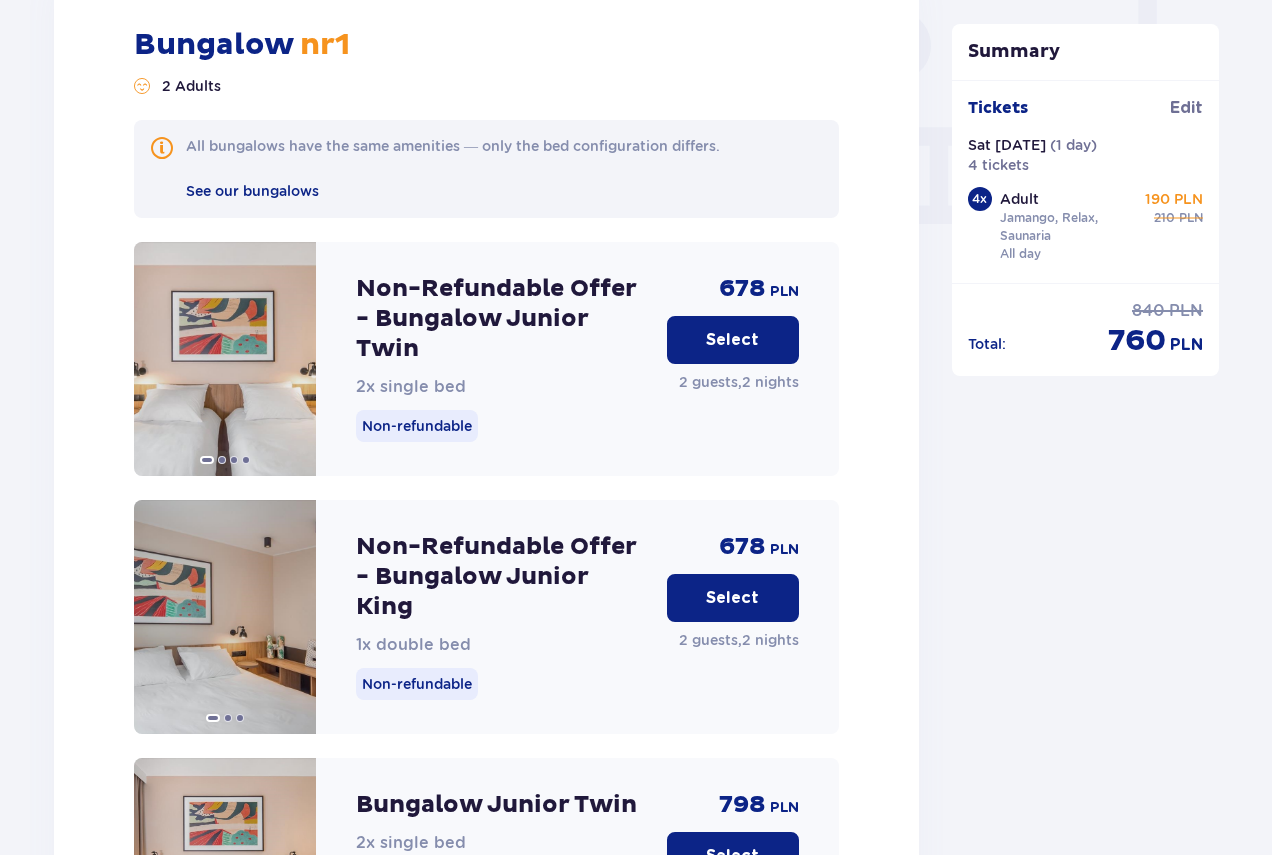 scroll, scrollTop: 1936, scrollLeft: 0, axis: vertical 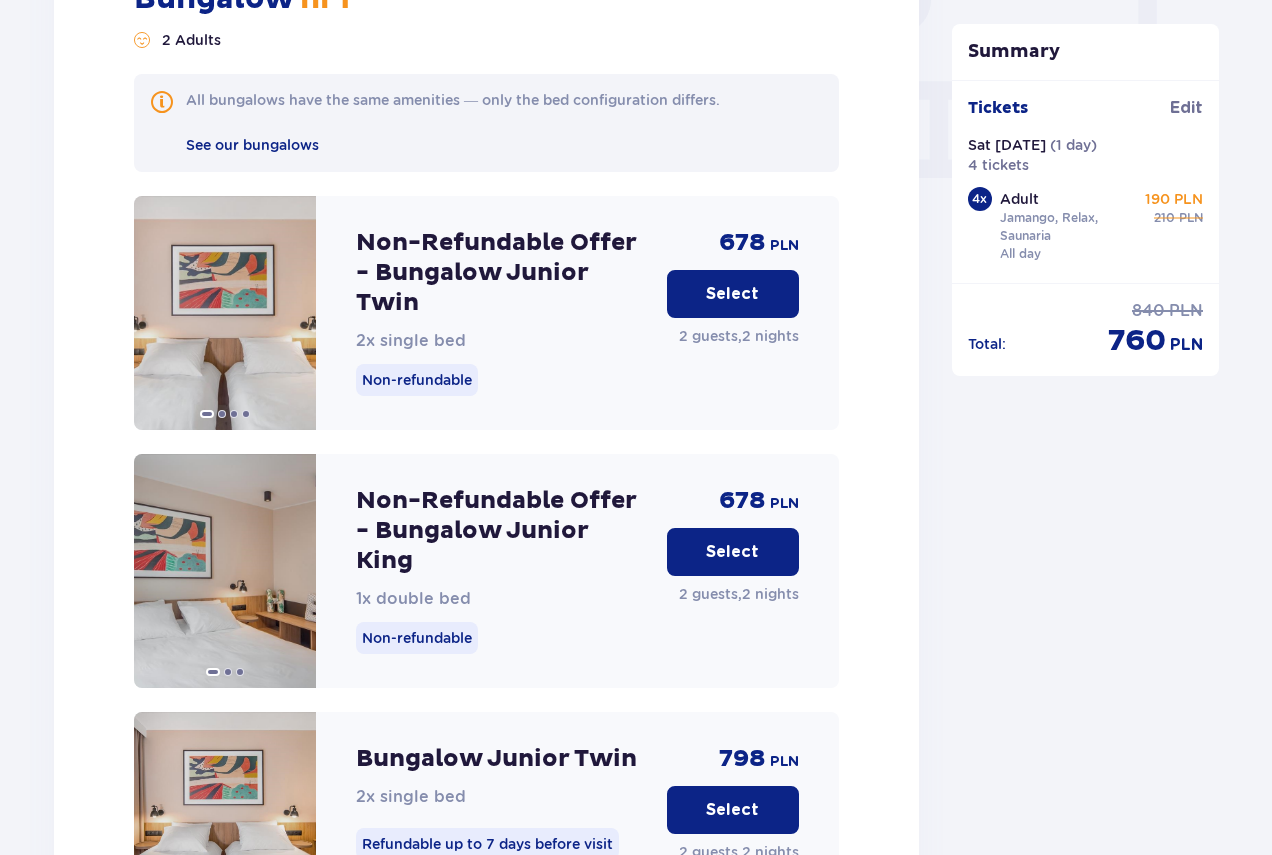 click on "Select" at bounding box center [733, 552] 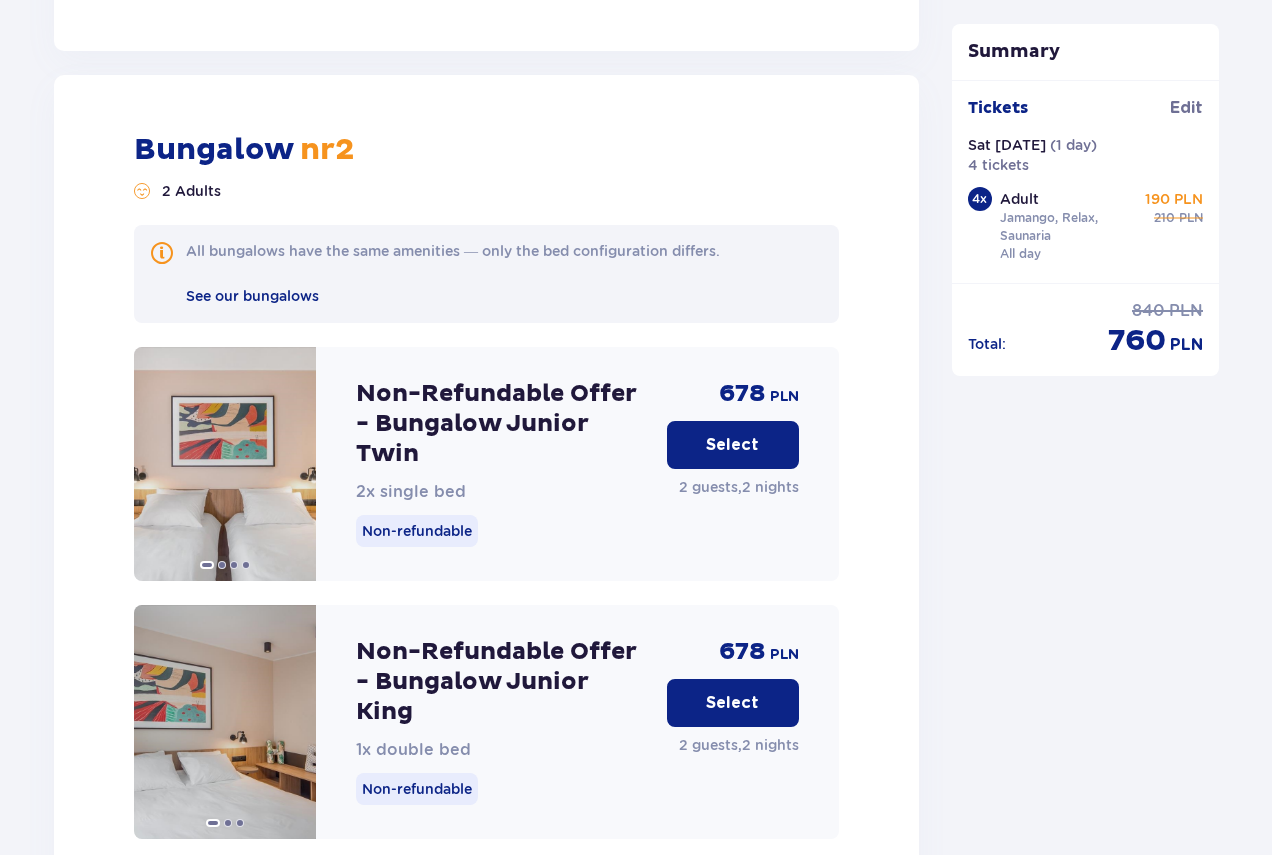 scroll, scrollTop: 5944, scrollLeft: 0, axis: vertical 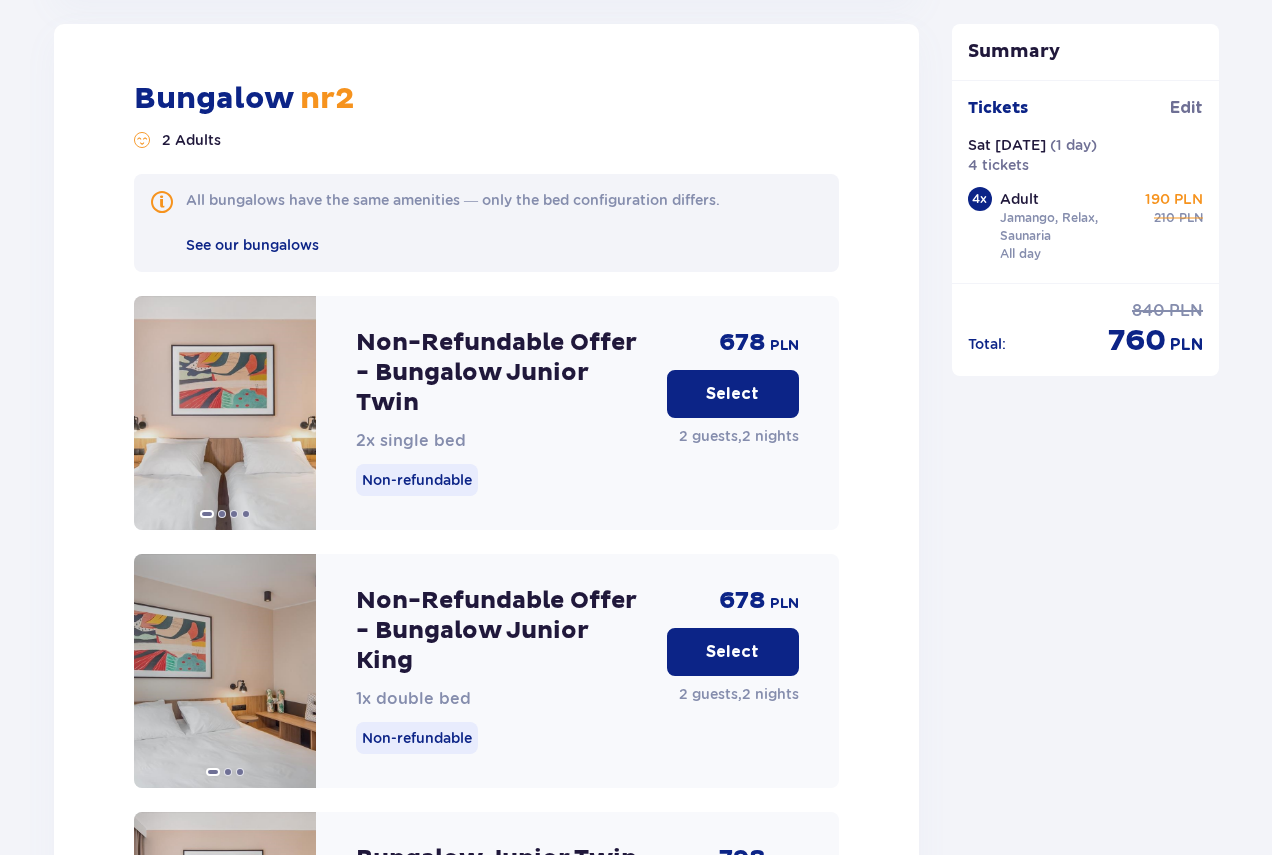 click on "Select" at bounding box center [732, 652] 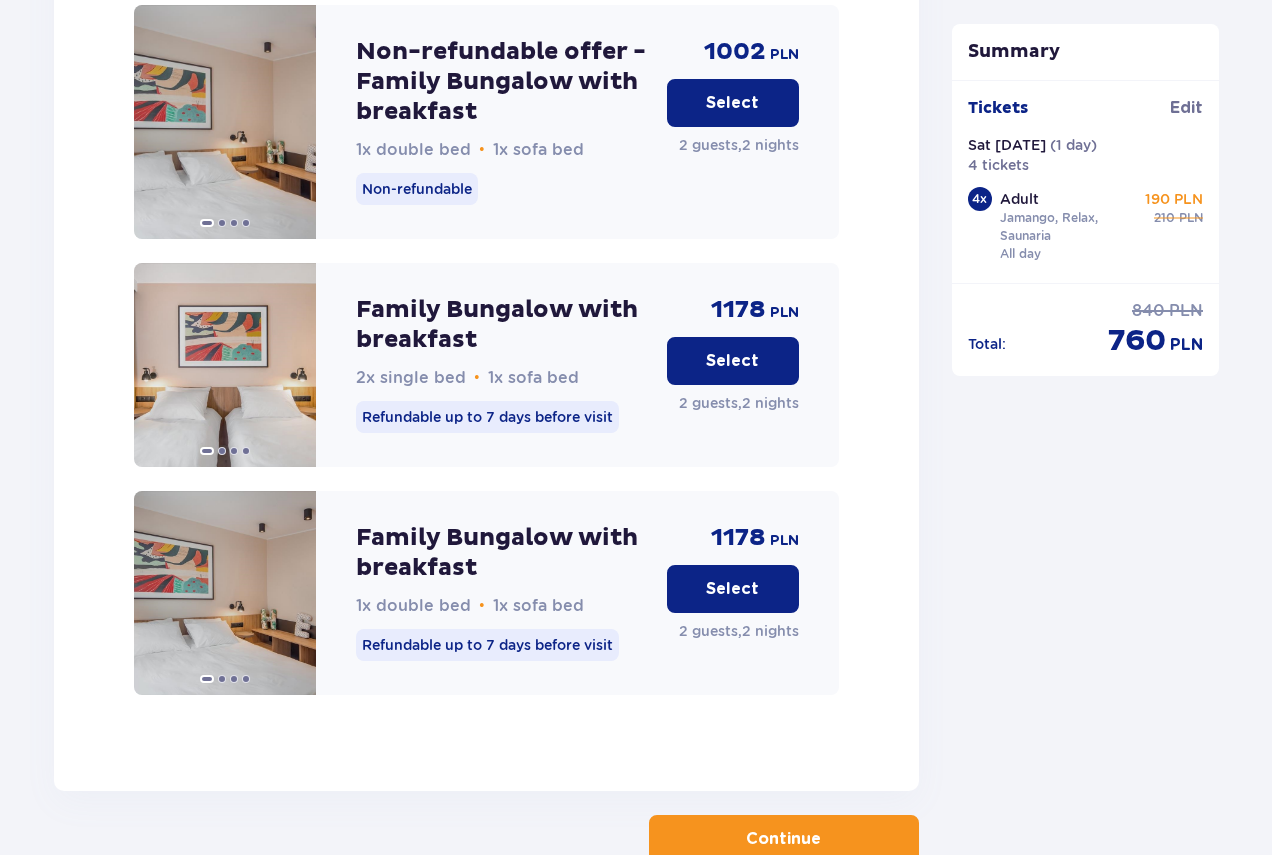scroll, scrollTop: 9389, scrollLeft: 0, axis: vertical 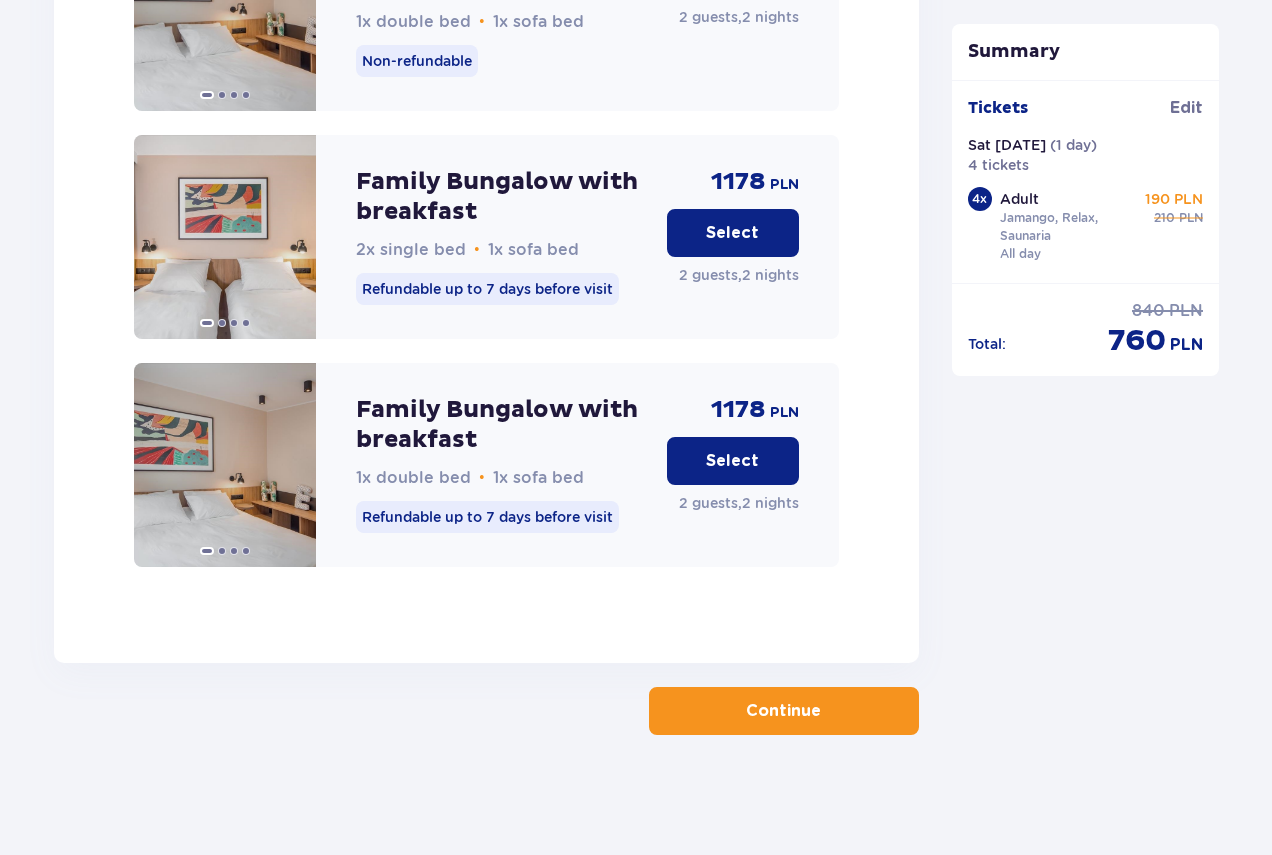 click at bounding box center [825, 711] 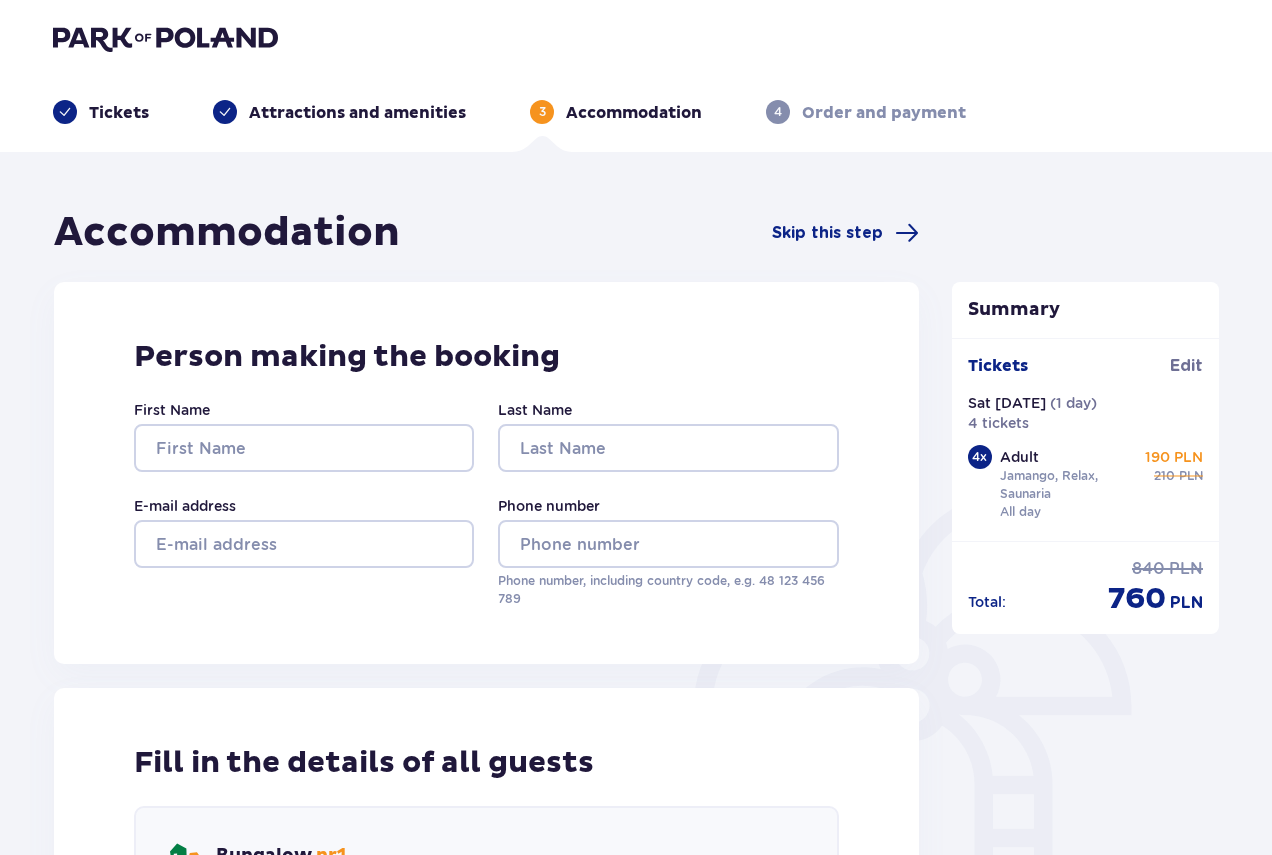 scroll, scrollTop: 0, scrollLeft: 0, axis: both 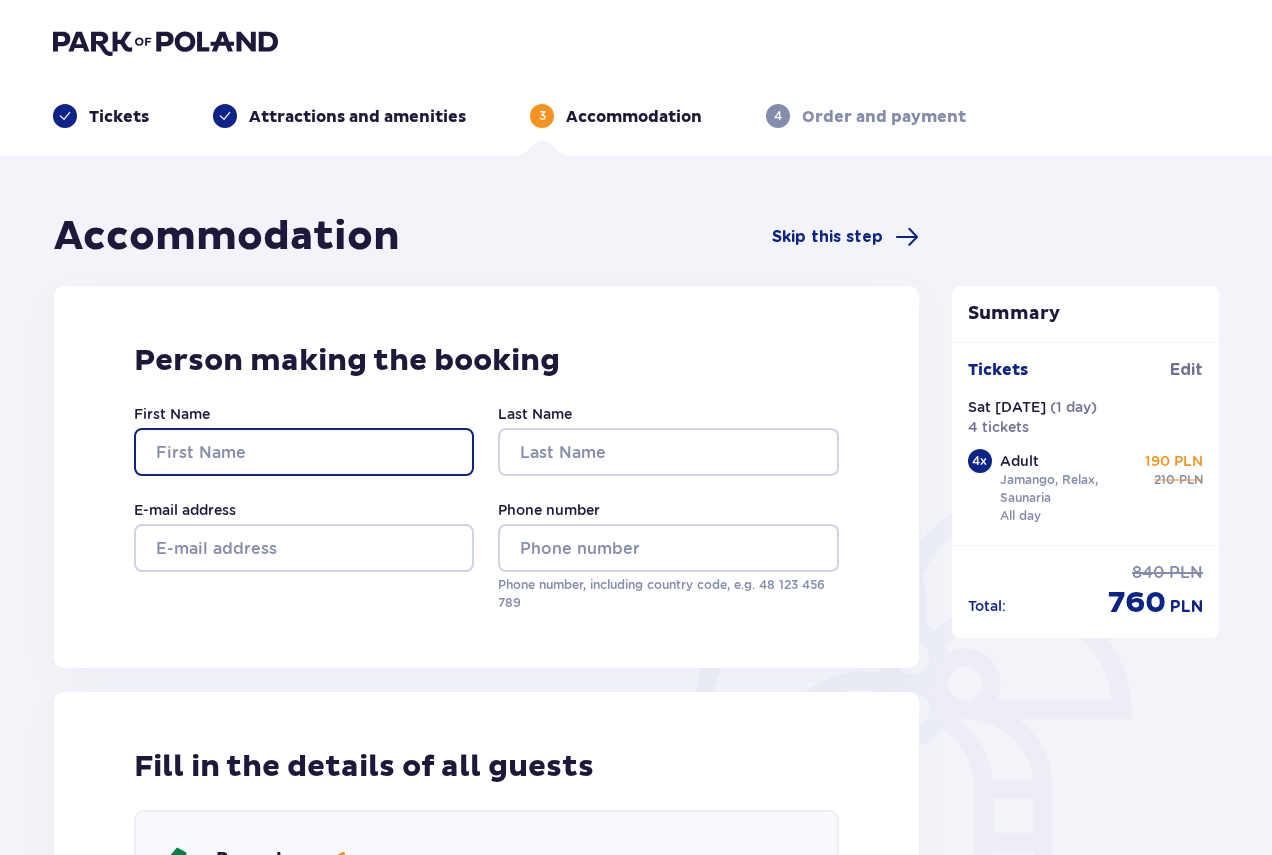 click on "First Name" at bounding box center (304, 452) 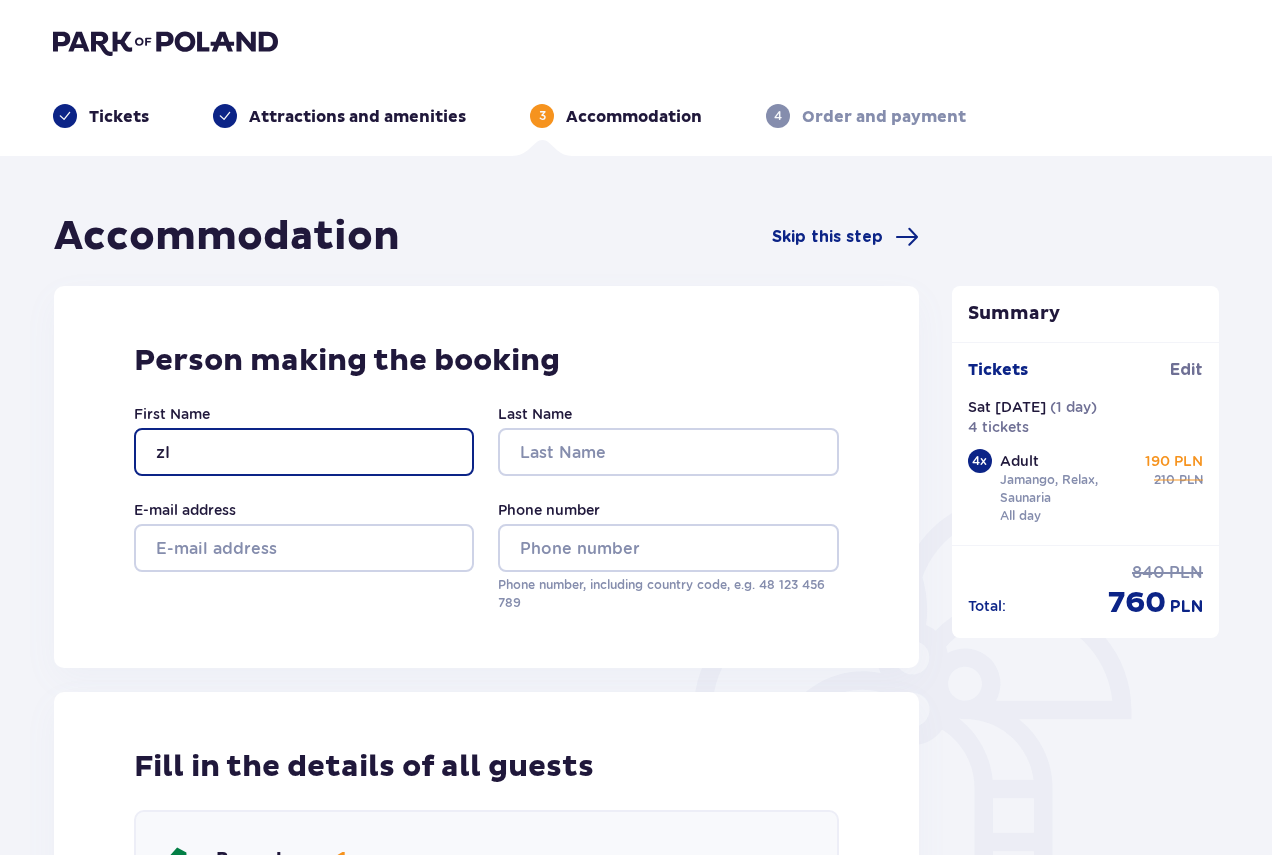 type on "z" 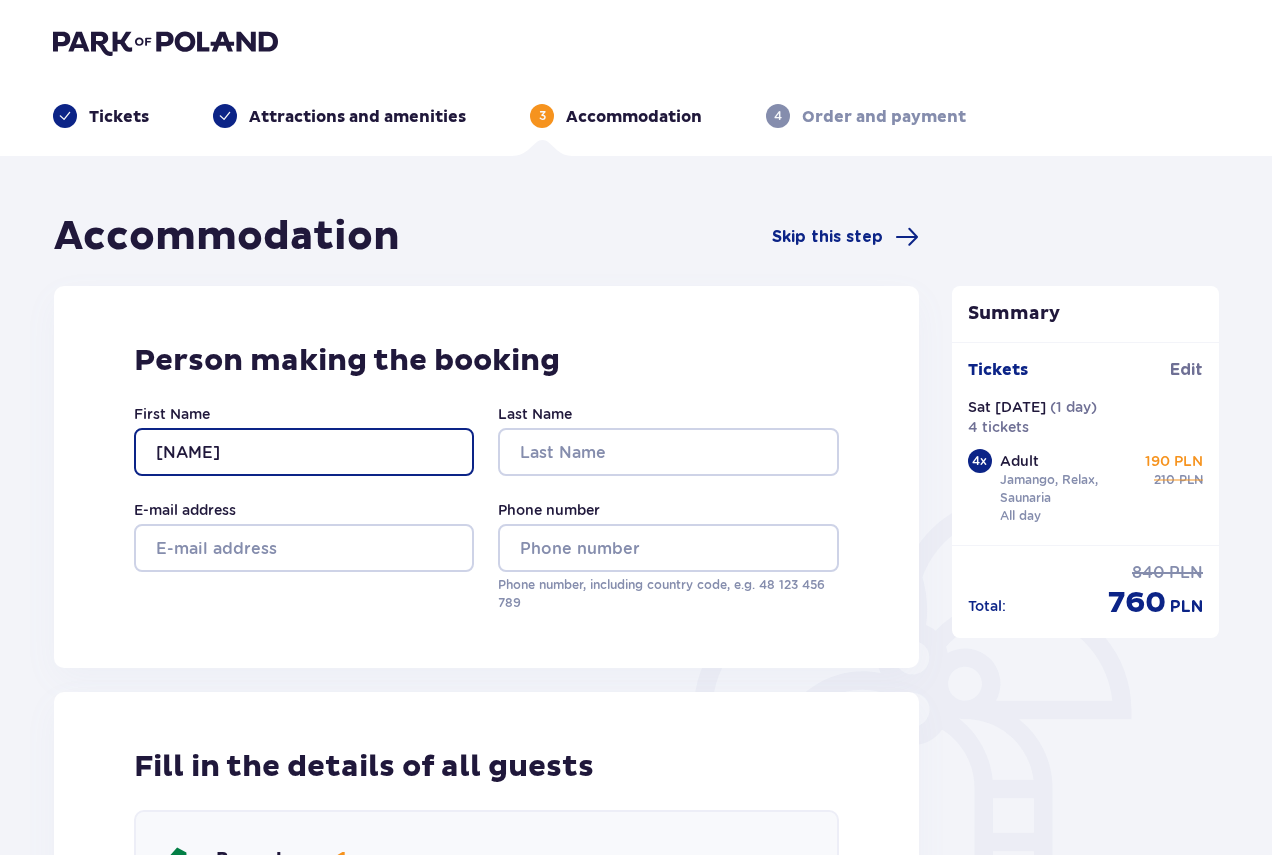 type on "Zivile" 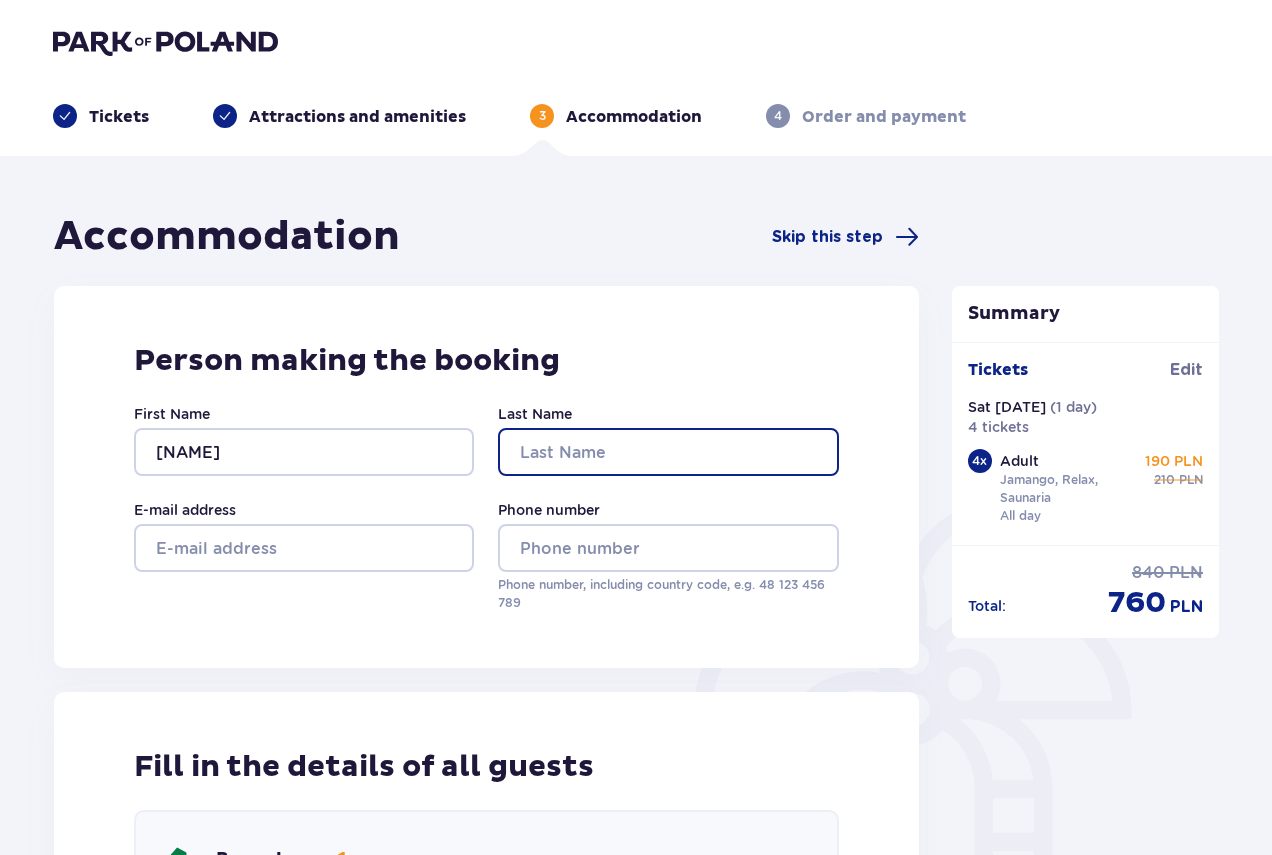 click on "Last Name" at bounding box center [668, 452] 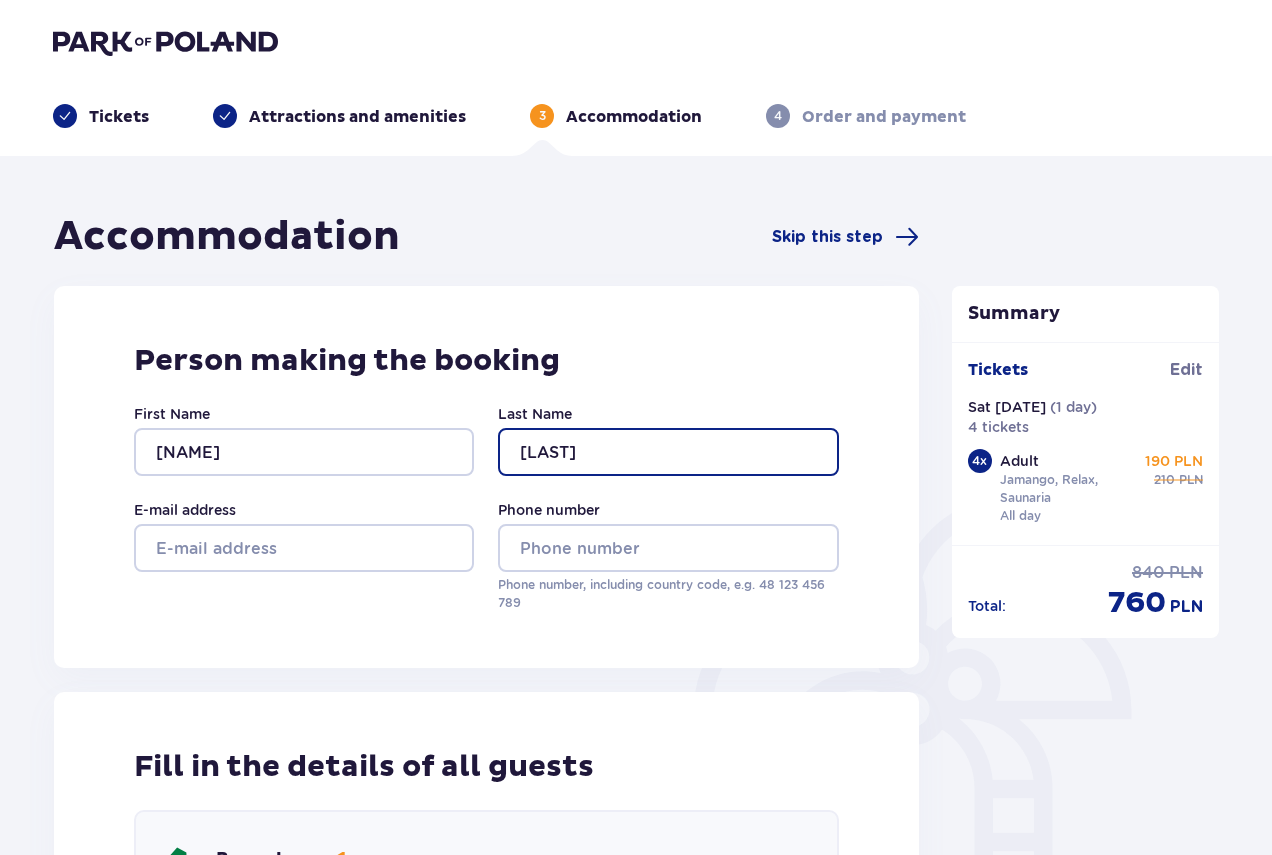 type on "Leonaite" 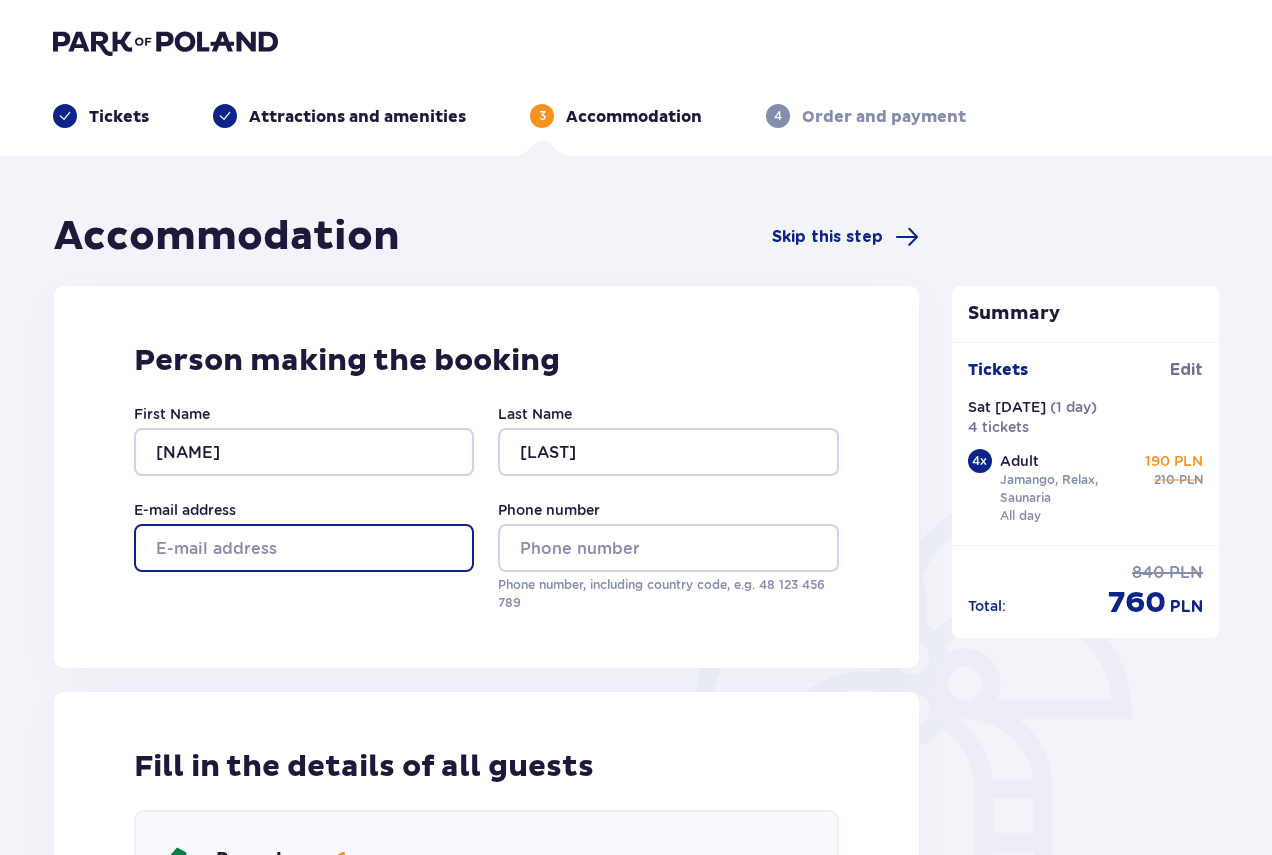 click on "E-mail address" at bounding box center [304, 548] 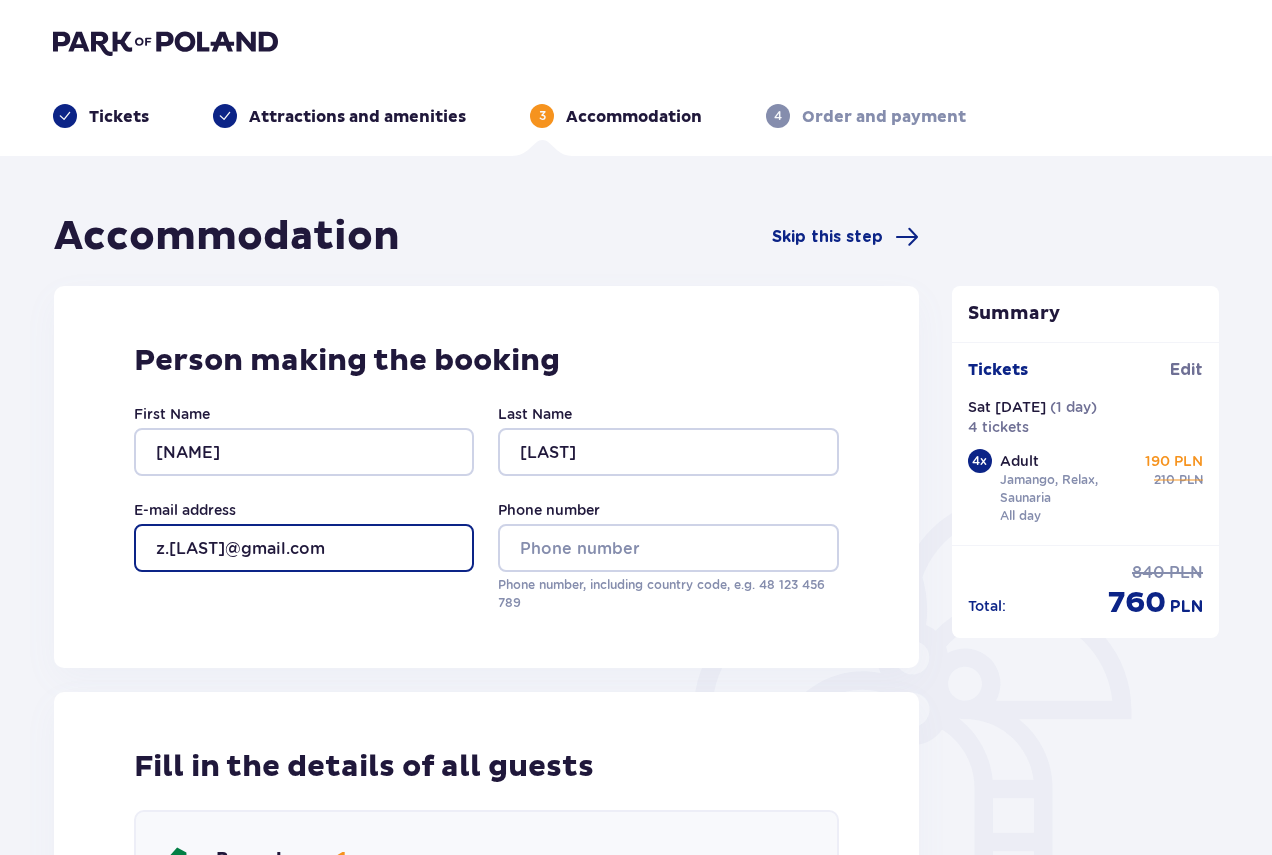 type on "z.leonaite@gmail.com" 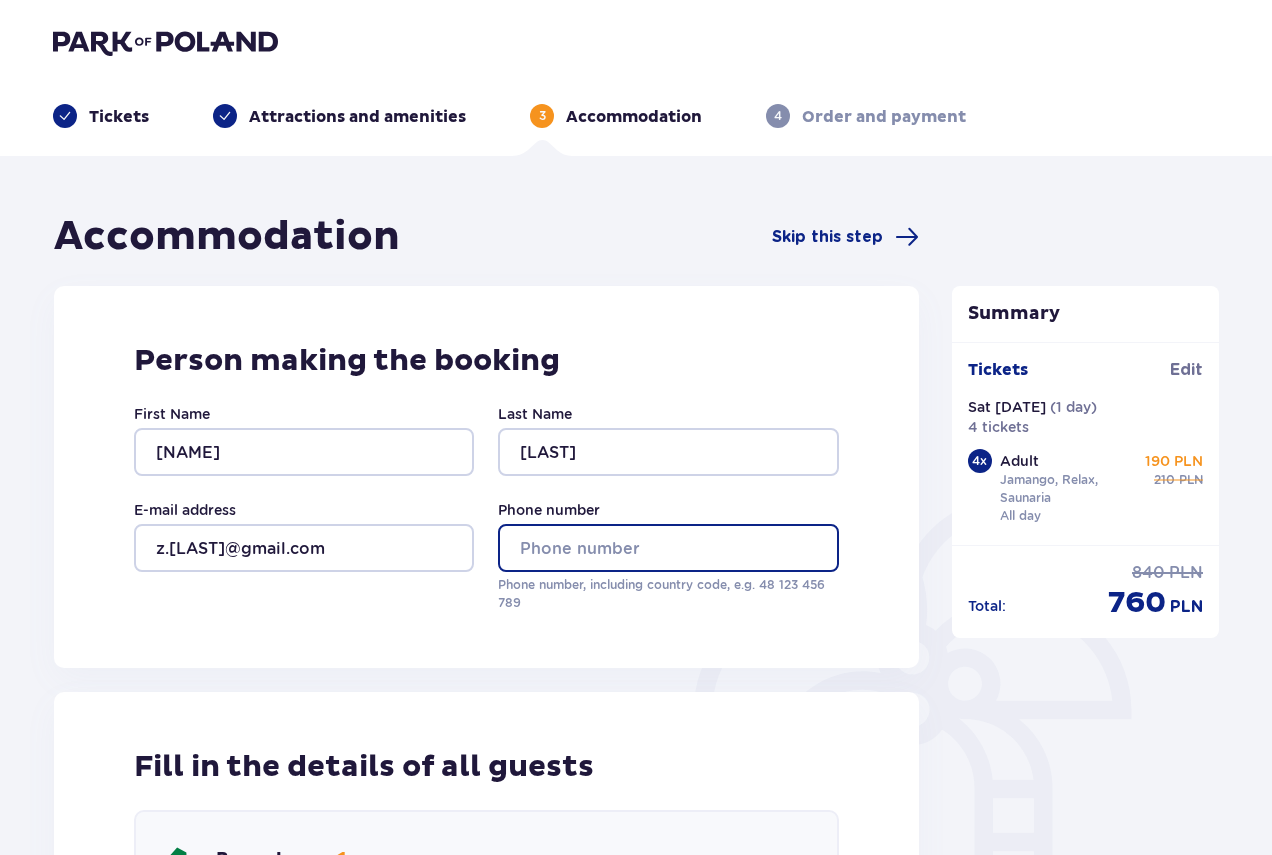 click on "Phone number" at bounding box center (668, 548) 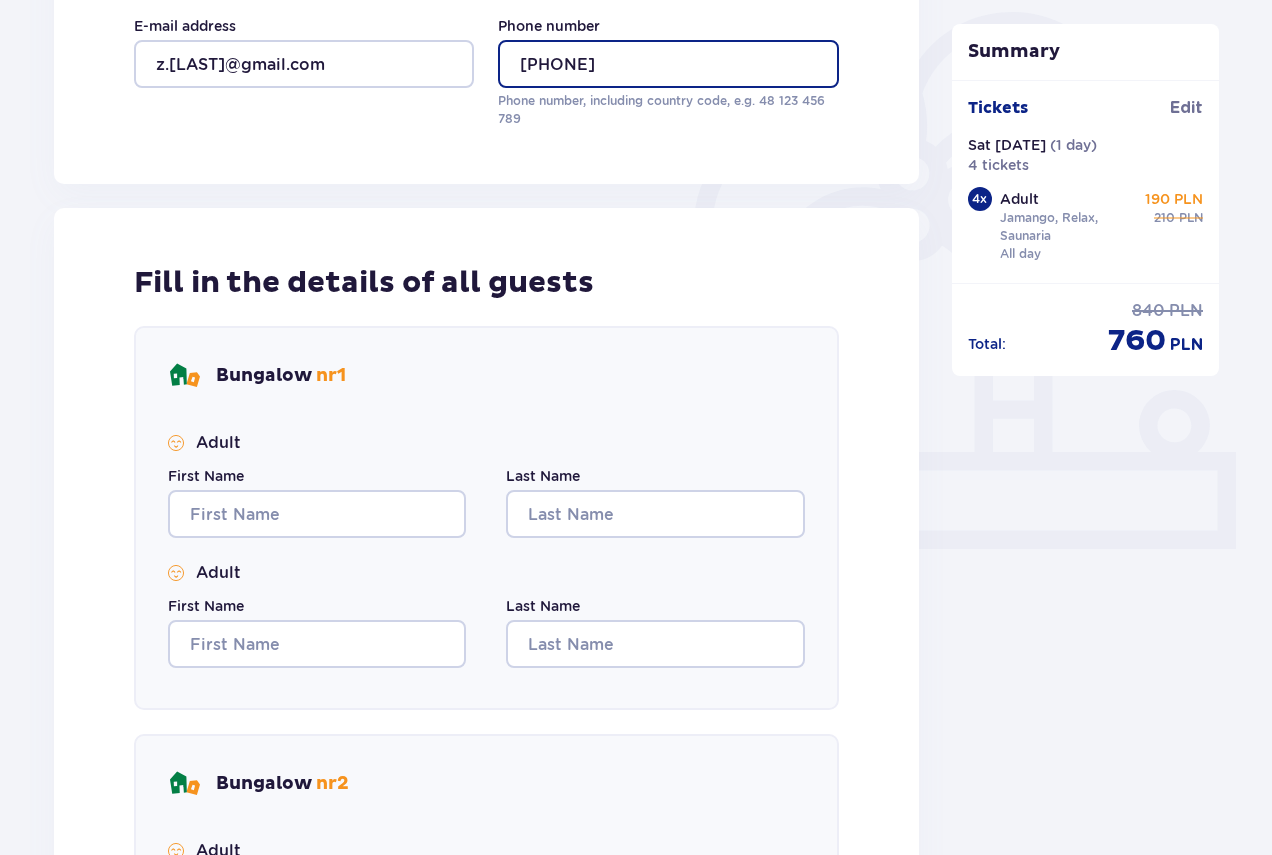 scroll, scrollTop: 600, scrollLeft: 0, axis: vertical 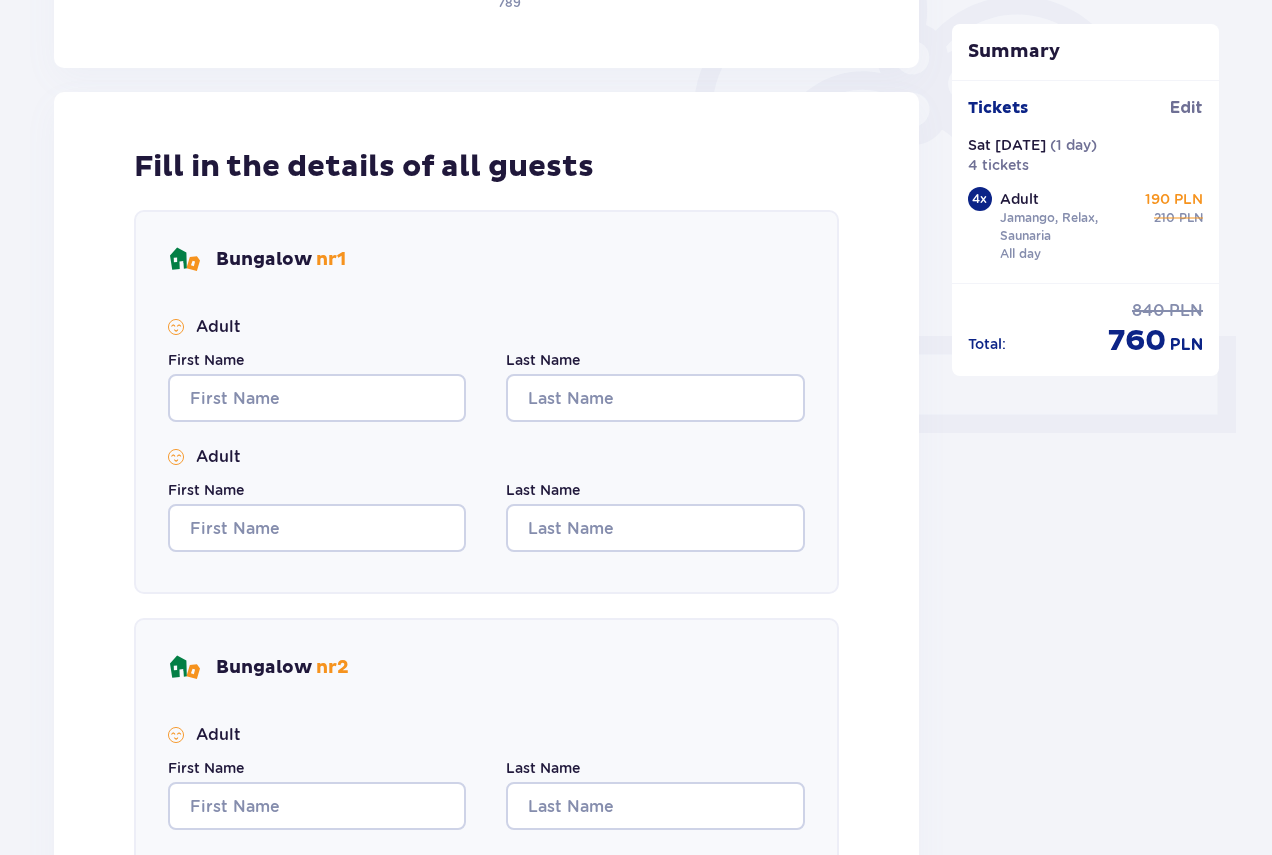 type on "+37060096089" 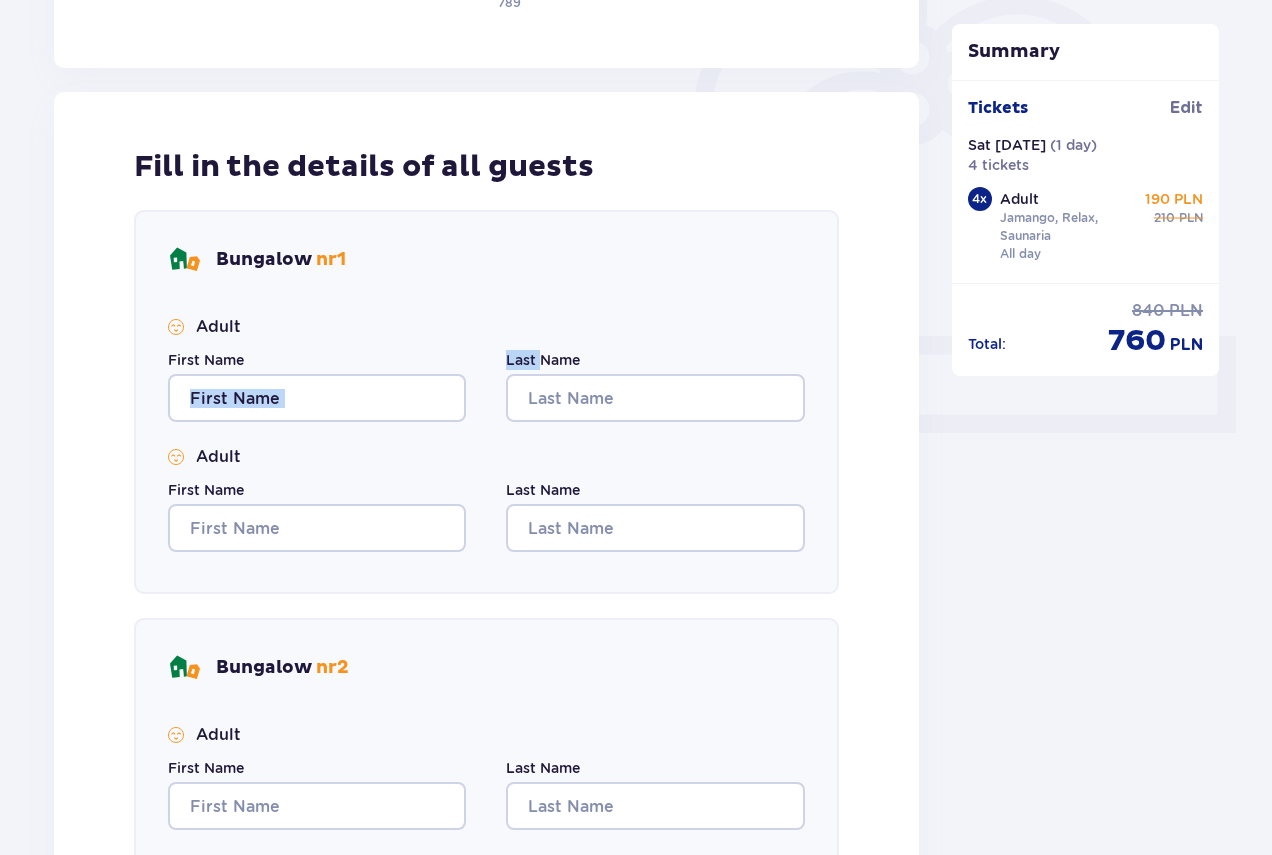 click on "First Name" at bounding box center [317, 386] 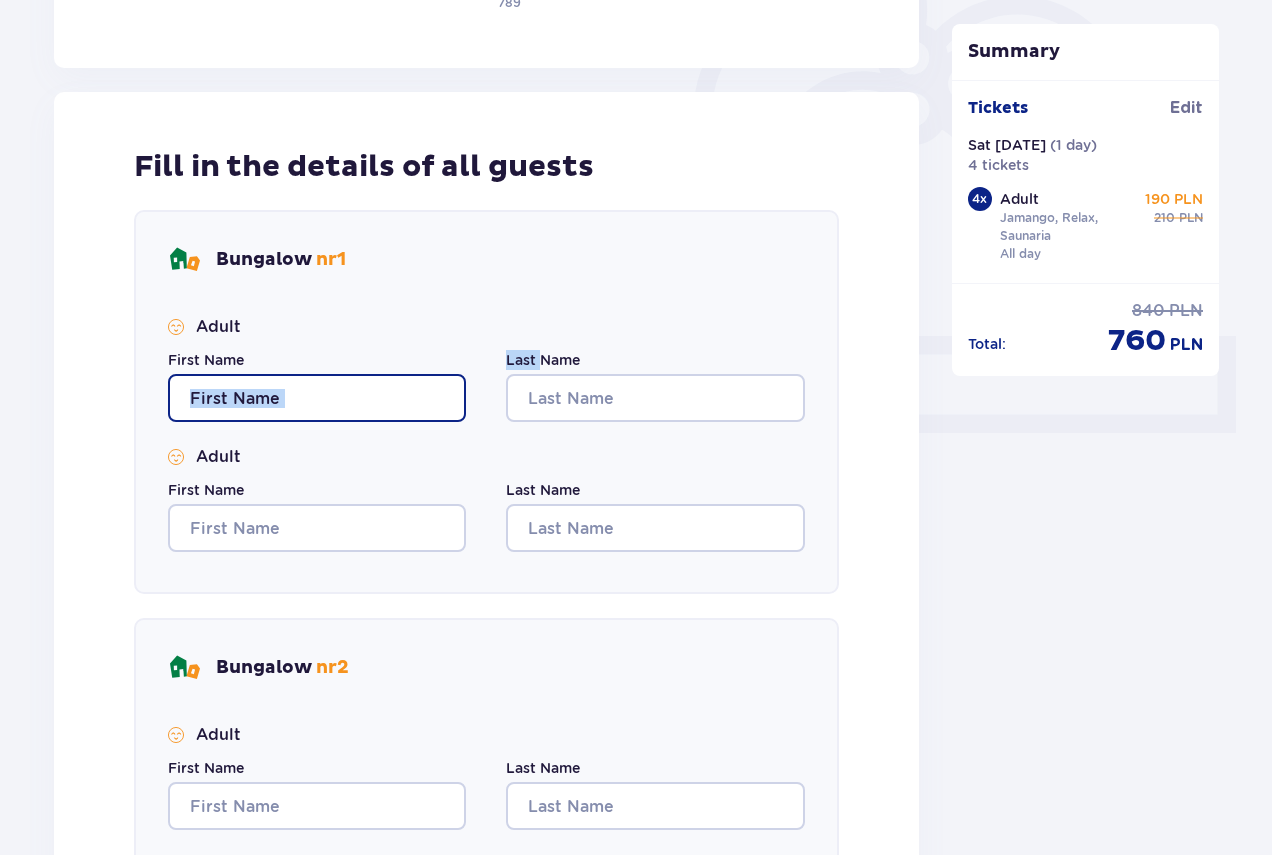 click on "First Name" at bounding box center (317, 398) 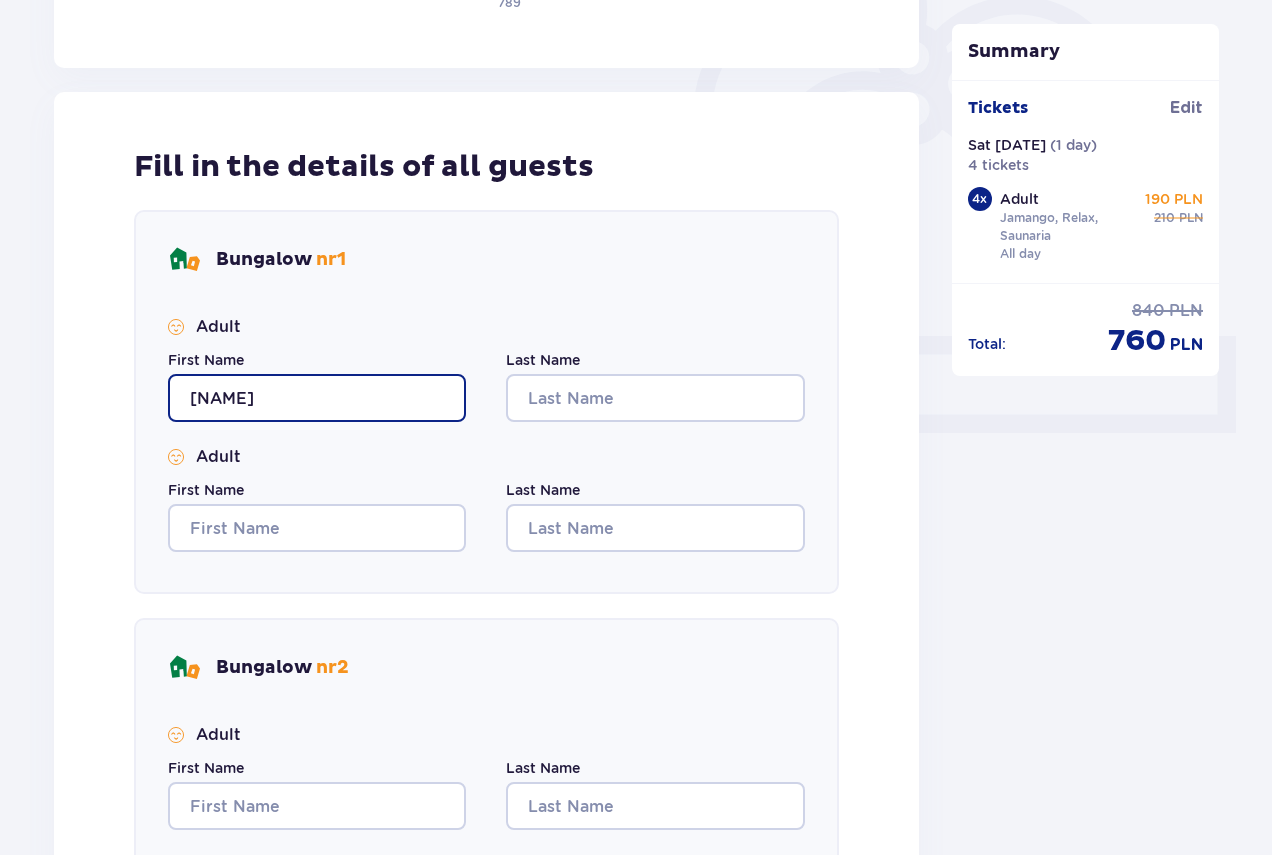 type on "Zivile" 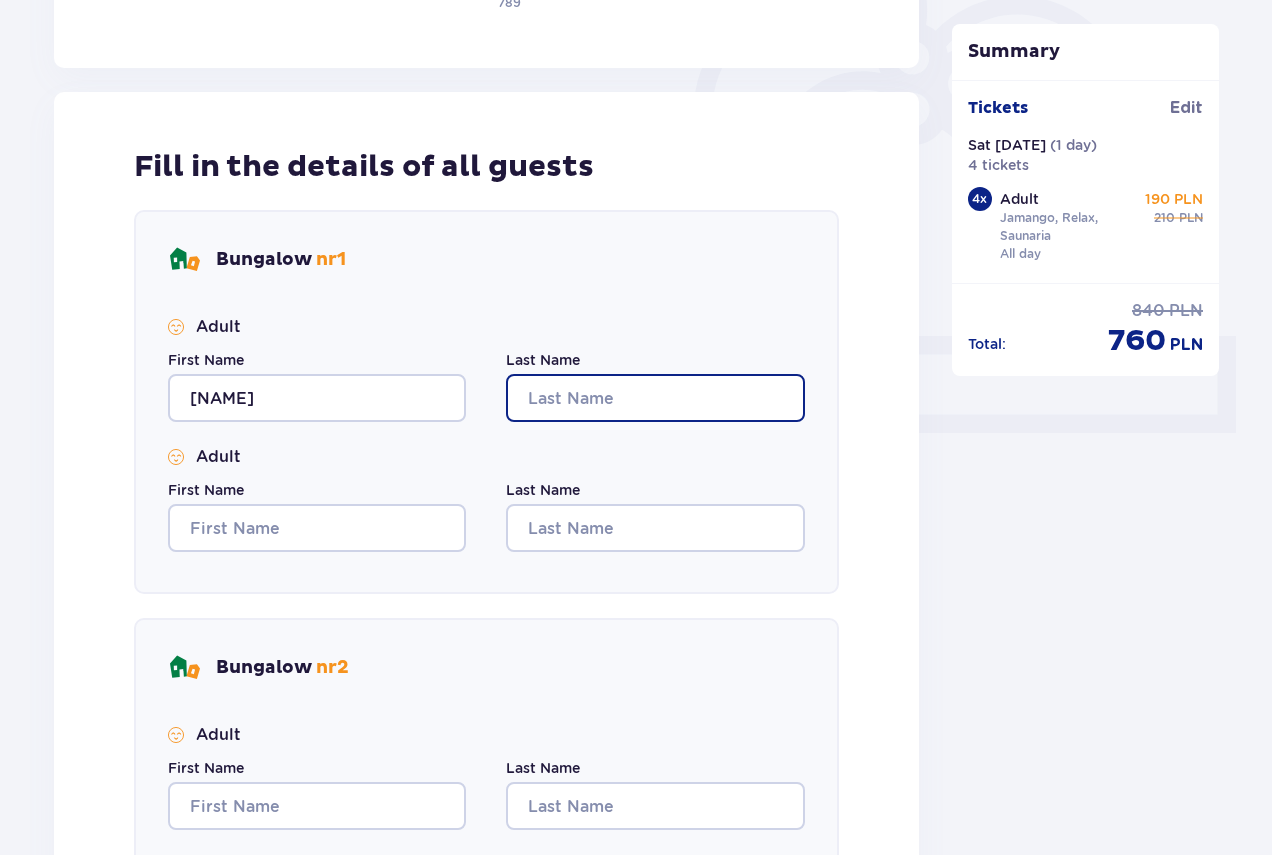 click on "Last Name" at bounding box center (655, 398) 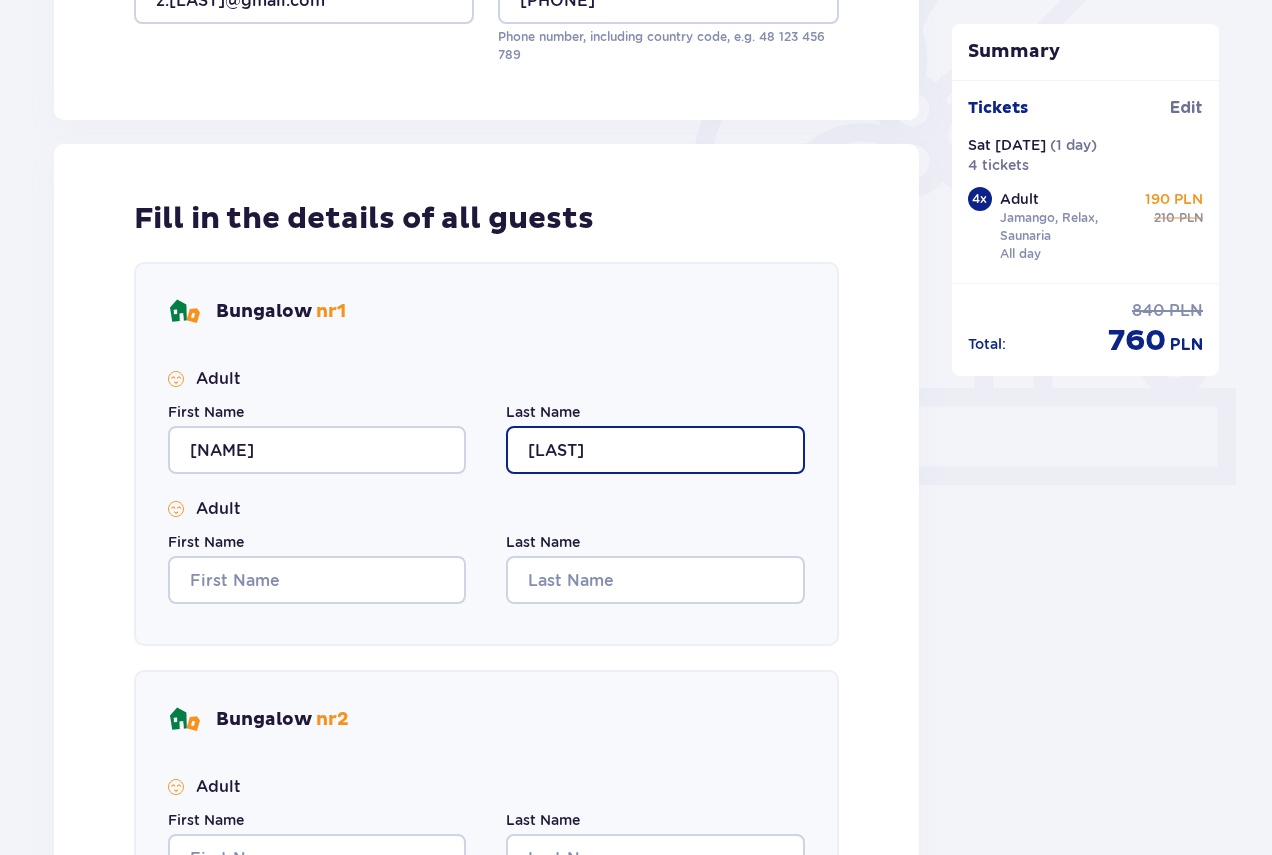 scroll, scrollTop: 500, scrollLeft: 0, axis: vertical 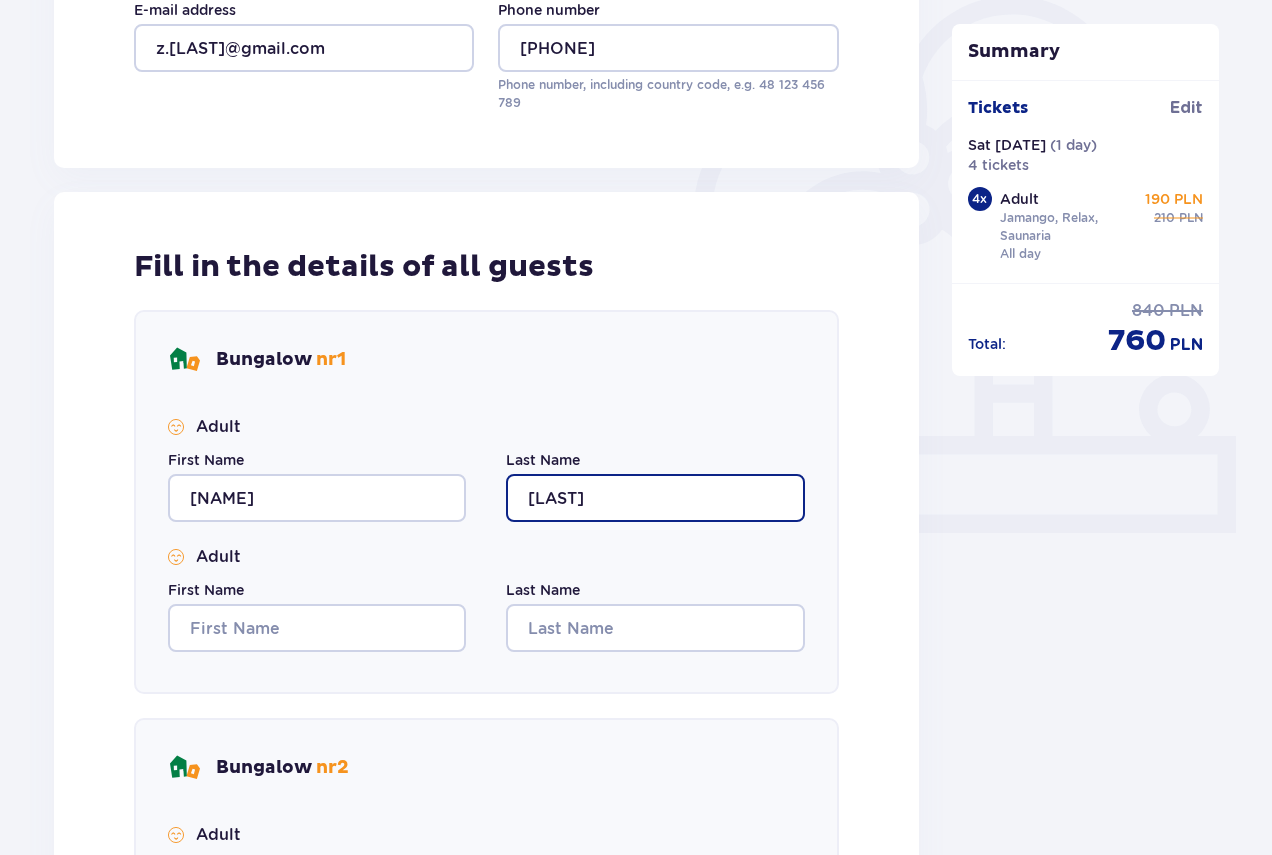 type on "Leonaite" 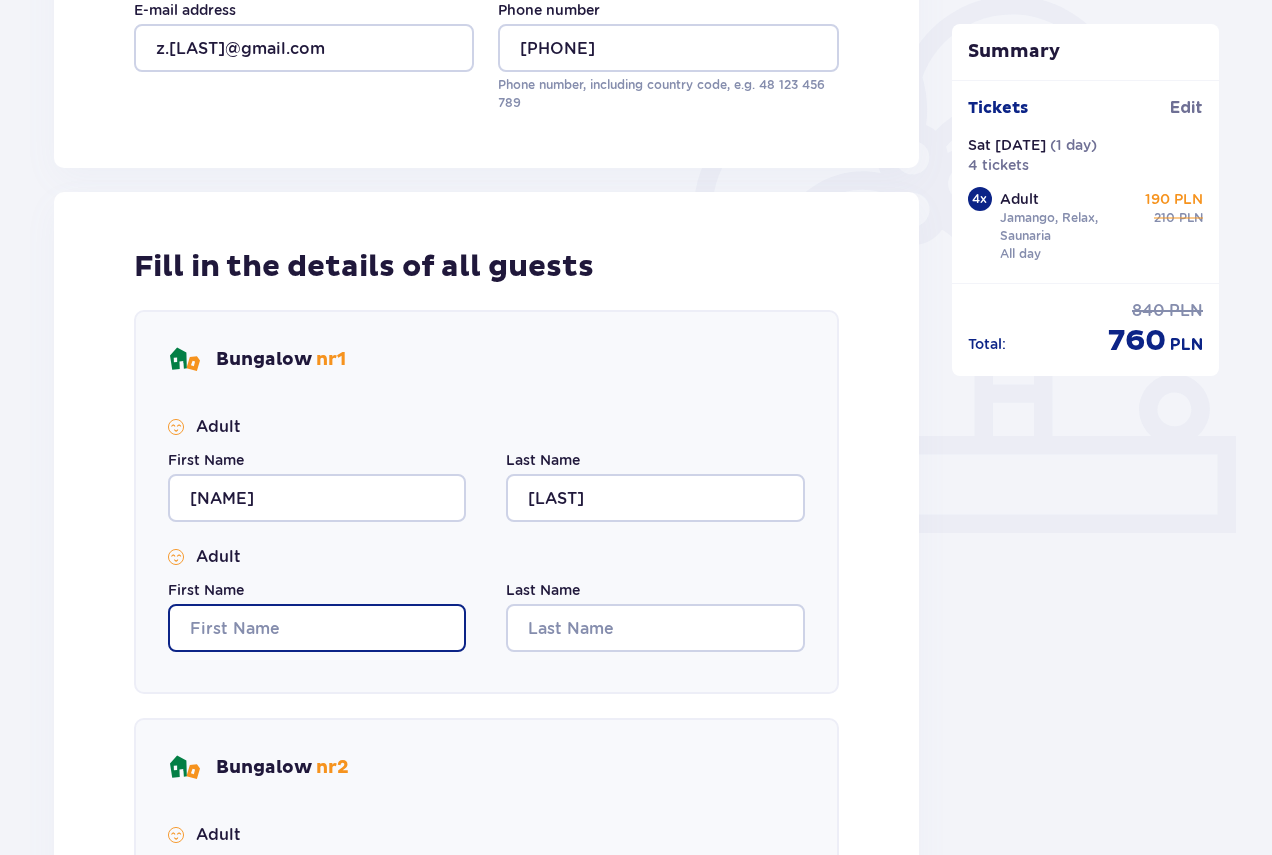 click on "First Name" at bounding box center [317, 628] 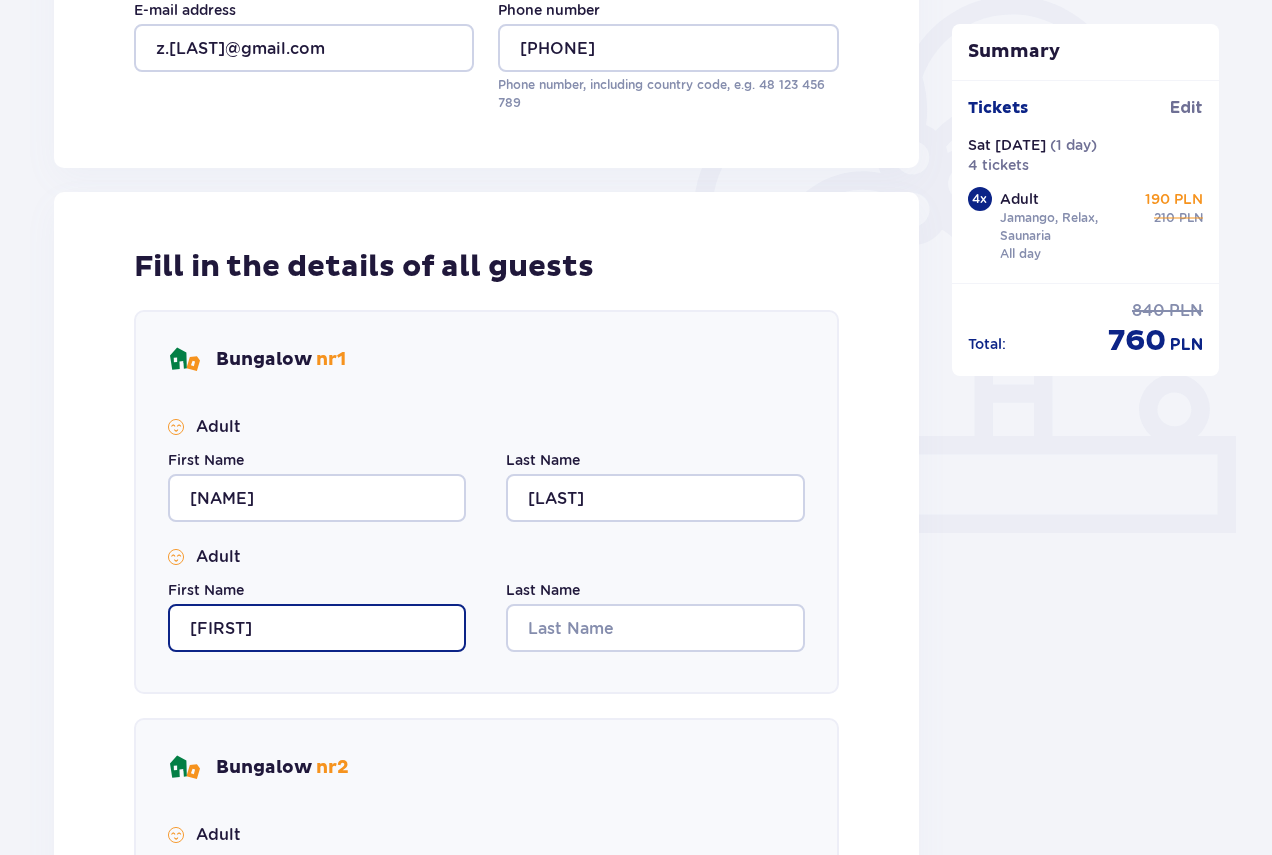 type on "Edvinas" 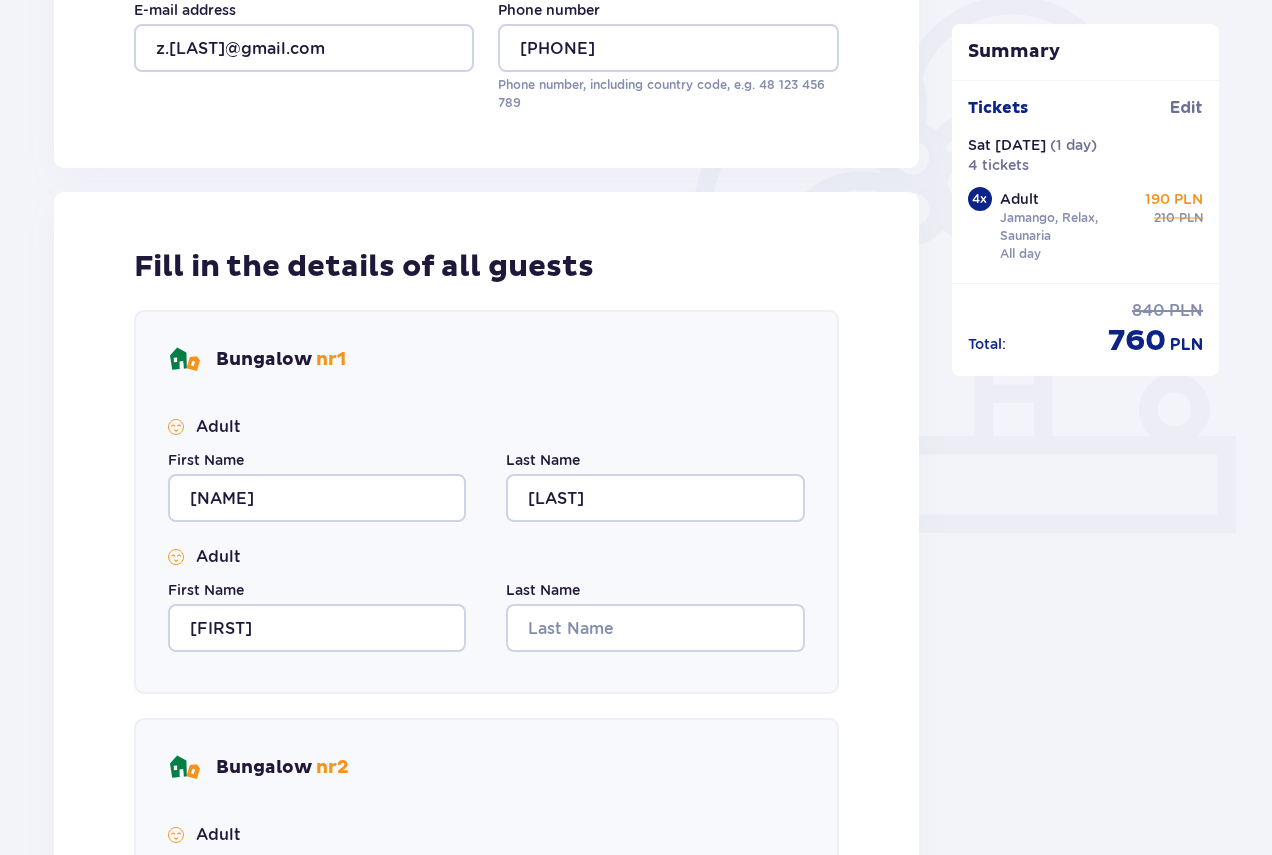 click on "Last Name" at bounding box center (655, 616) 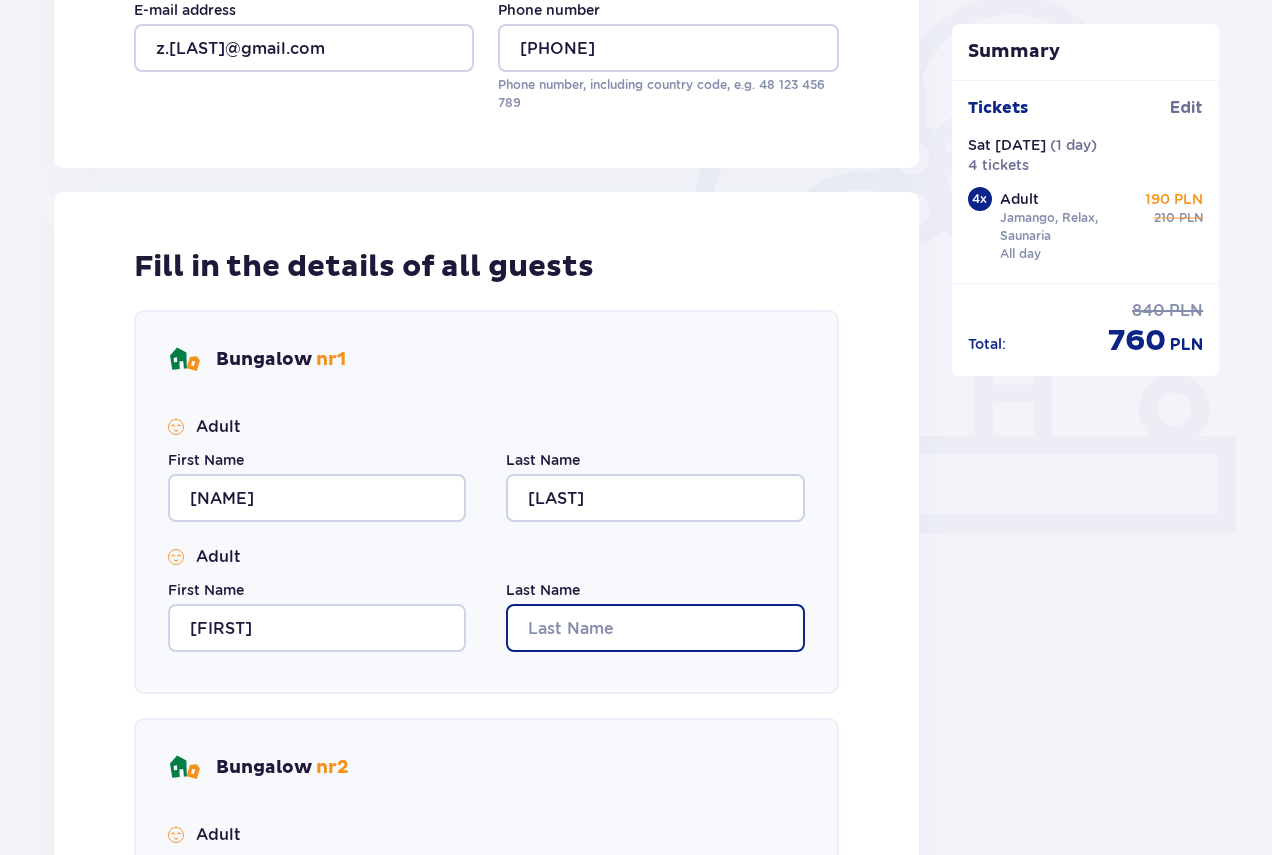 click on "Last Name" at bounding box center (655, 628) 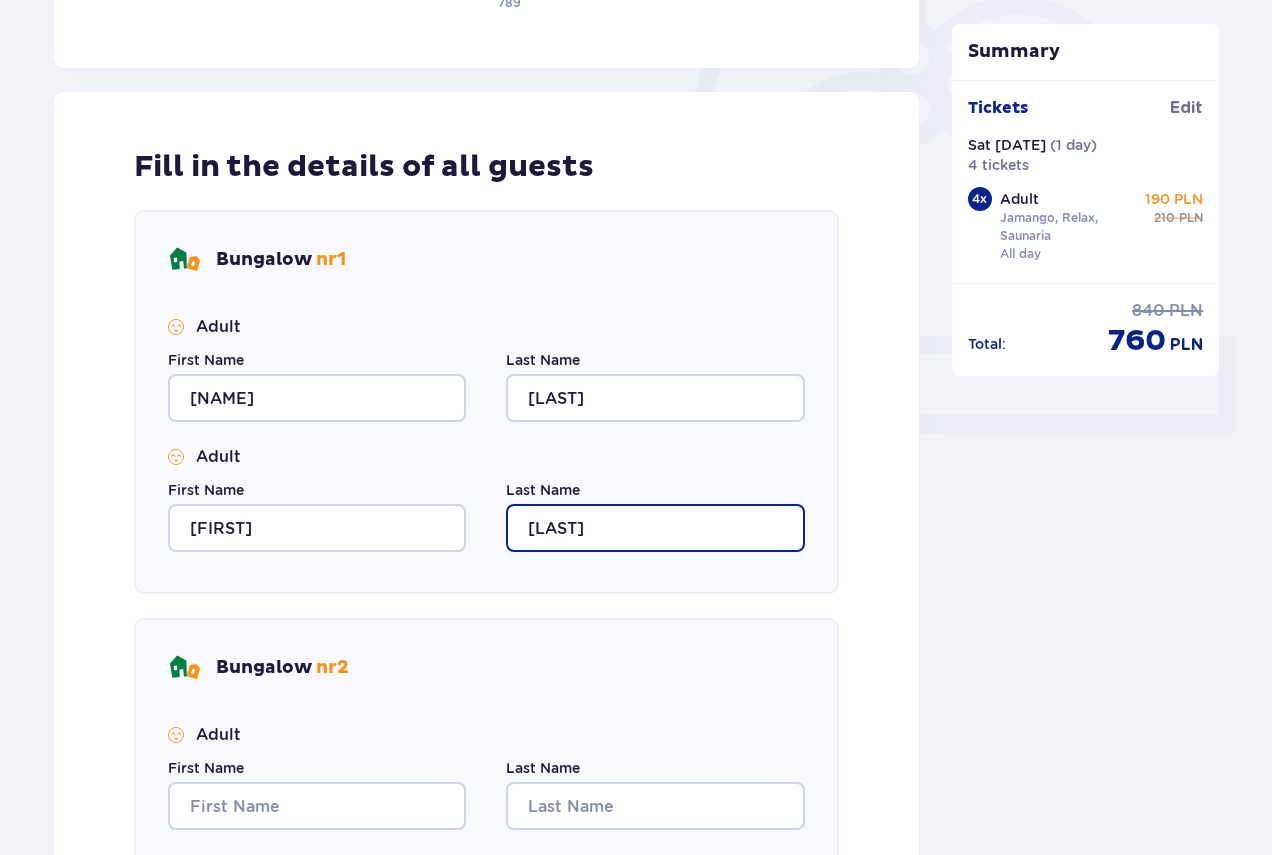 scroll, scrollTop: 900, scrollLeft: 0, axis: vertical 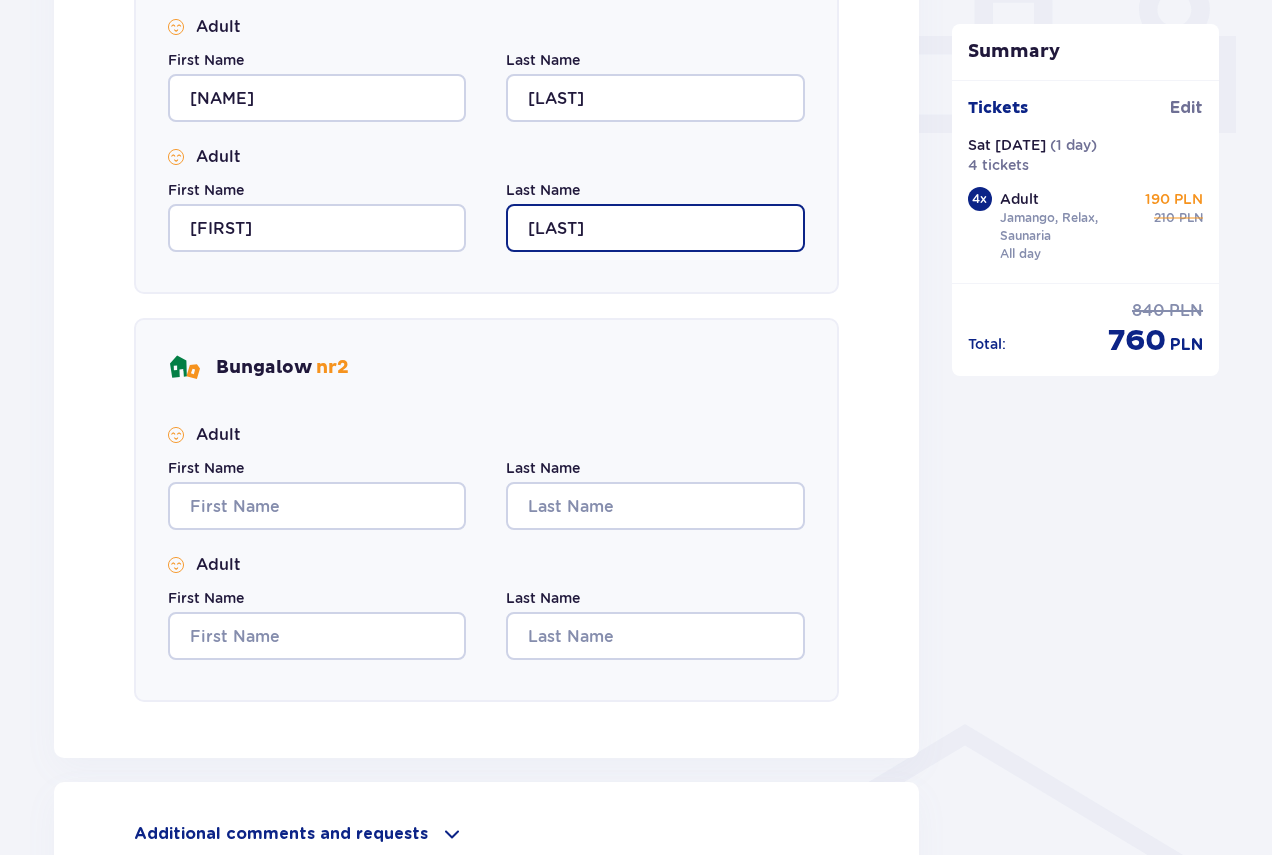 type on "Sipavicius" 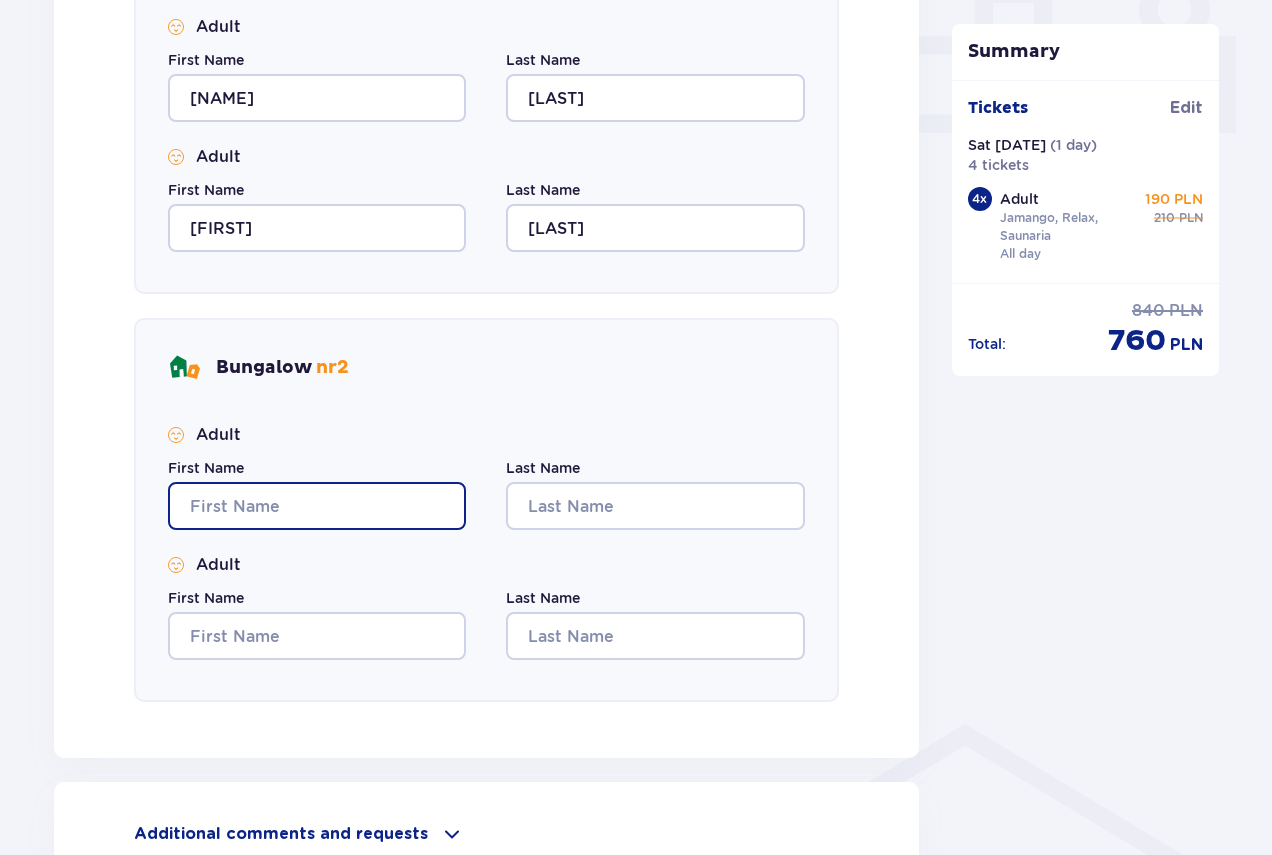 click on "First Name" at bounding box center (317, 506) 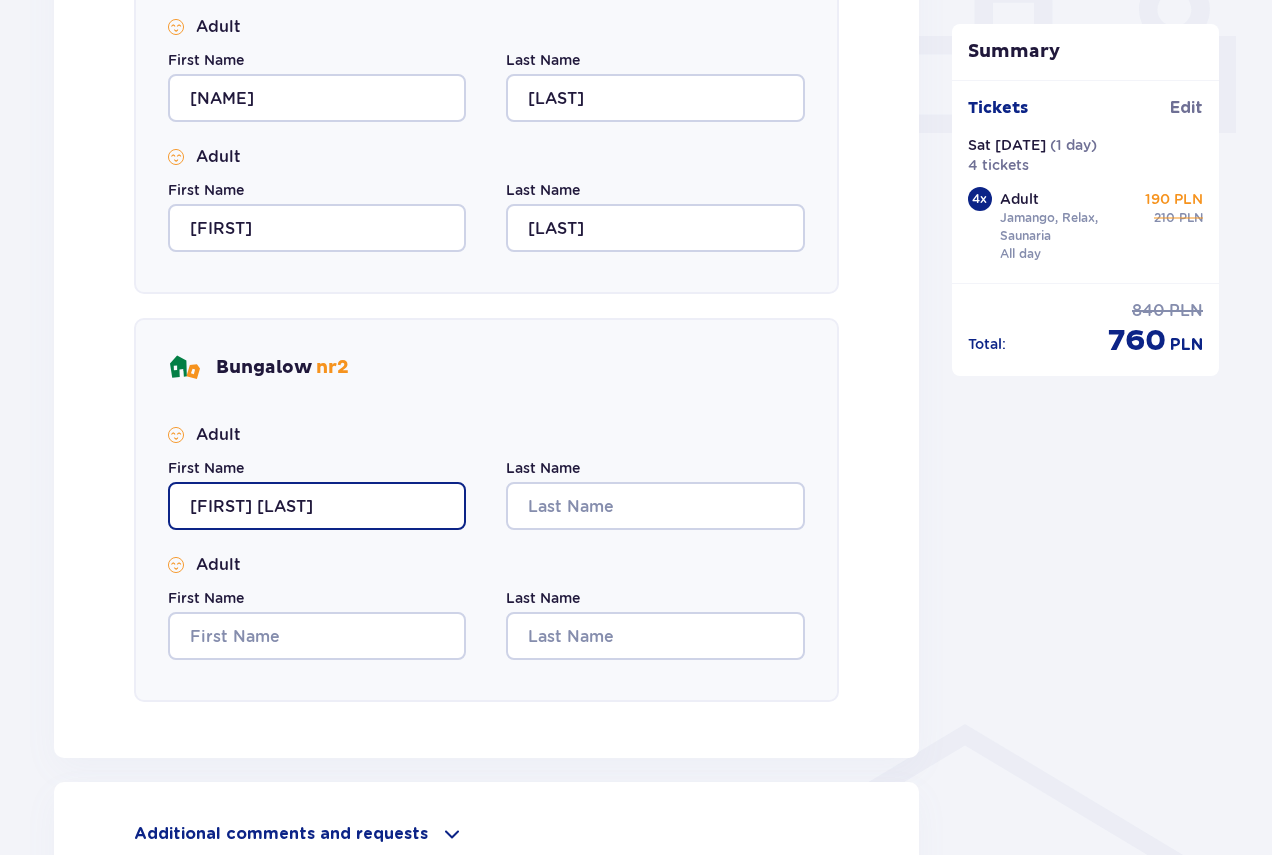 type on "Gilma Brigita" 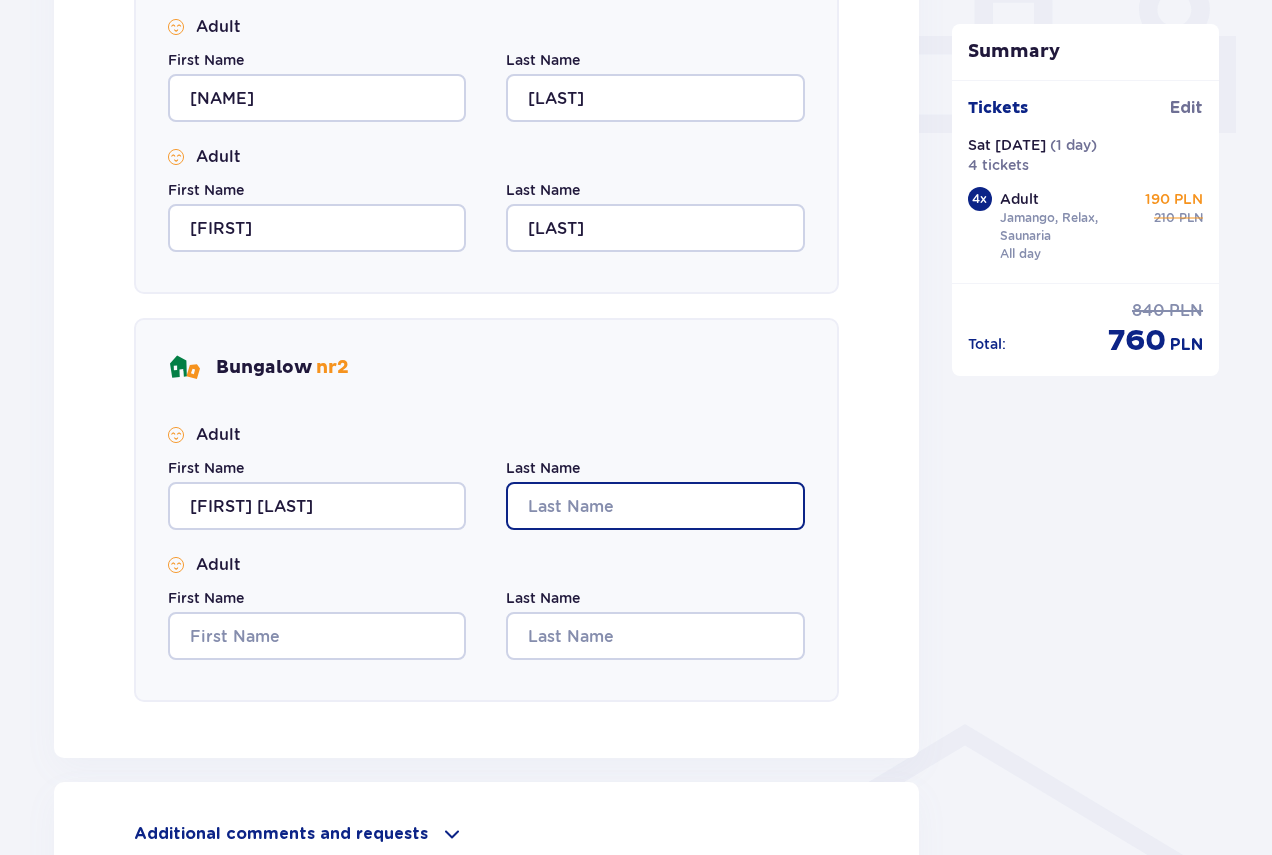 click on "Last Name" at bounding box center (655, 506) 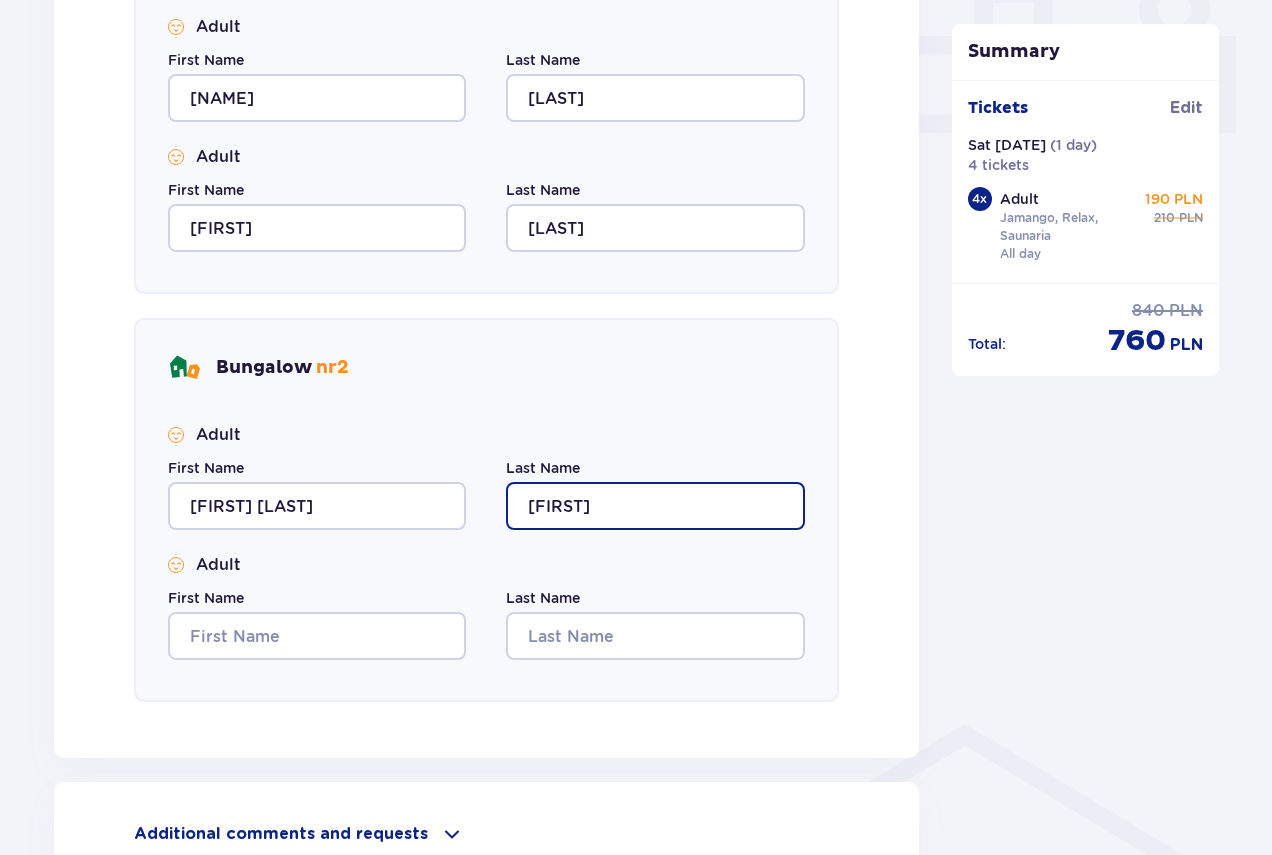 type on "Pauliukeviciute" 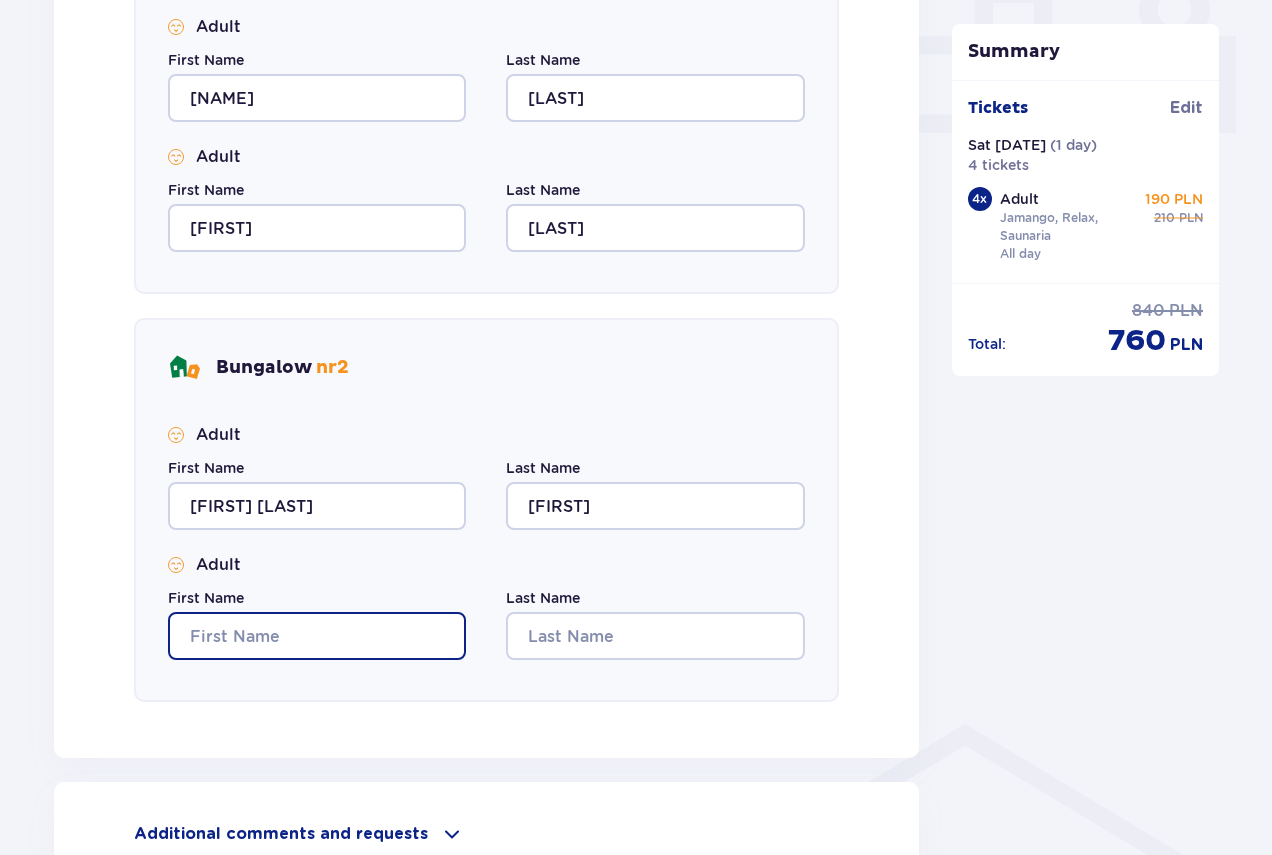 click on "First Name" at bounding box center (317, 636) 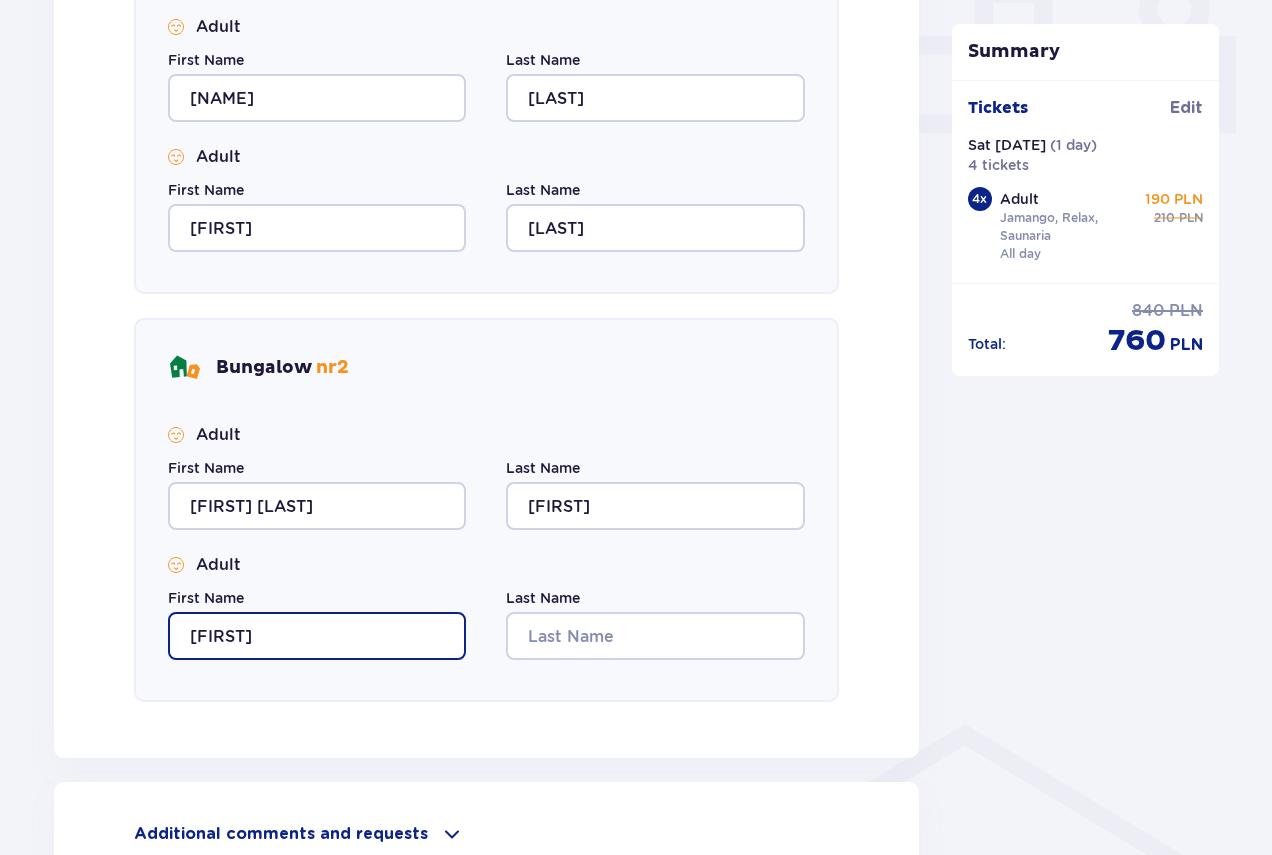 type on "Paulius" 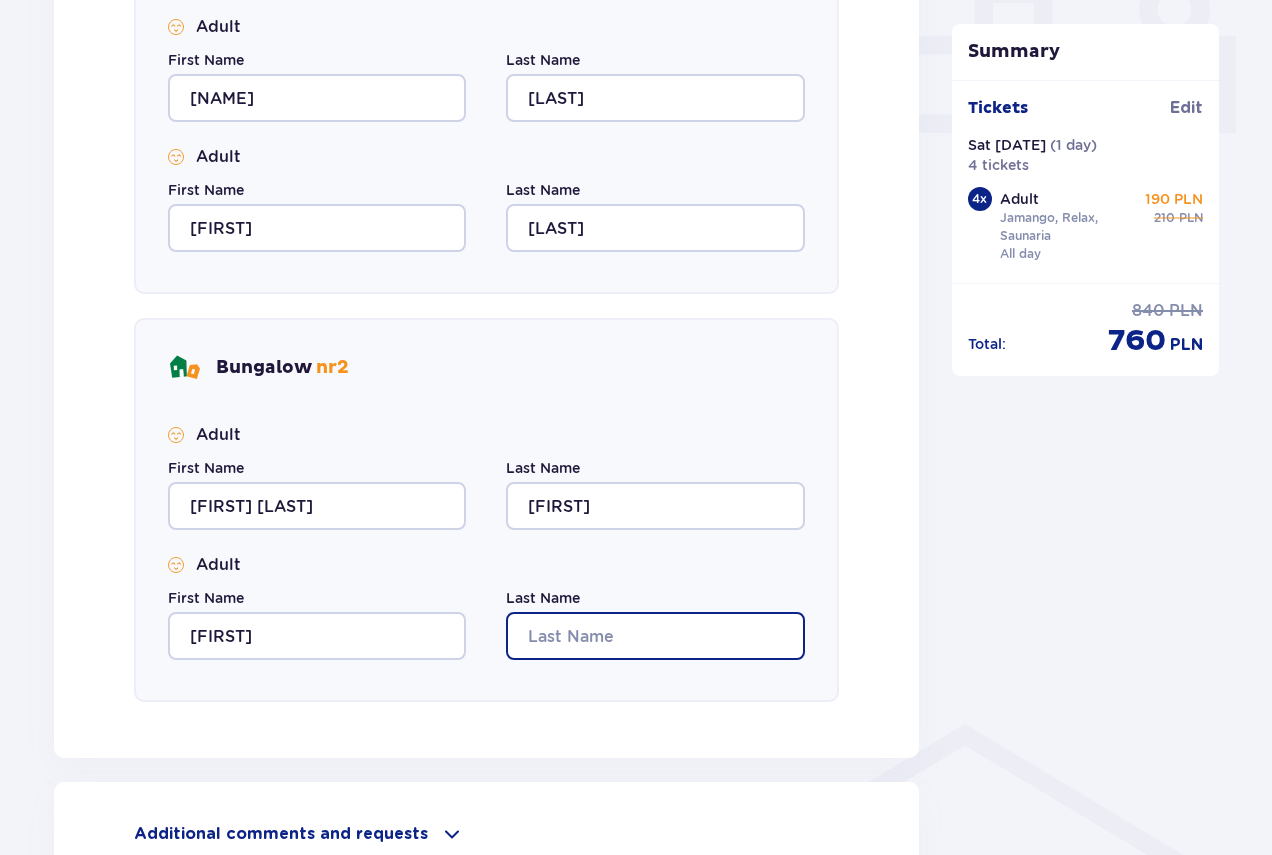 click on "Last Name" at bounding box center (655, 636) 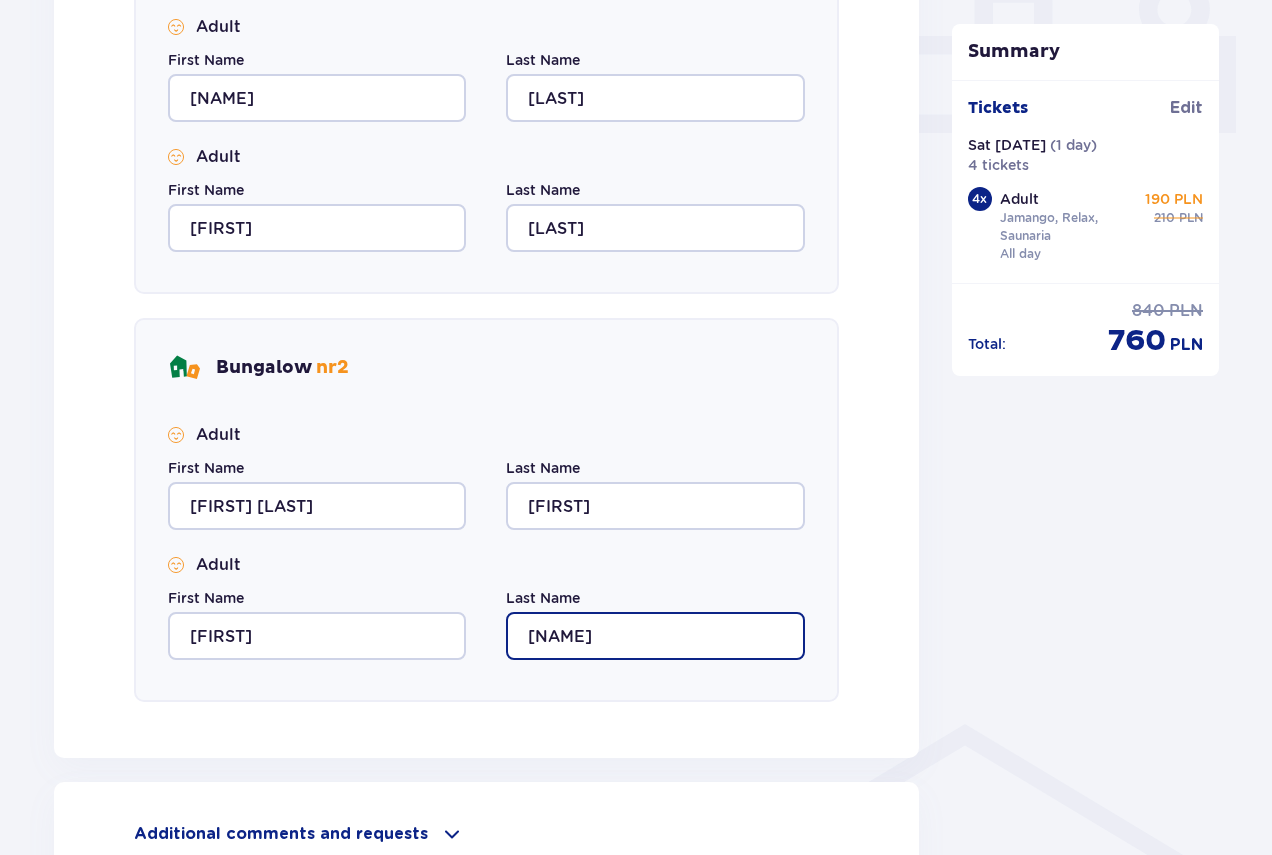 type on "A" 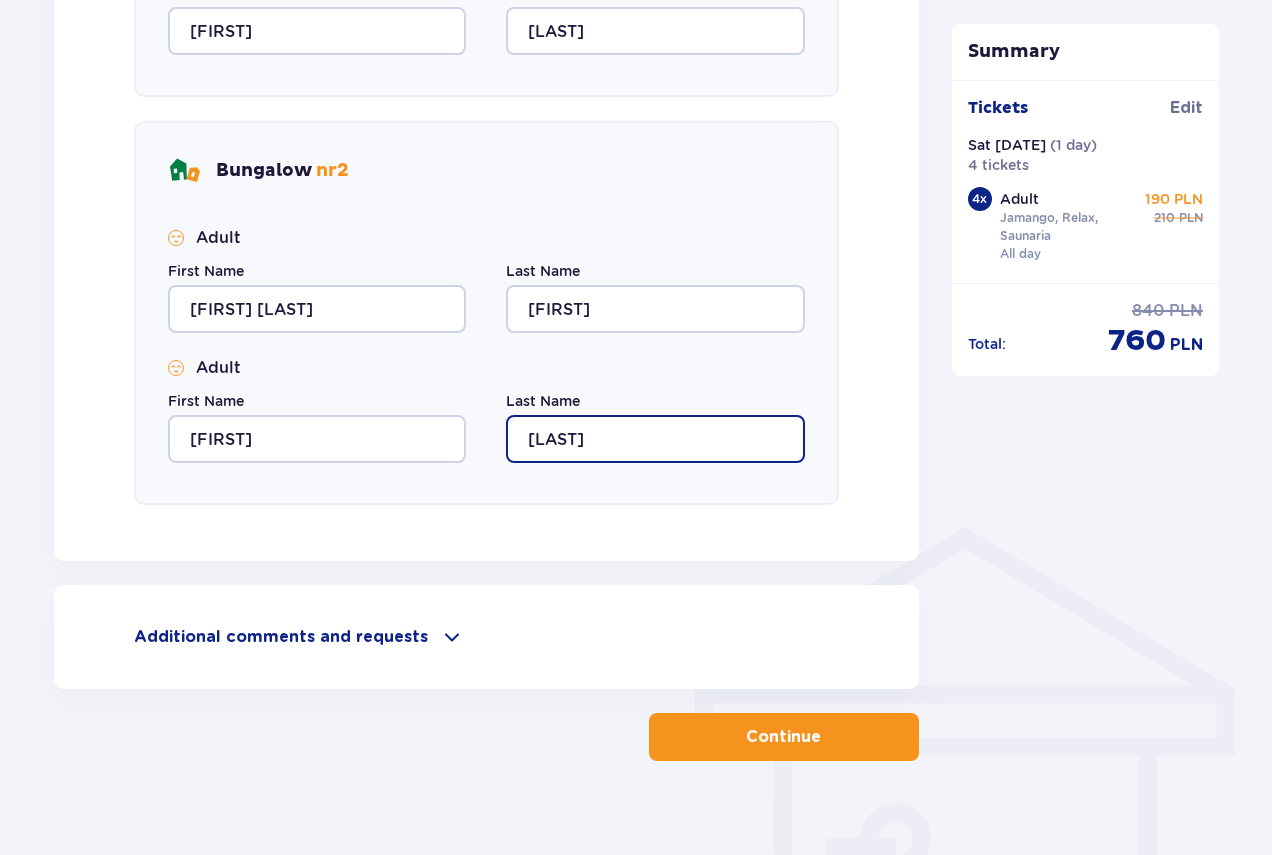 scroll, scrollTop: 1123, scrollLeft: 0, axis: vertical 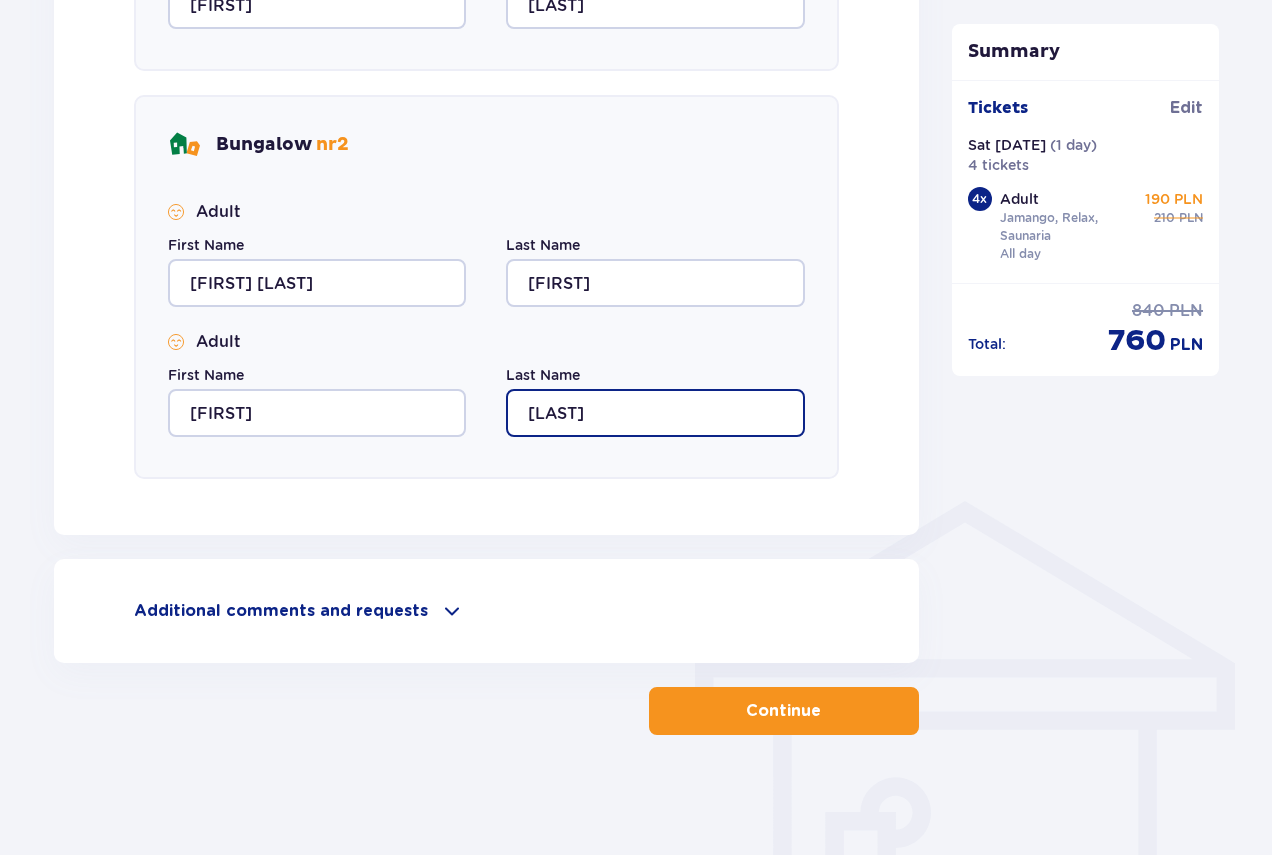 type on "Zaleckis" 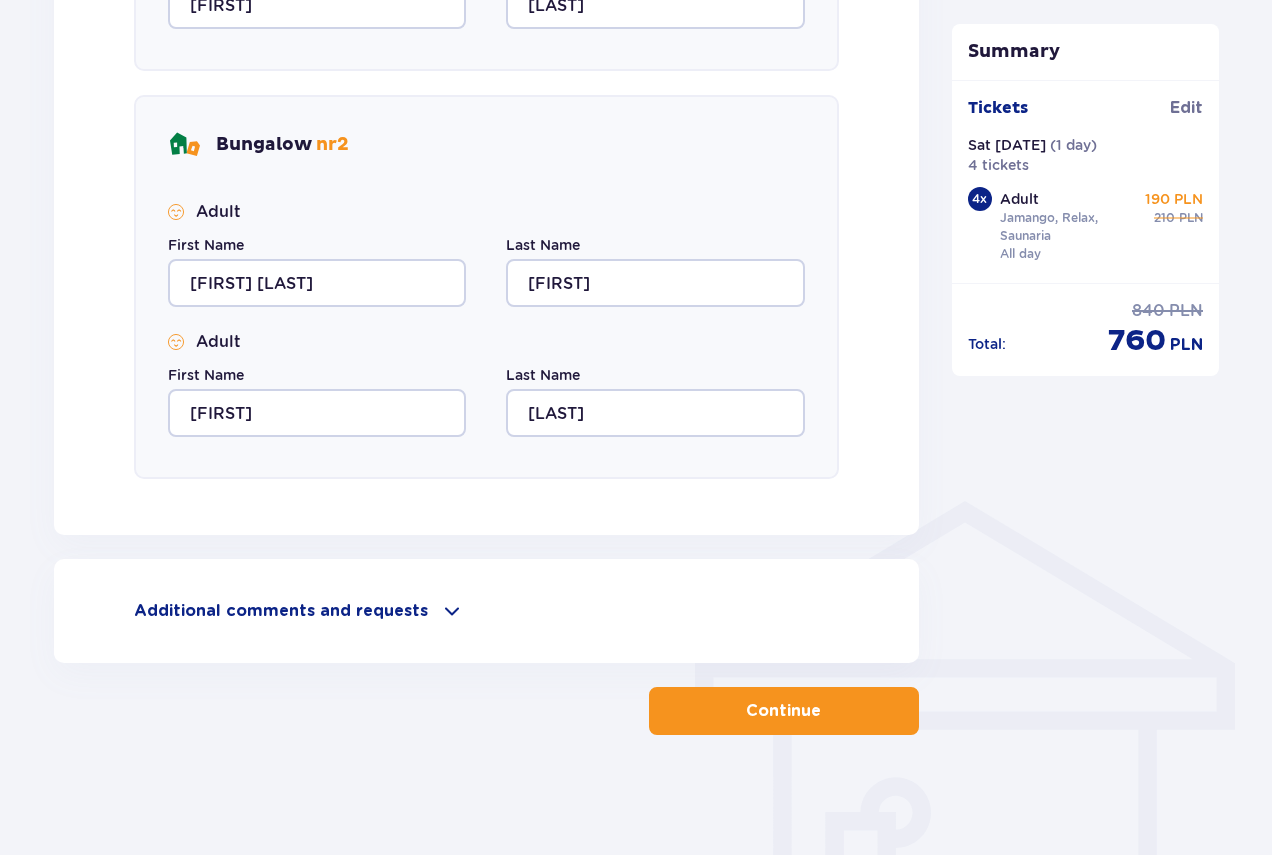 click on "Additional comments and requests" at bounding box center (281, 611) 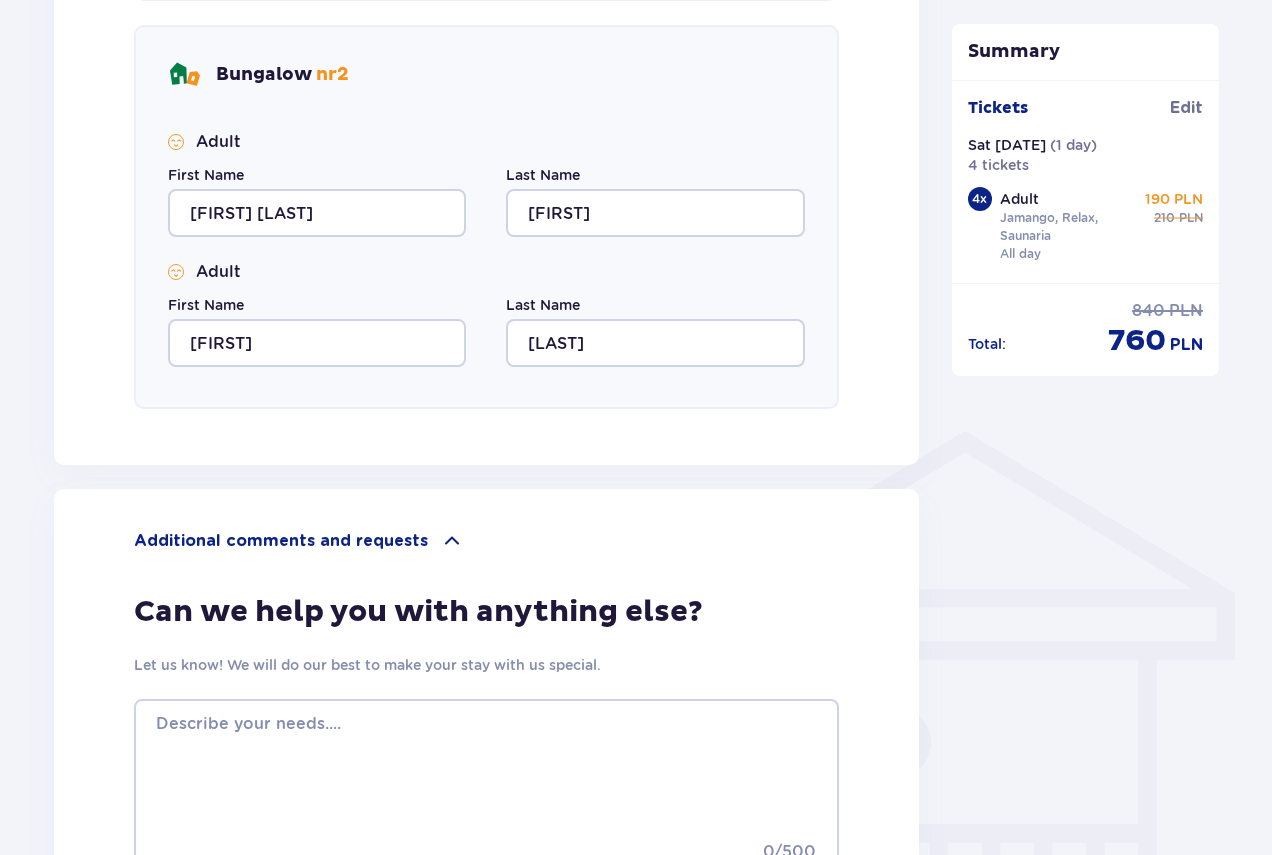 scroll, scrollTop: 1323, scrollLeft: 0, axis: vertical 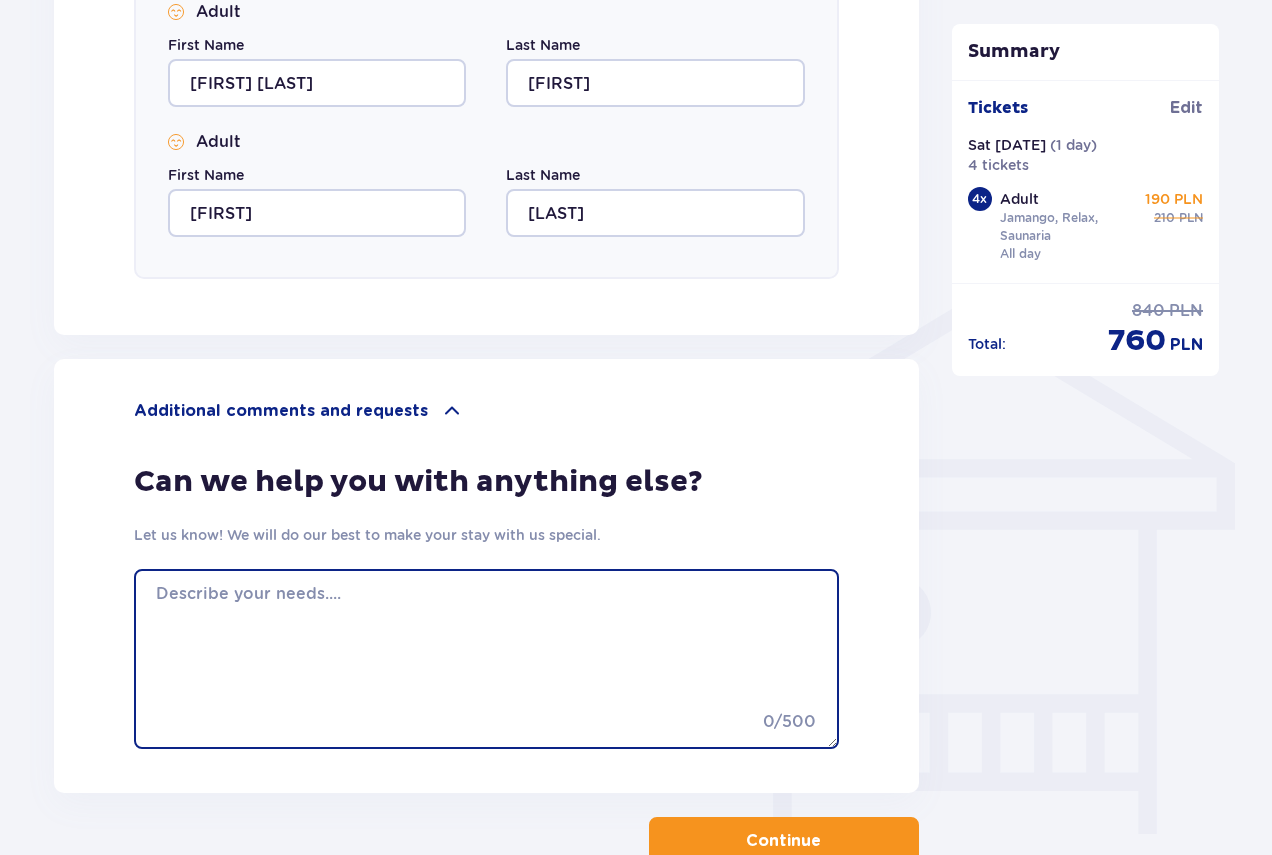 click at bounding box center [486, 659] 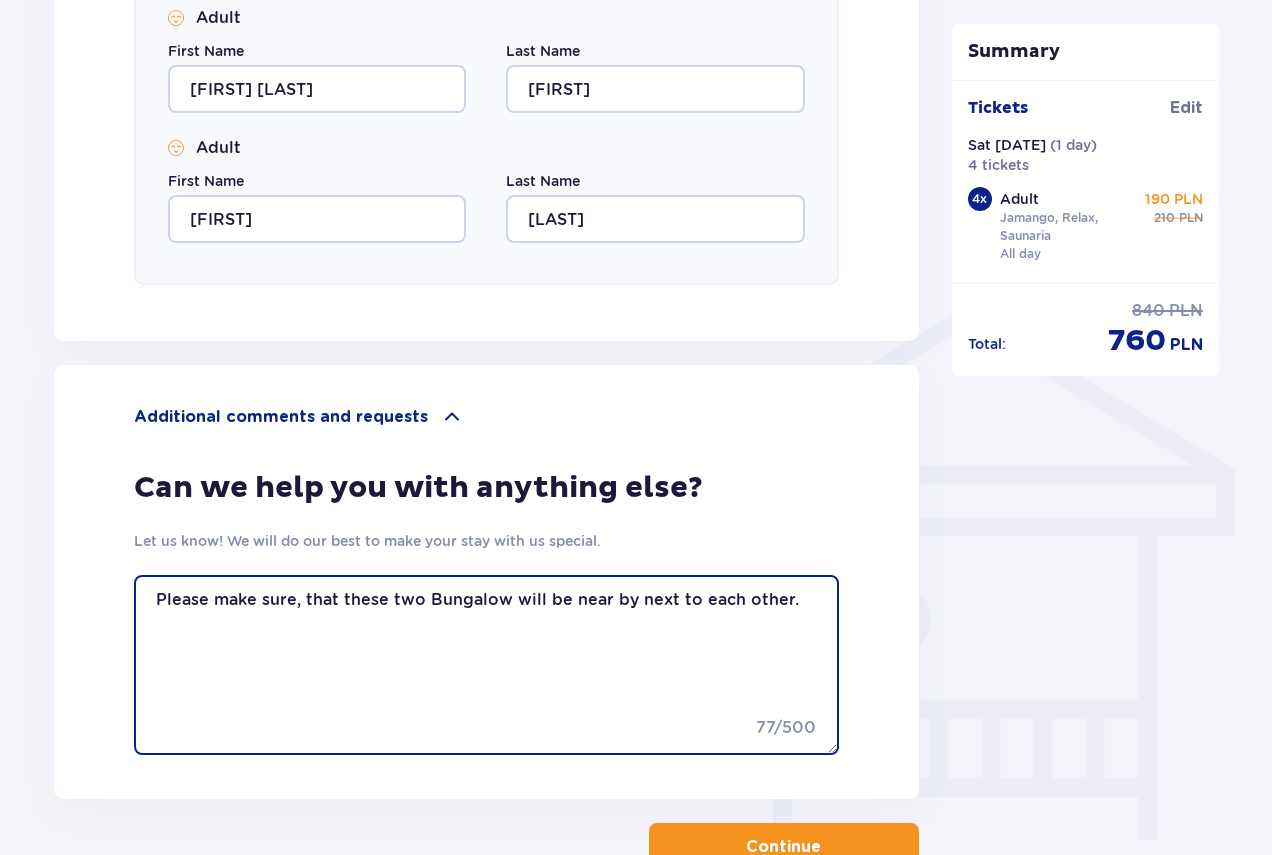 scroll, scrollTop: 1453, scrollLeft: 0, axis: vertical 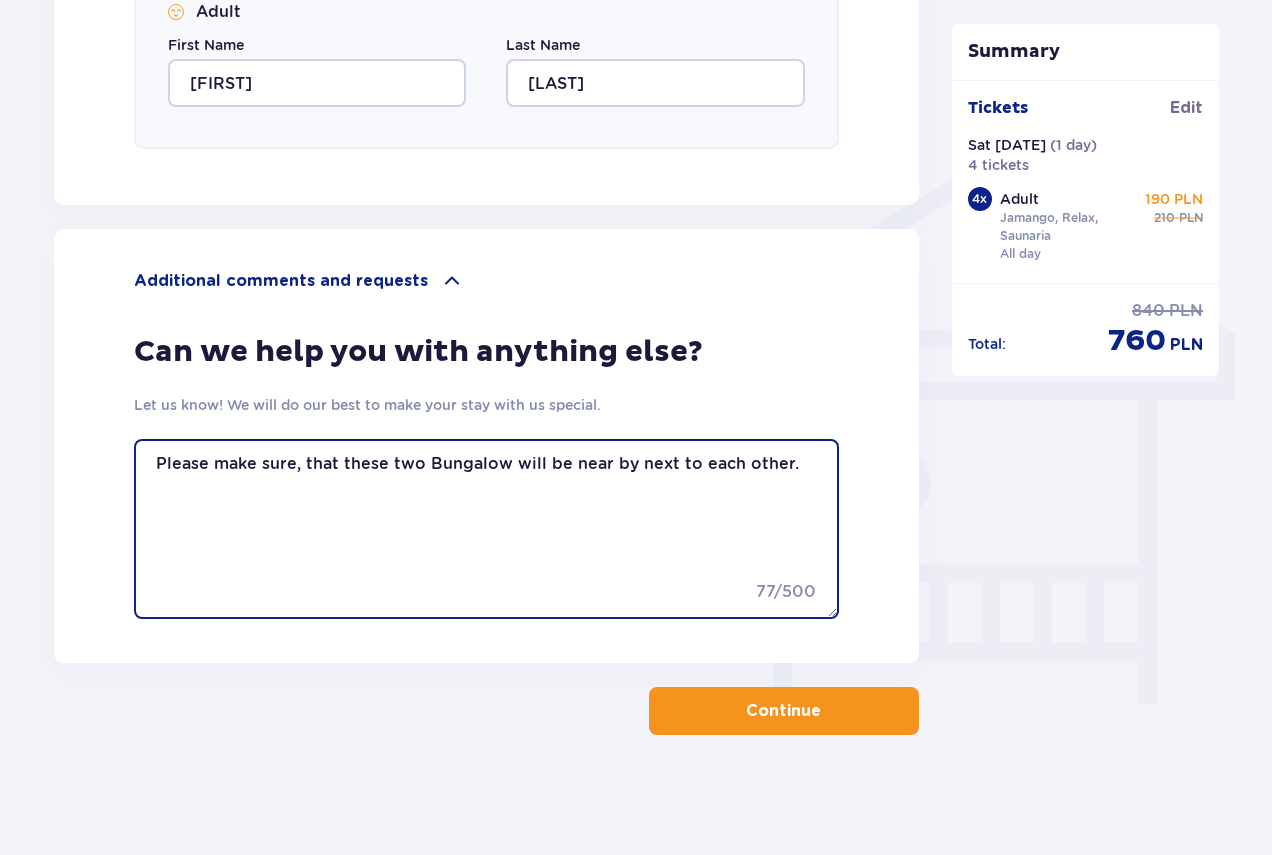 type on "Please make sure, that these two Bungalow will be near by next to each other." 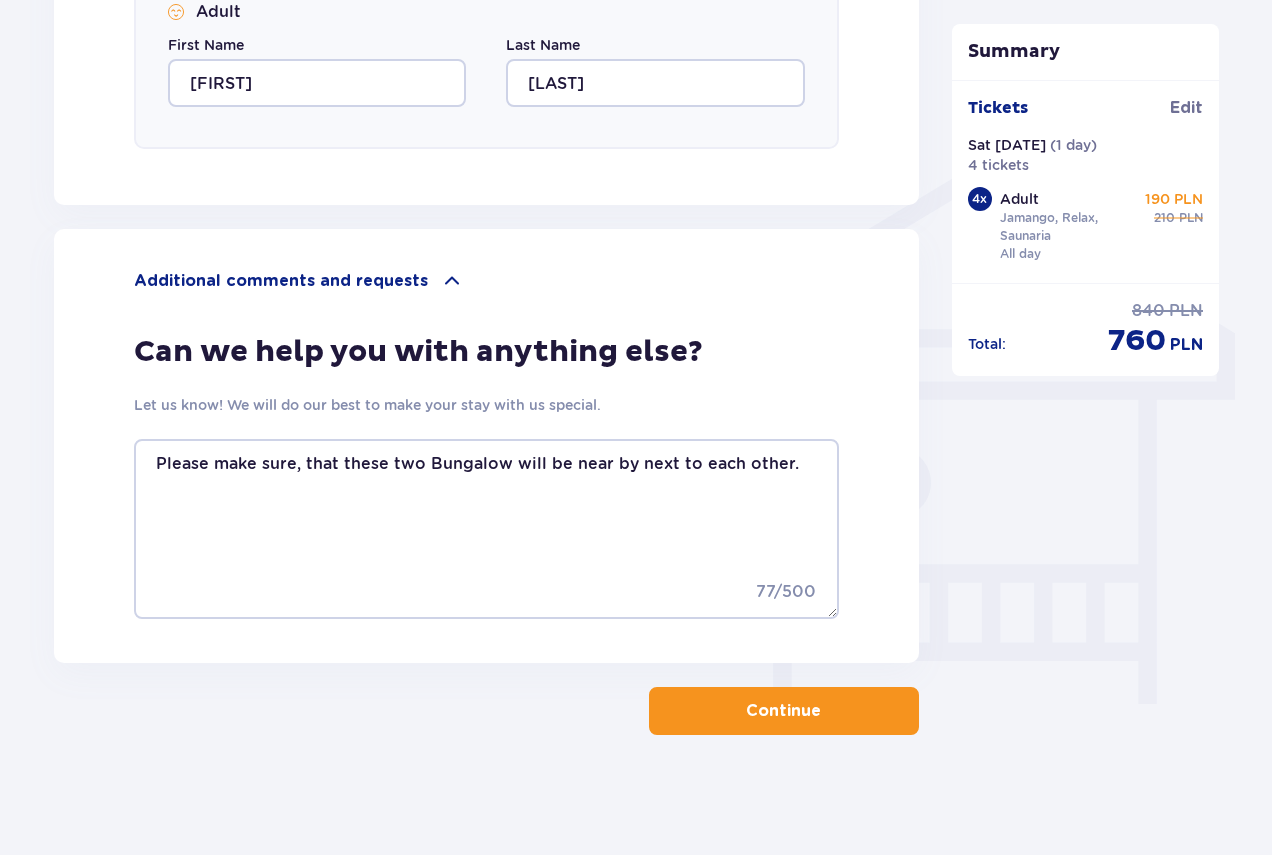 click on "Continue" at bounding box center (784, 711) 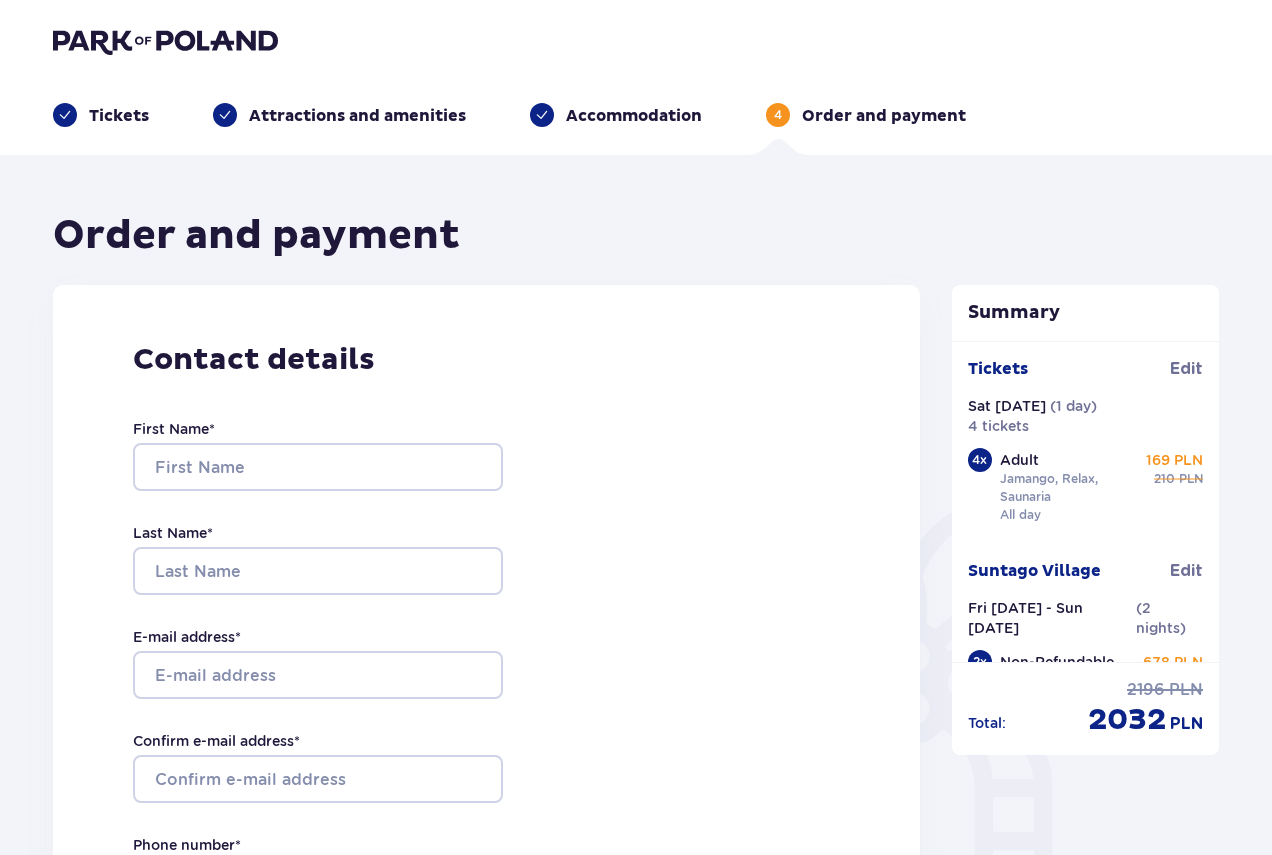 scroll, scrollTop: 0, scrollLeft: 0, axis: both 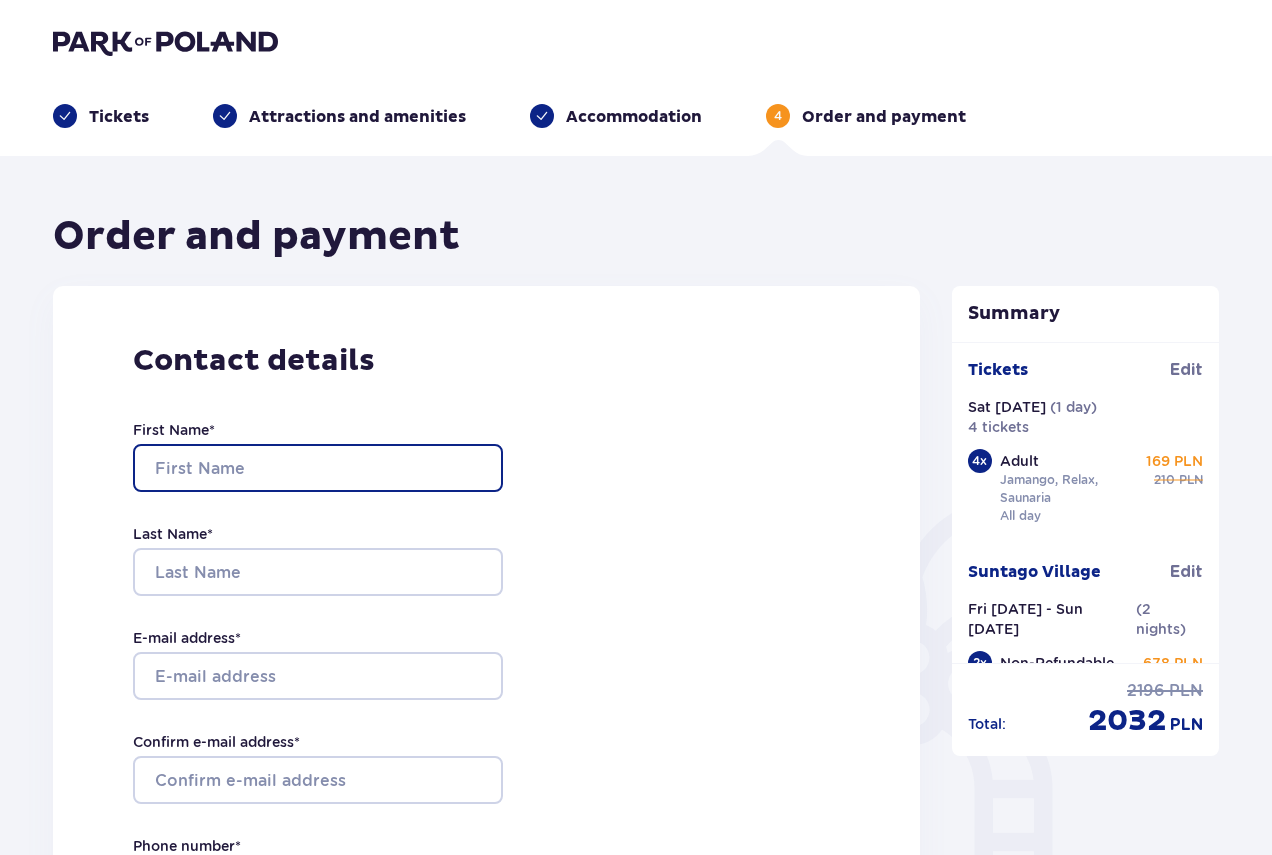 click on "First Name *" at bounding box center [318, 468] 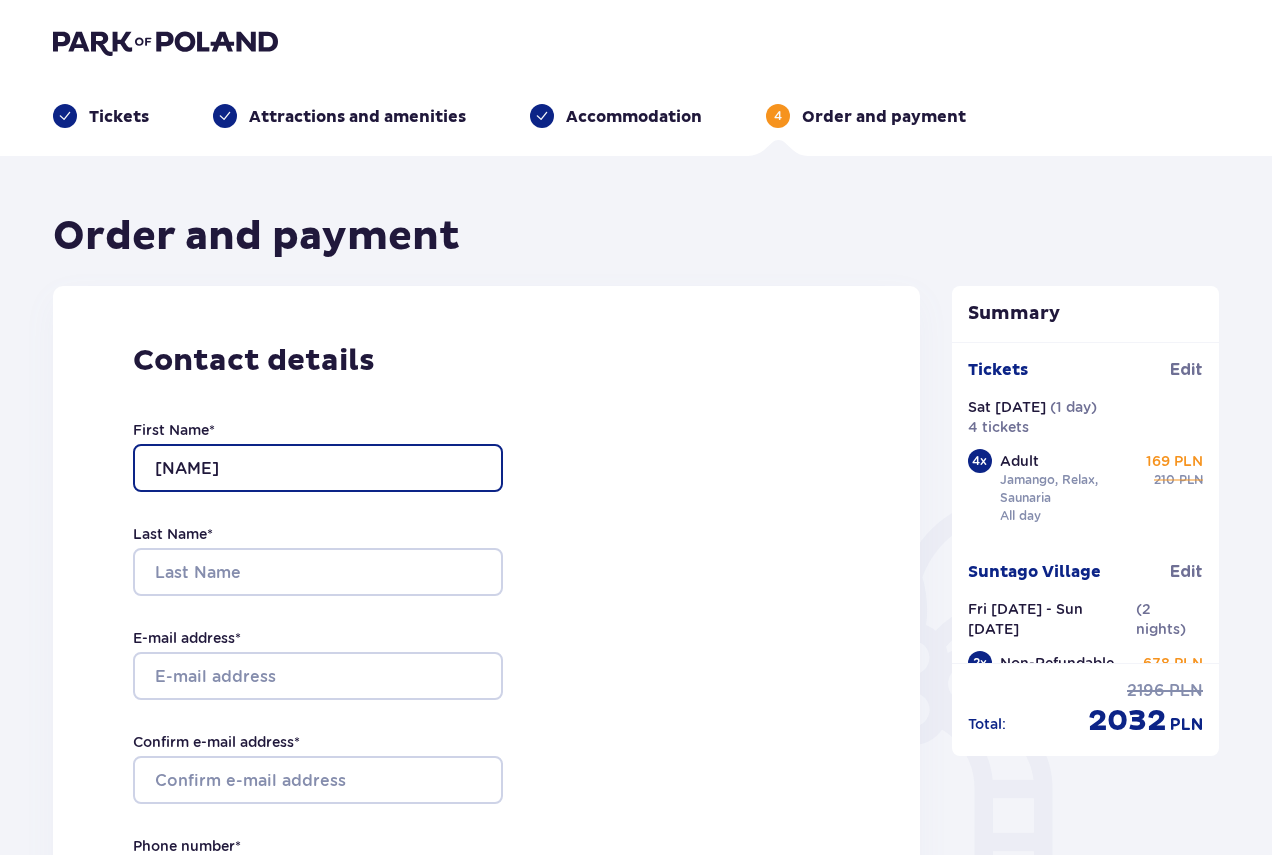 type on "X" 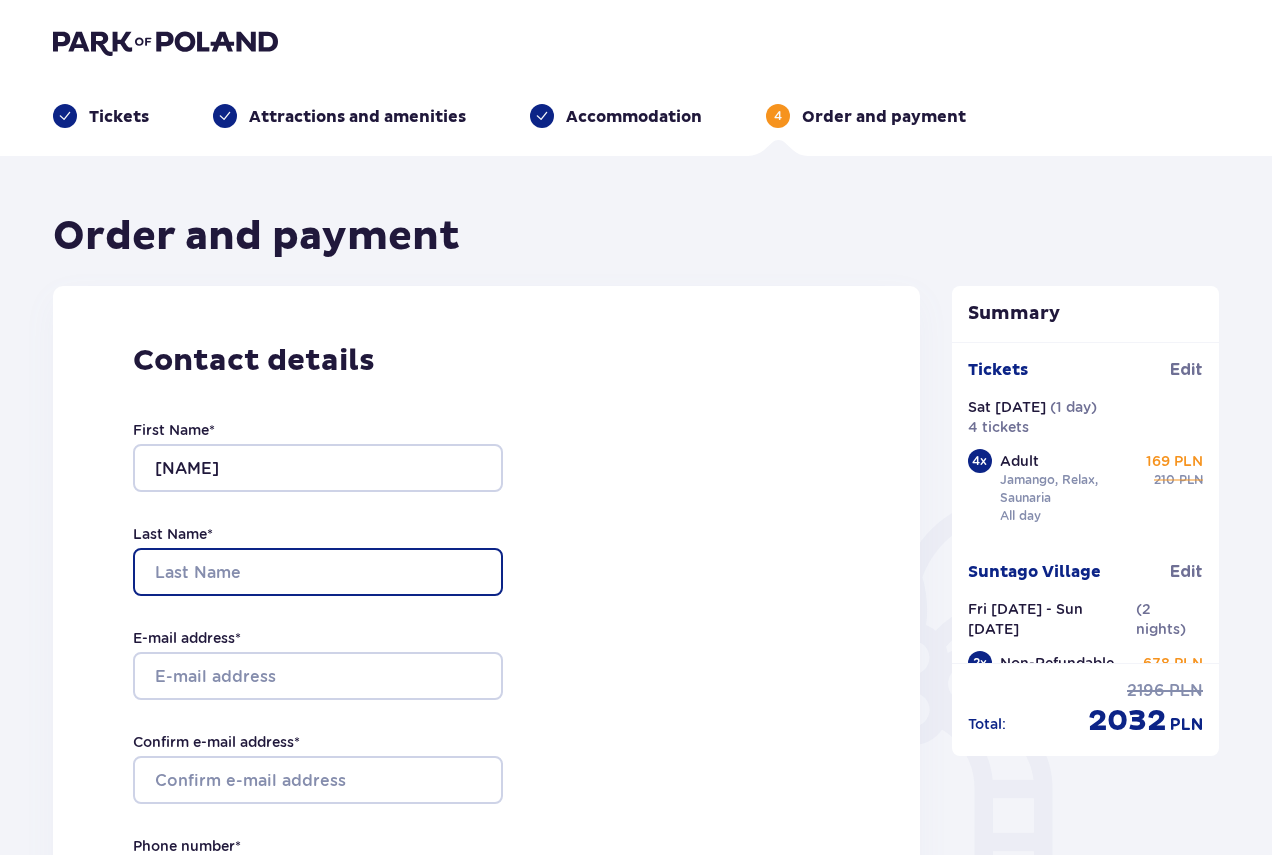 click on "Last Name *" at bounding box center [318, 572] 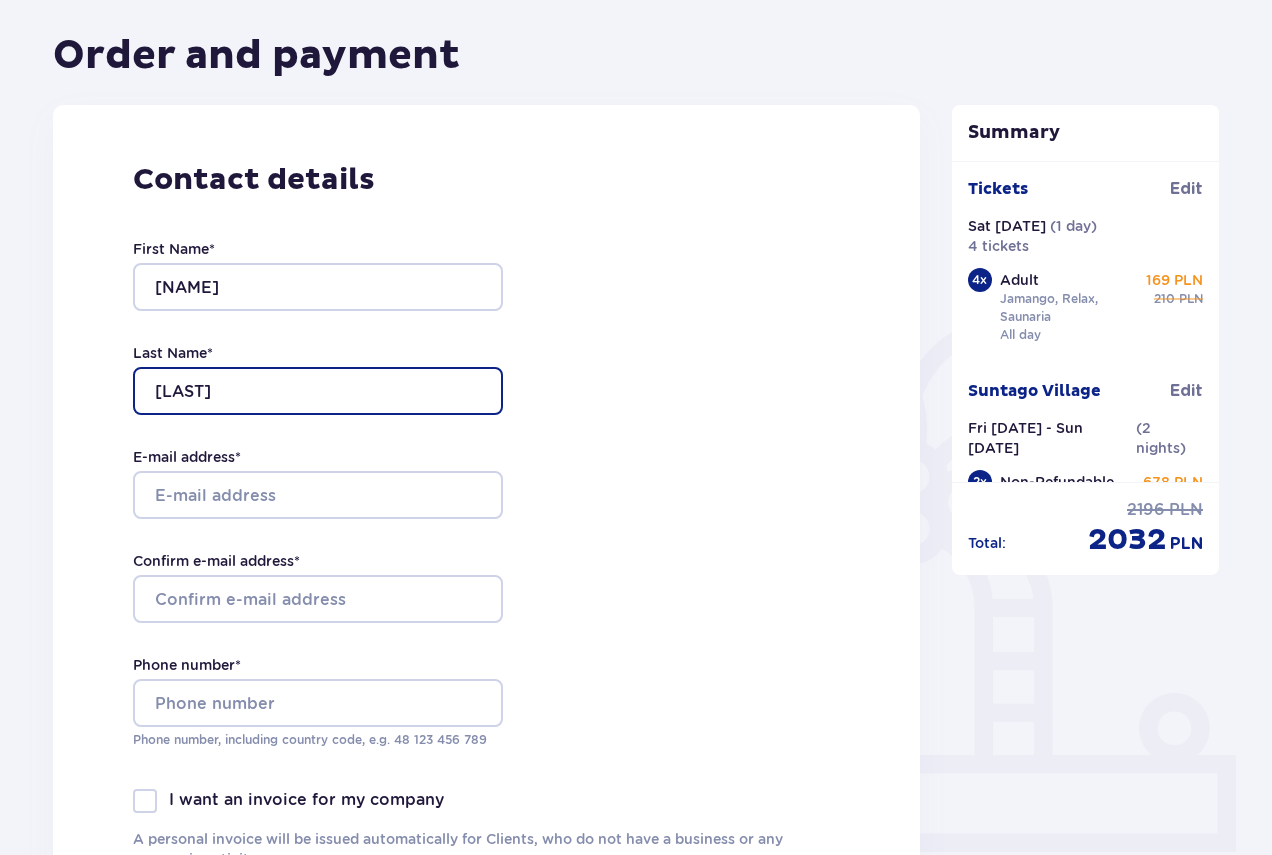 scroll, scrollTop: 200, scrollLeft: 0, axis: vertical 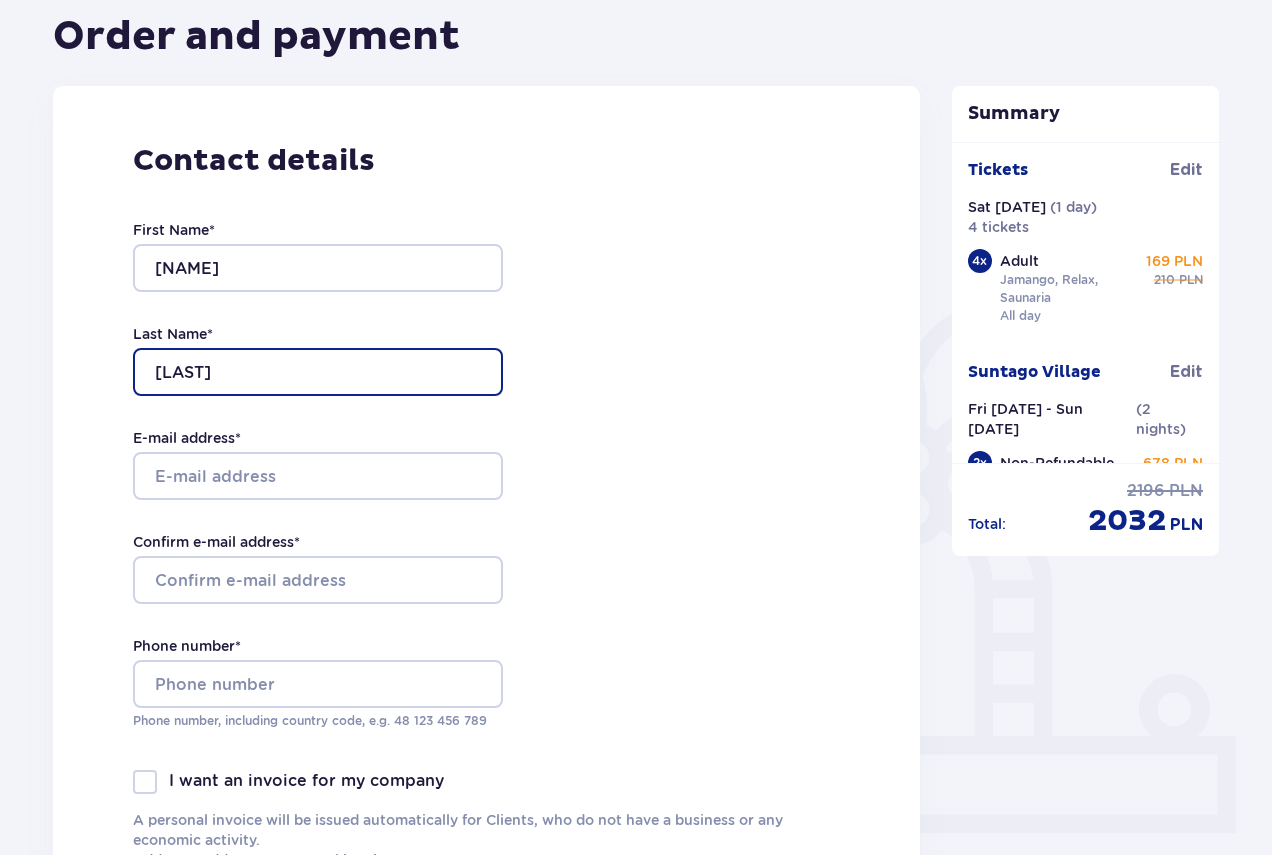 type on "Leonaite" 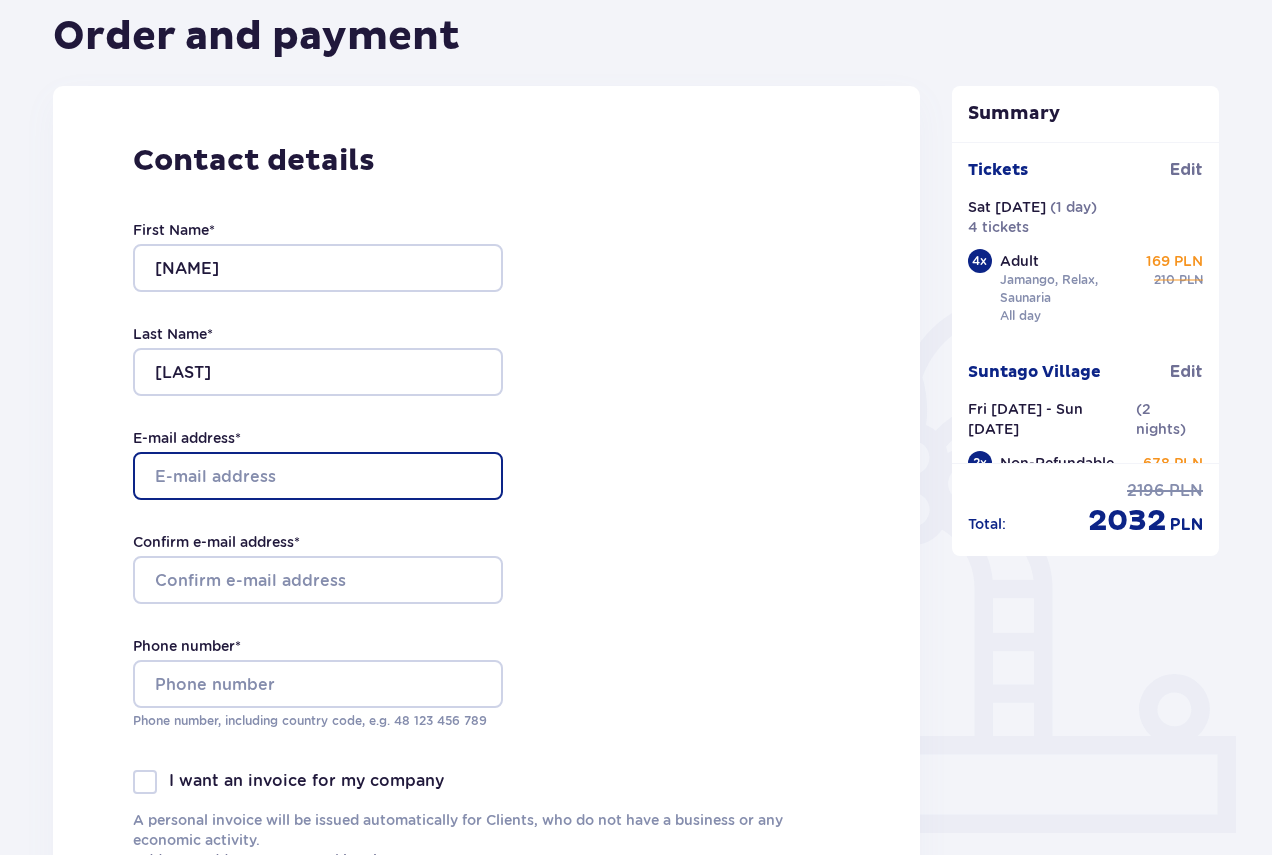 click on "E-mail address *" at bounding box center [318, 476] 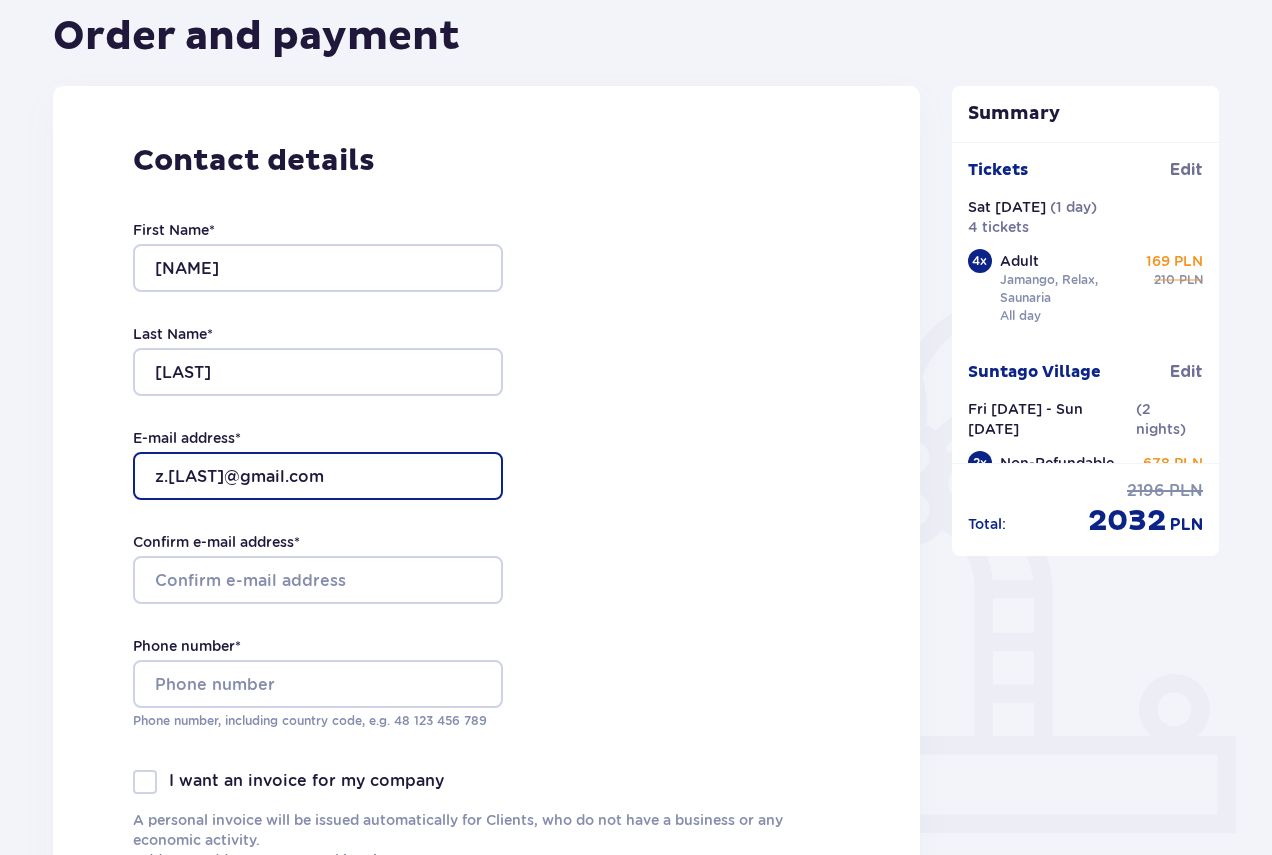 type on "z.leonaite@gmail.com" 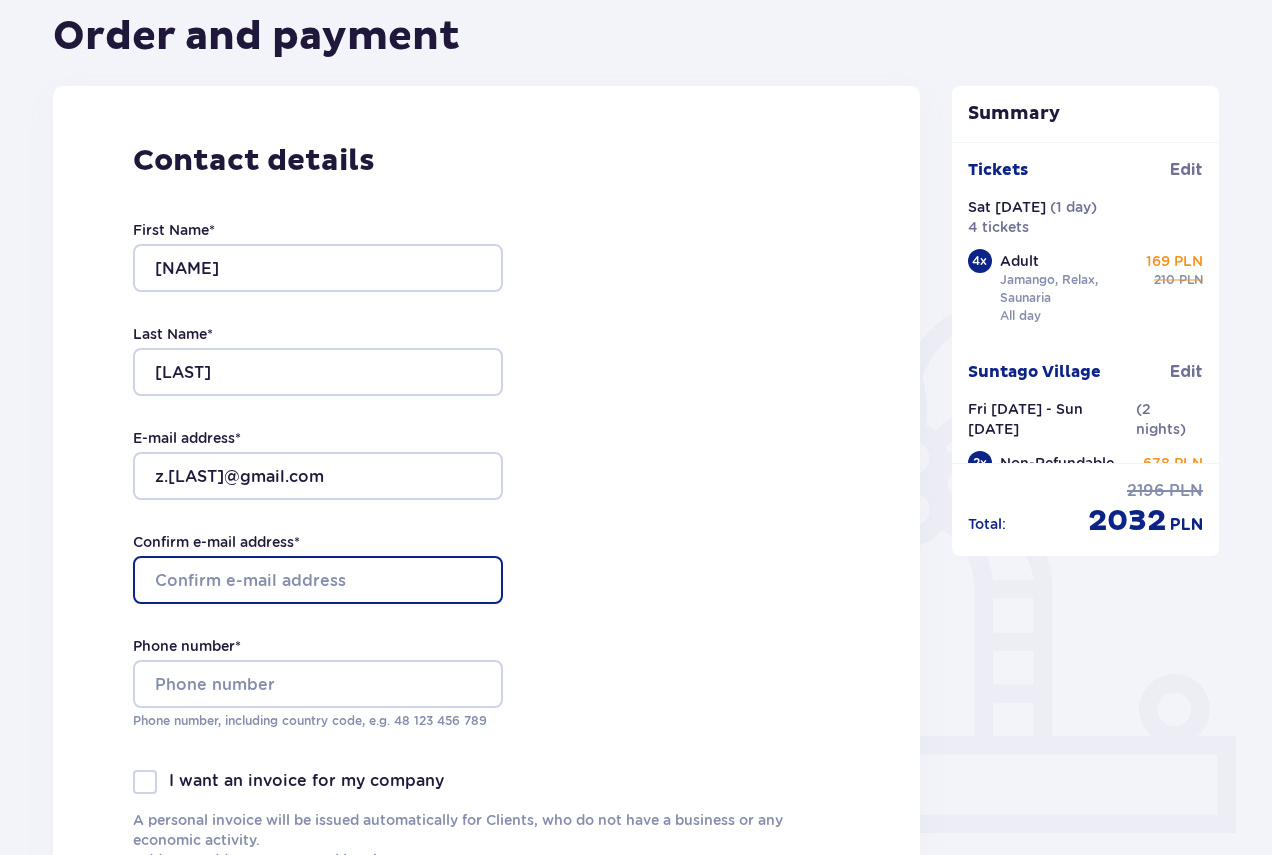 click on "Confirm e-mail address *" at bounding box center (318, 580) 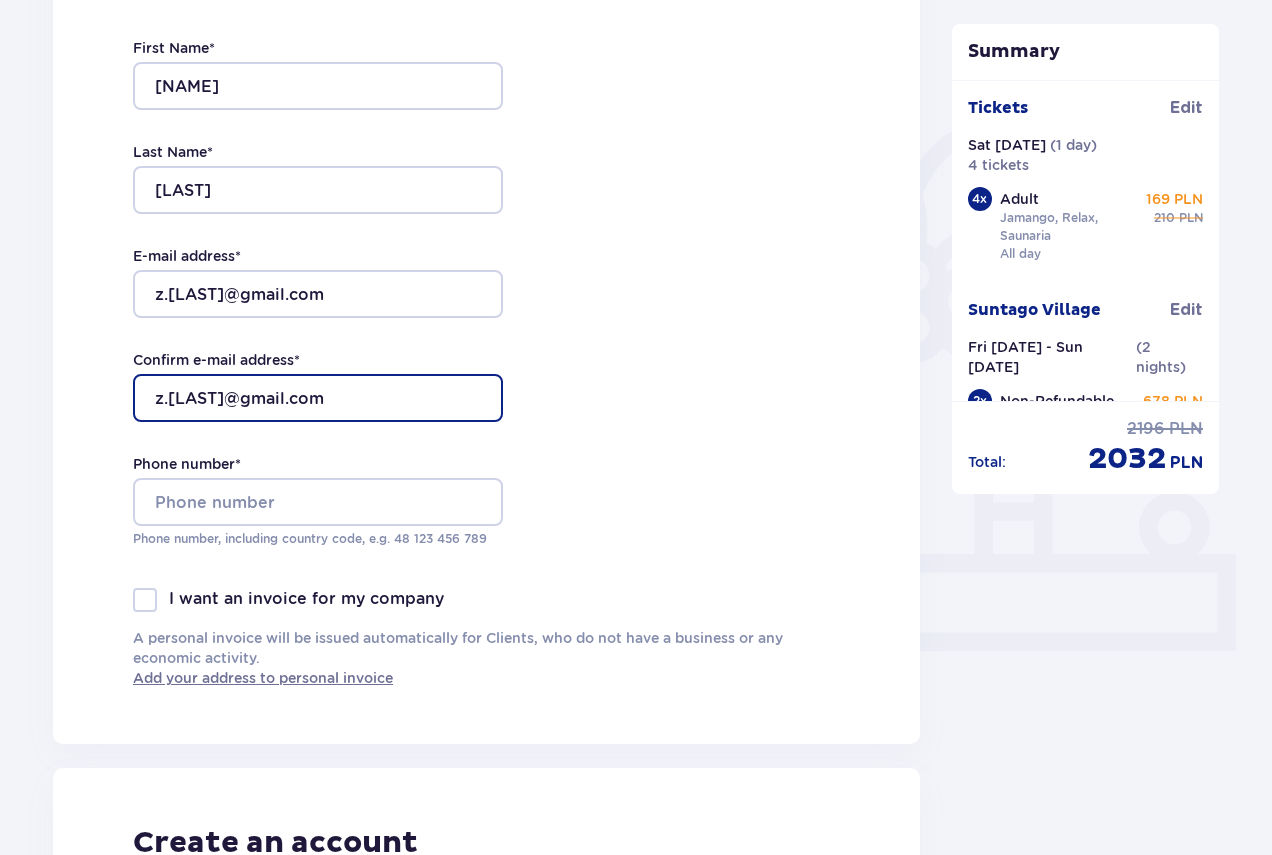 scroll, scrollTop: 400, scrollLeft: 0, axis: vertical 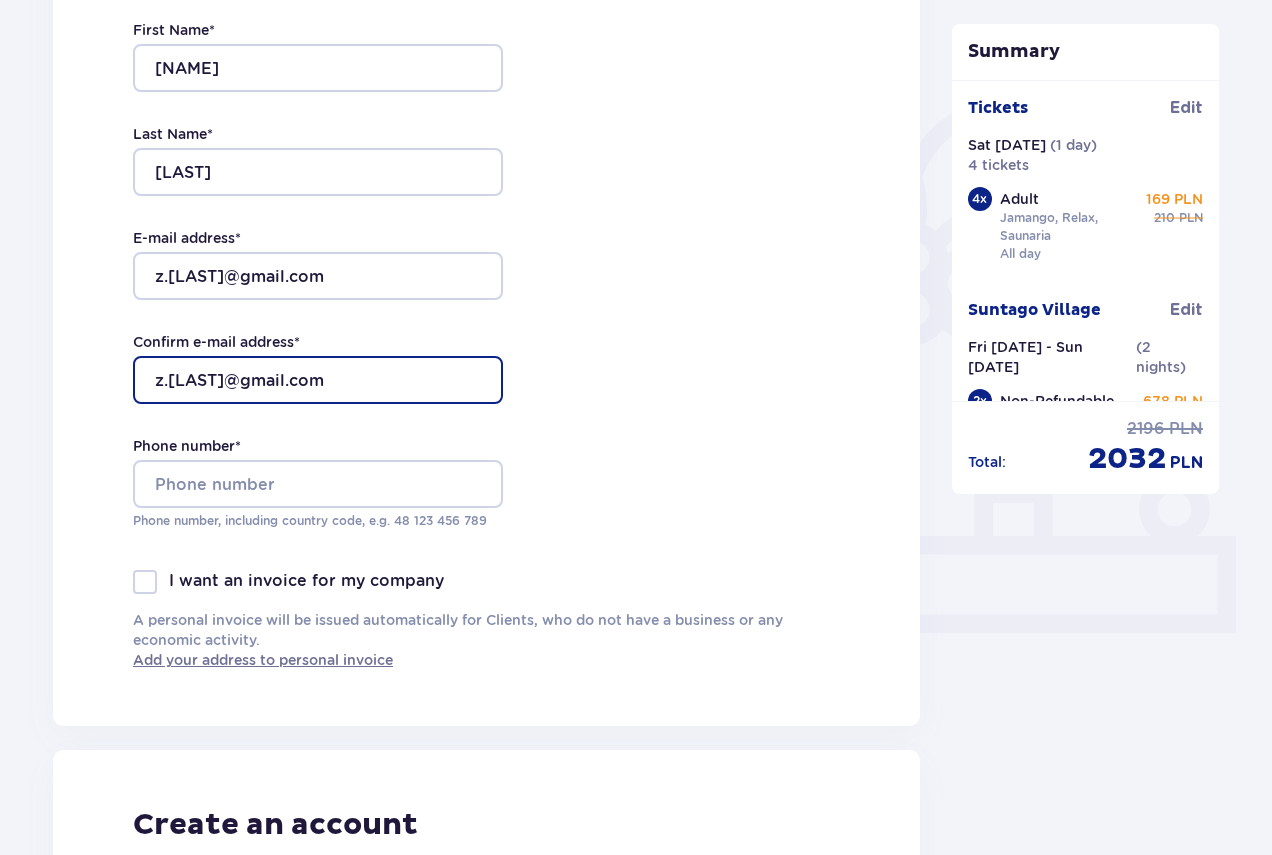 type on "z.leonaite@gmail.com" 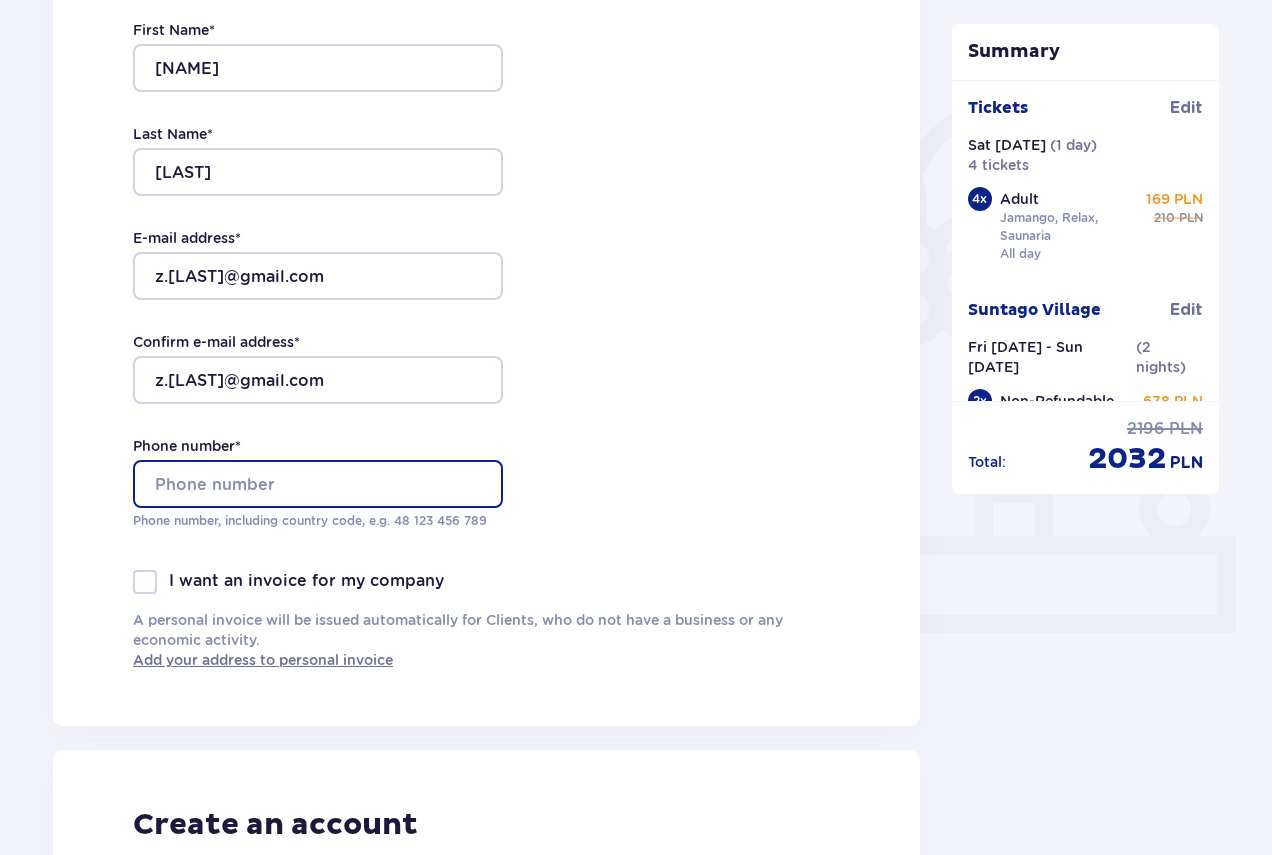 click on "Phone number *" at bounding box center (318, 484) 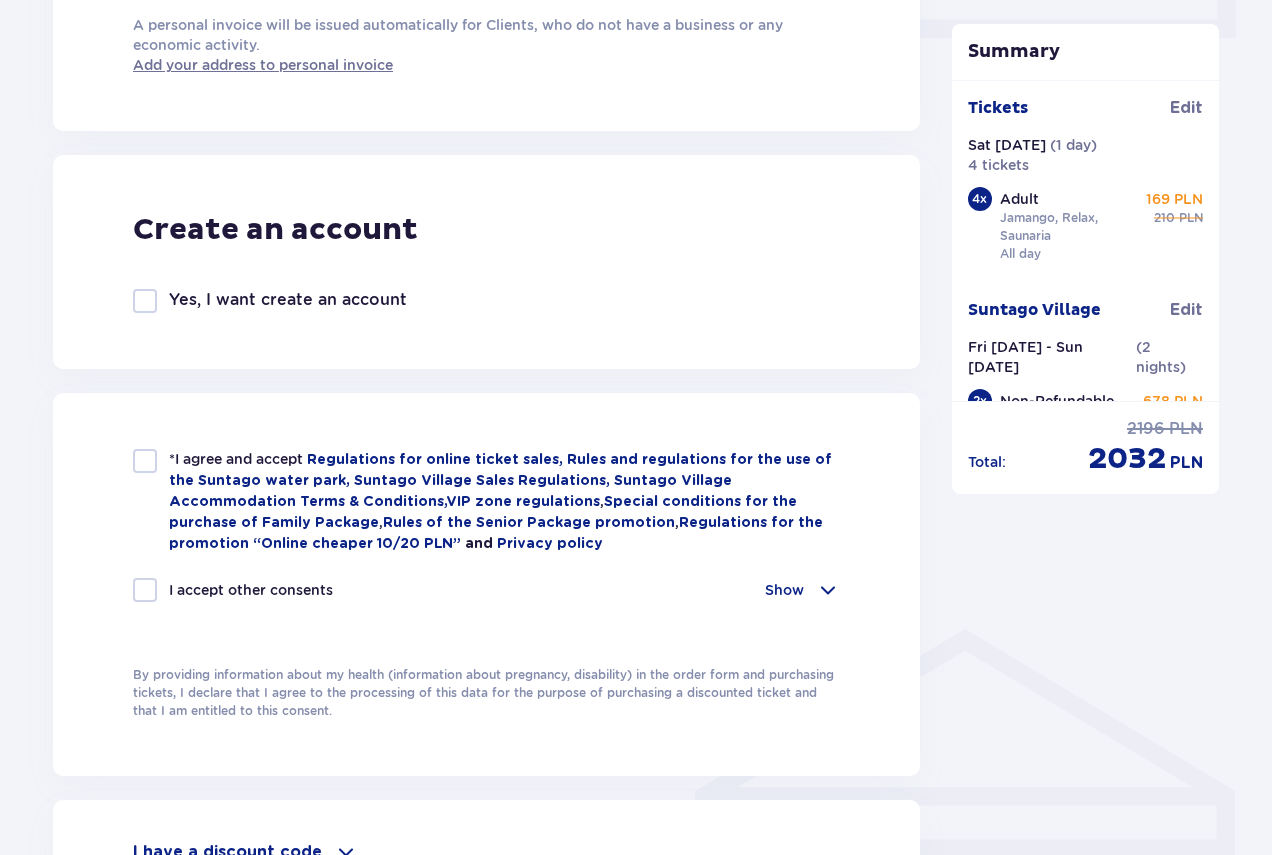 scroll, scrollTop: 1000, scrollLeft: 0, axis: vertical 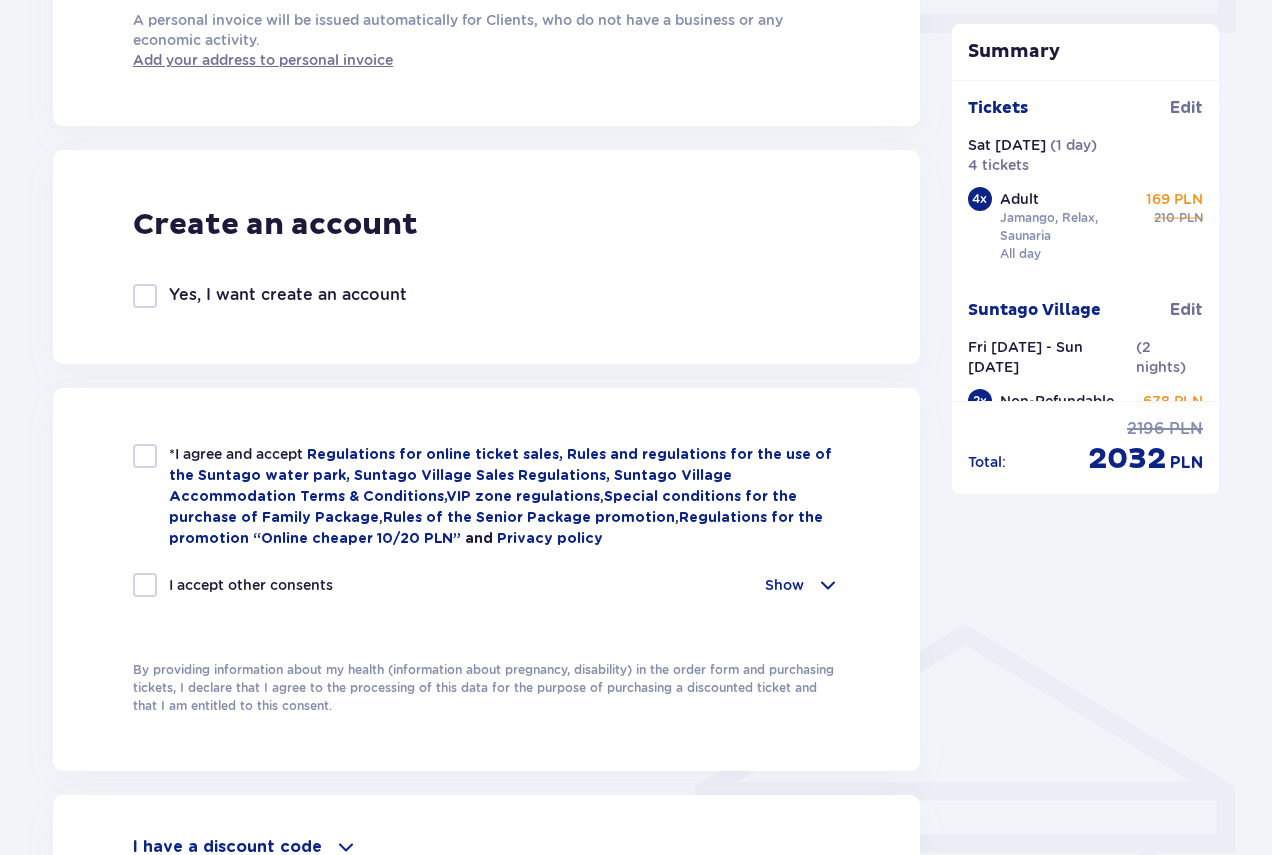 type on "+37060096089" 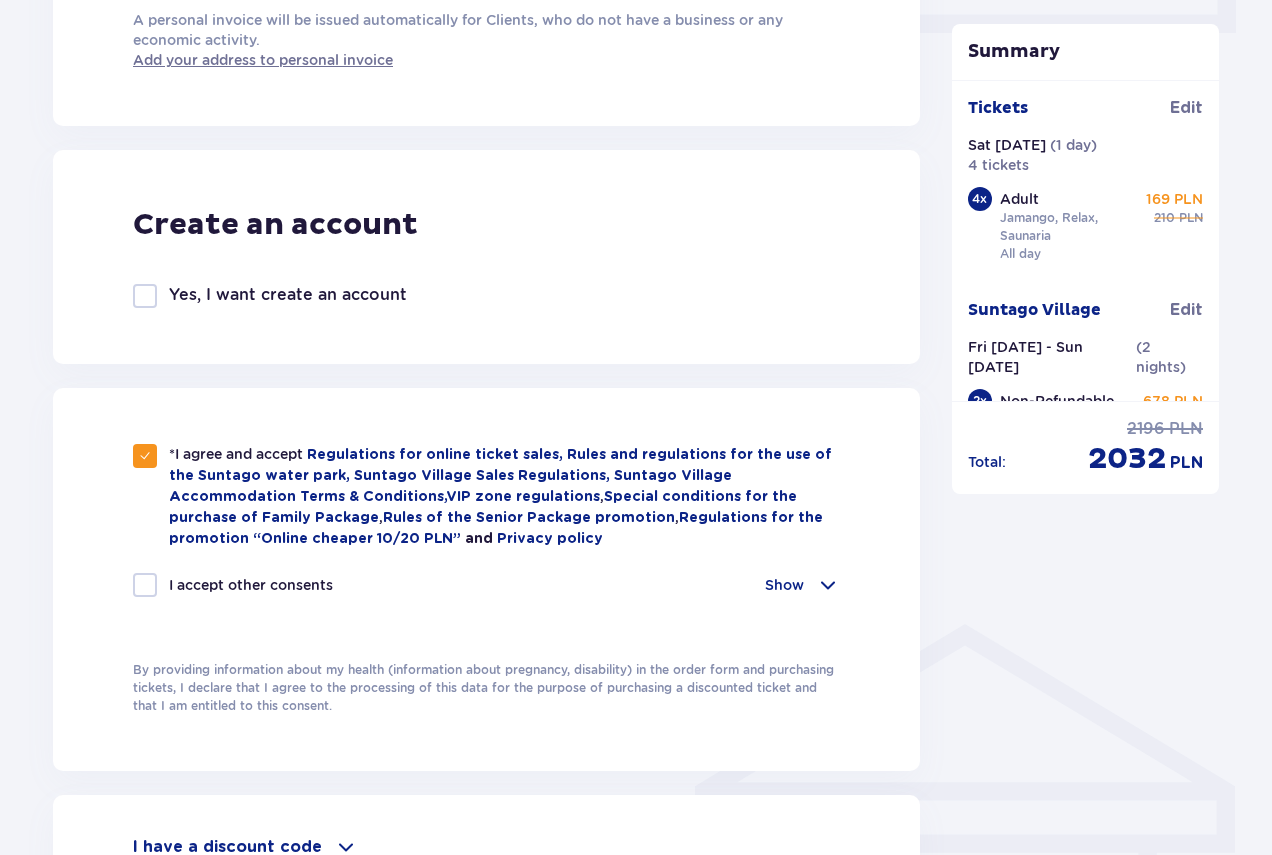 click on "I accept other consents Show I want to receive from Global Parks Poland Sp. z o. o. with registered seat at ul. Fosa 41/11, 02-768 Warsaw, its offers in electronic form, so for this purpose I agree to the processing of my personal data by this company. I want to receive from Global Parks Poland Sp. z o. o. its offers via phone calls, so for this purpose I agree to the processing of my personal data by this company. I want to receive from Global Parks Poland Sp. z o. o. offers of the company’s partners co-operating in parkofpoland.com, in electronic form, so for this purpose I agree to the processing of my personal data by this company. I want to receive from Moyome Sp. z o. o. with its registered seat at ul. Fosa 41/11, 02-768 Warsaw, its offers in electronic form, so for this purpose I agree to the processing of my personal data by this company. I want to receive from Moyome Sp. z o. o. its offers via phone calls, so for this purpose I agree to the processing of my personal data by this company." at bounding box center [486, 597] 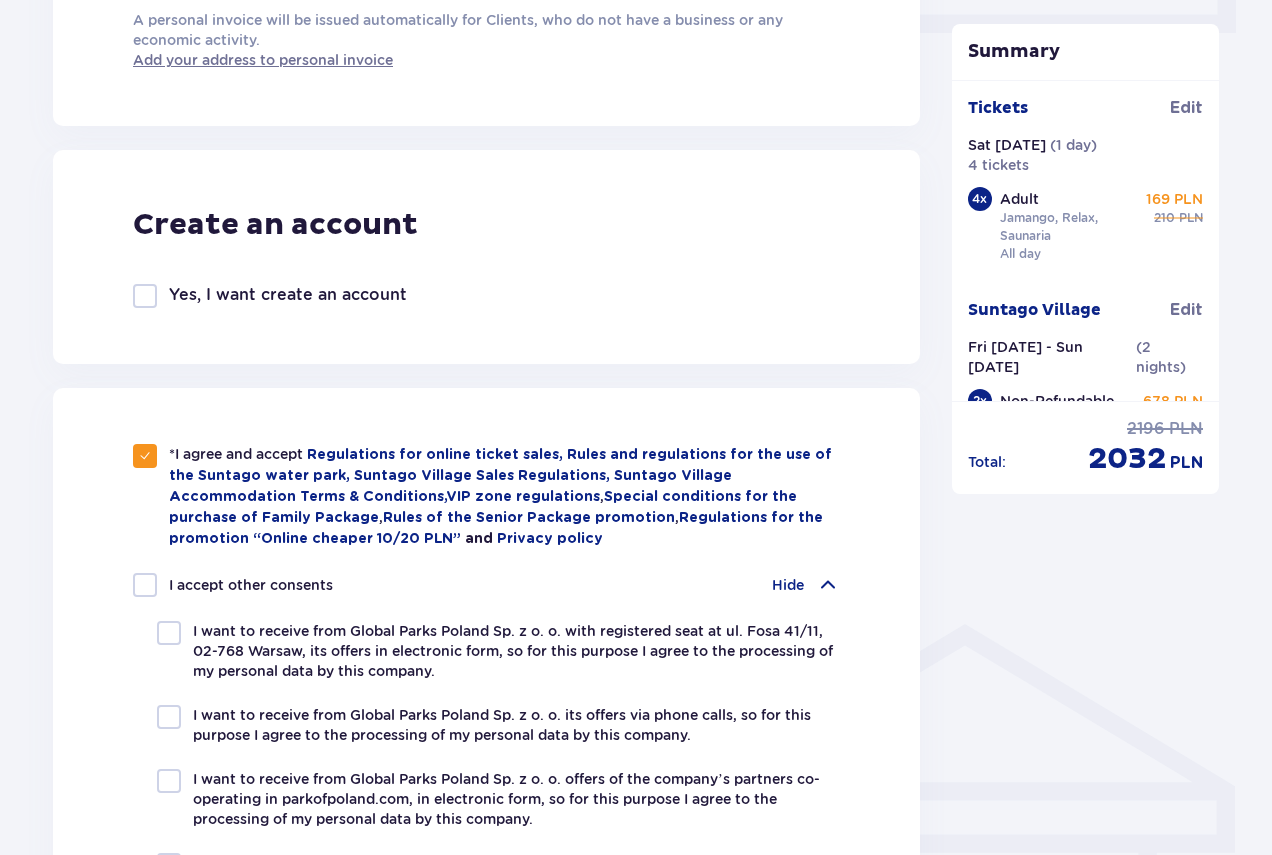 click at bounding box center (828, 585) 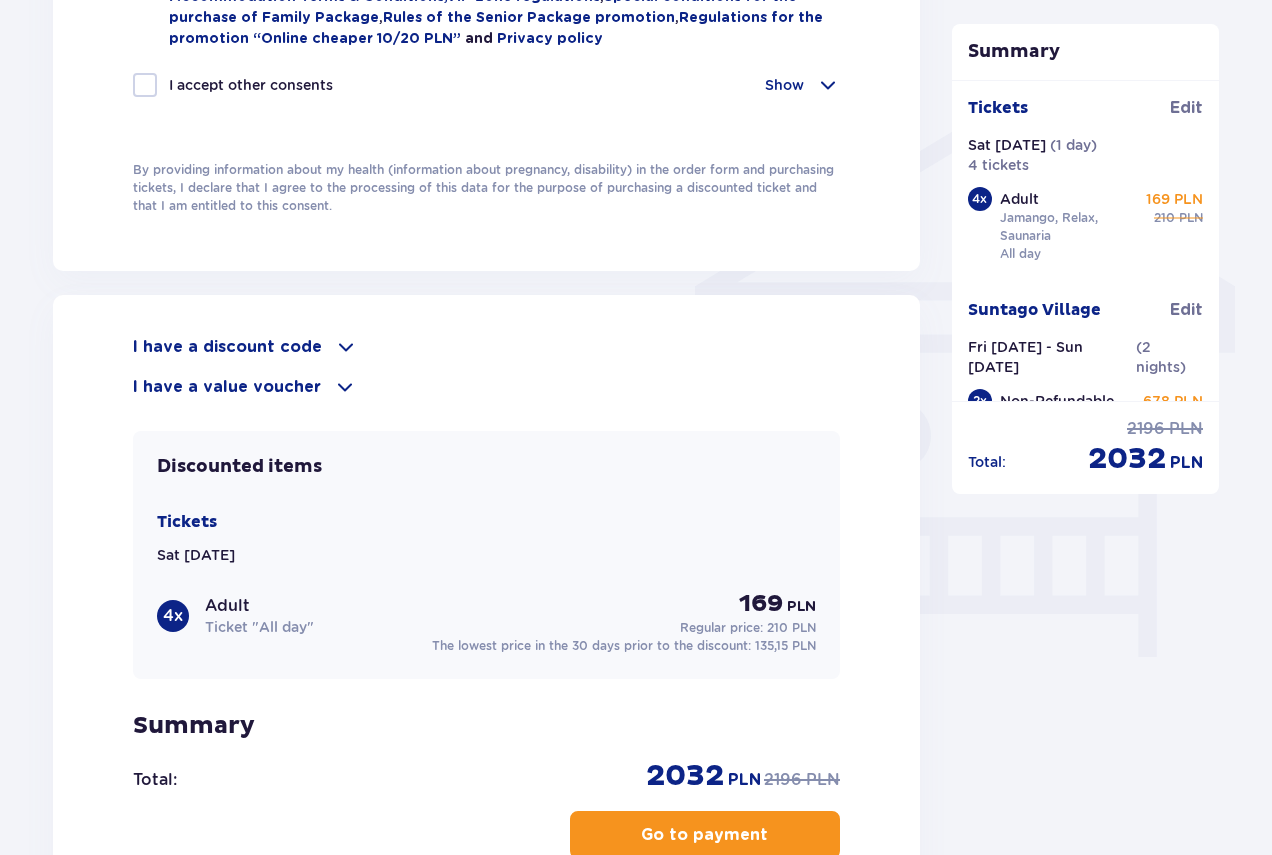 scroll, scrollTop: 1600, scrollLeft: 0, axis: vertical 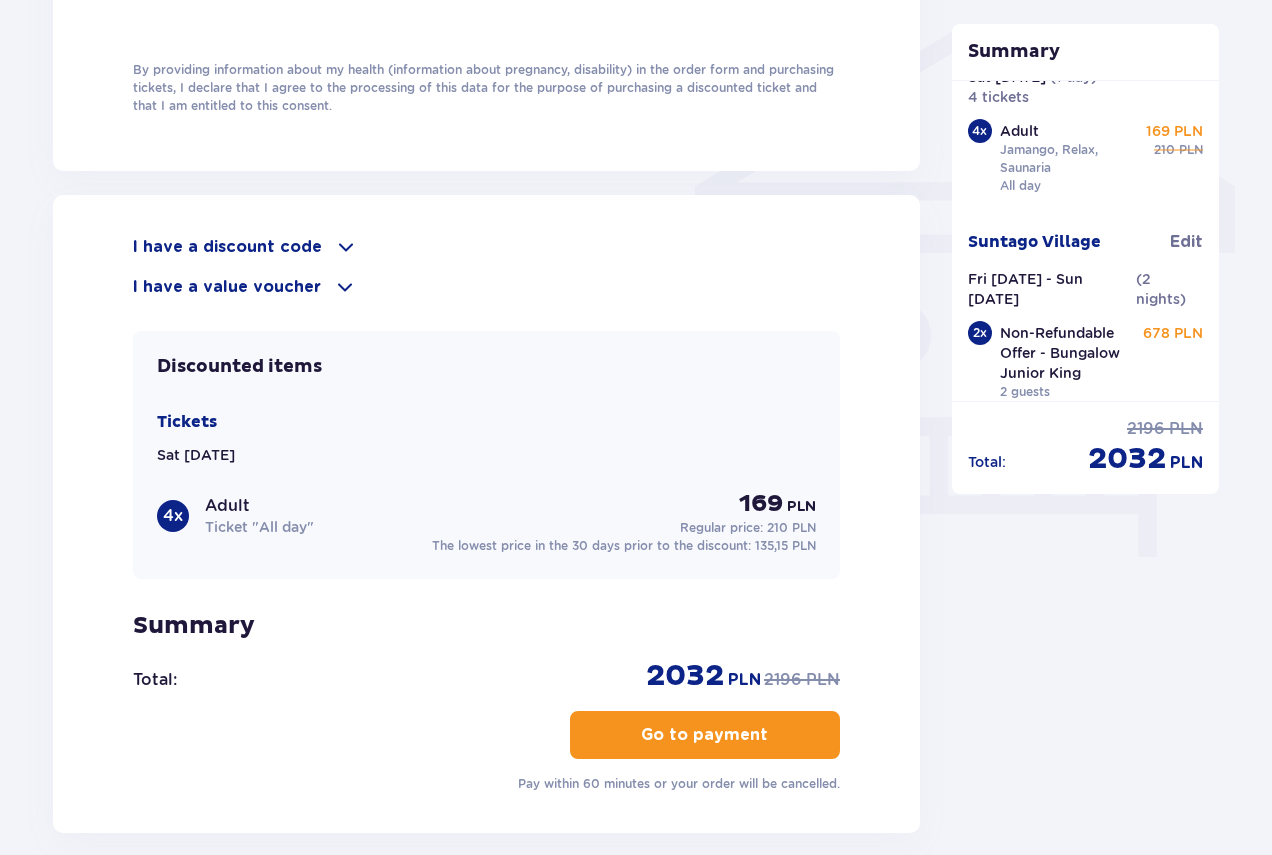 click at bounding box center (772, 735) 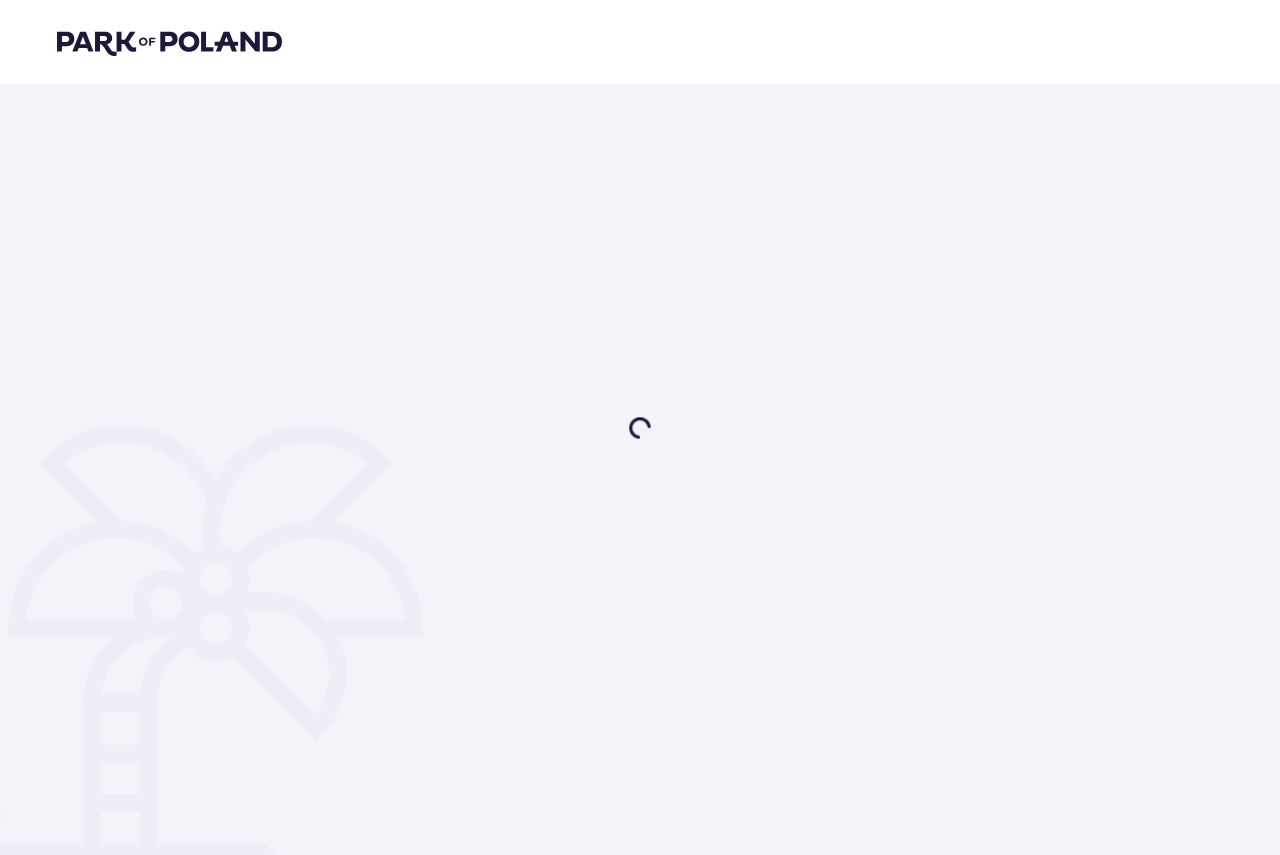 scroll, scrollTop: 0, scrollLeft: 0, axis: both 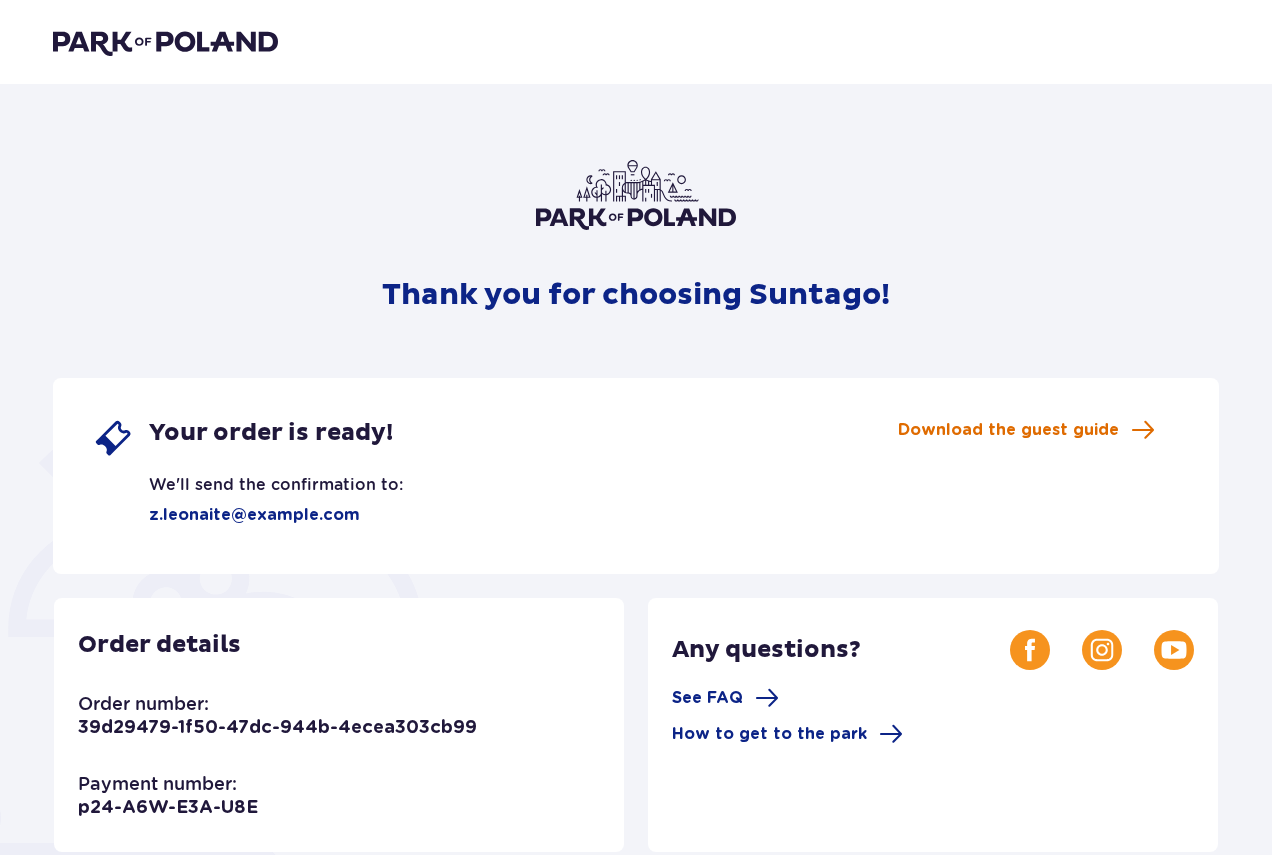 click on "Download the guest guide" at bounding box center [1008, 430] 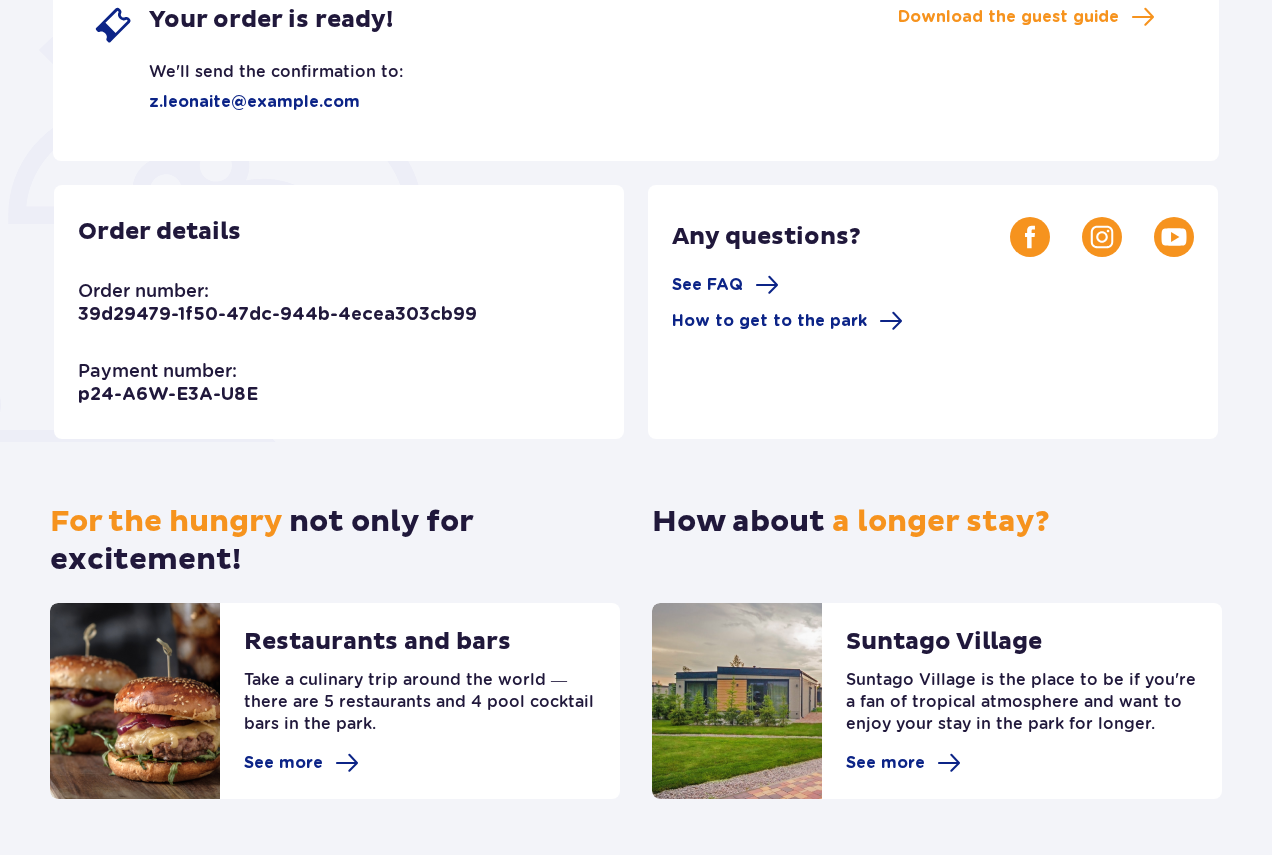 scroll, scrollTop: 377, scrollLeft: 0, axis: vertical 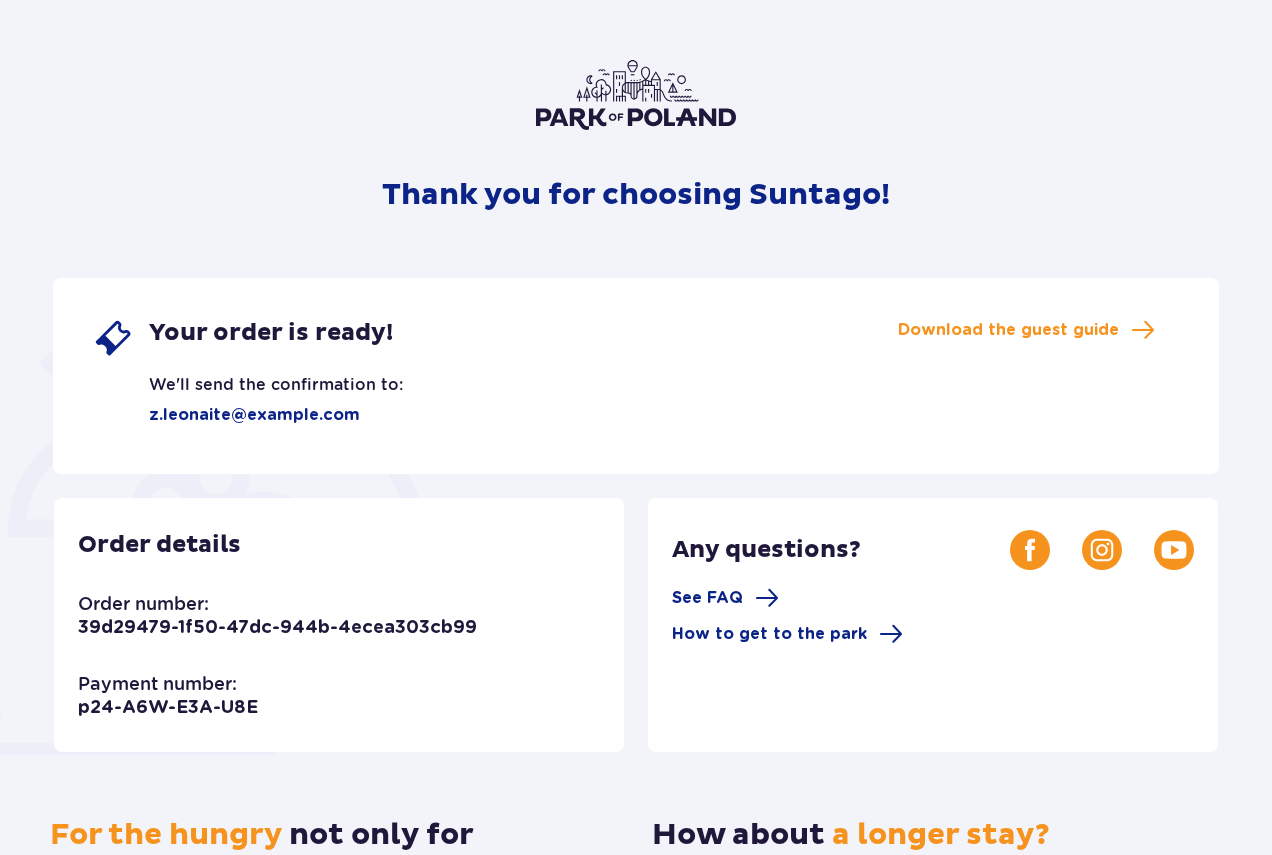 click on "z.leonaite@gmail.com" at bounding box center [226, 415] 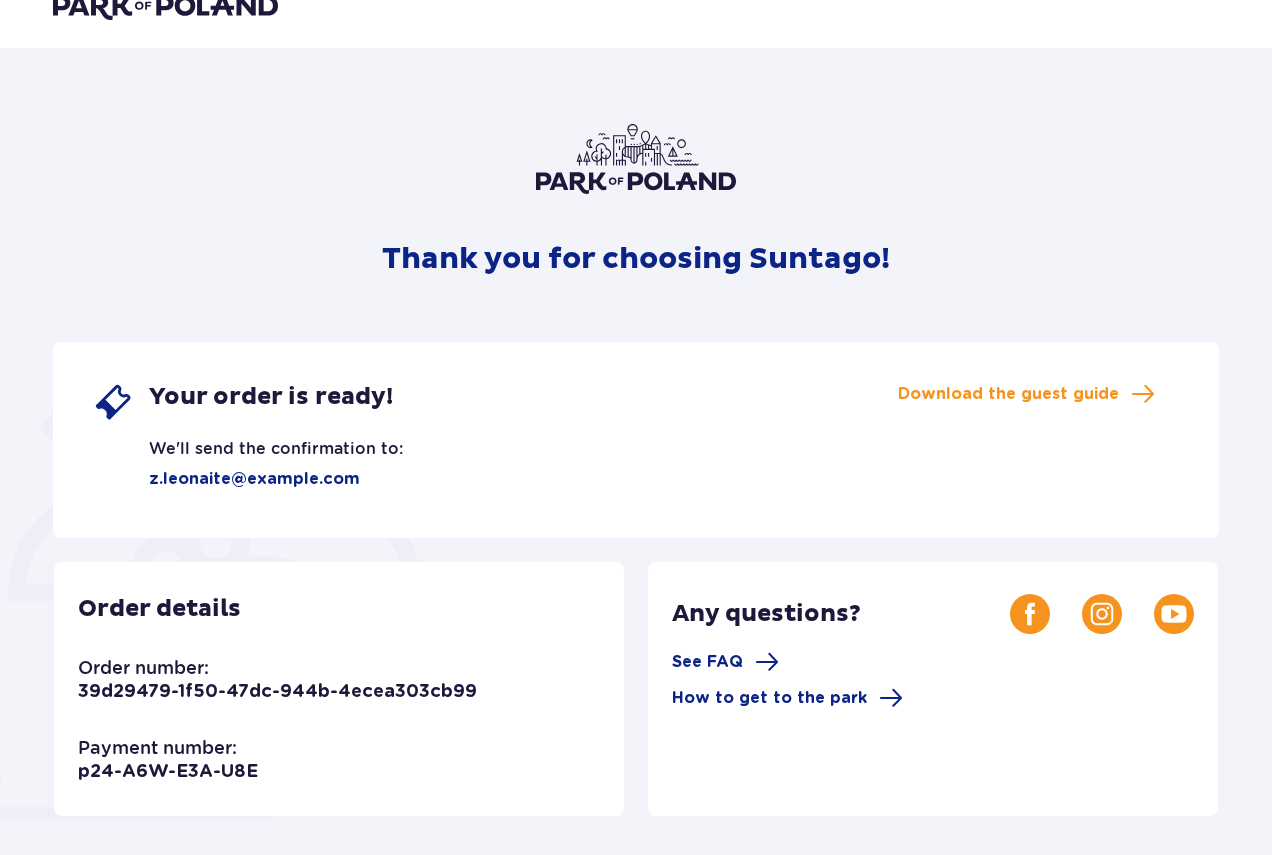scroll, scrollTop: 0, scrollLeft: 0, axis: both 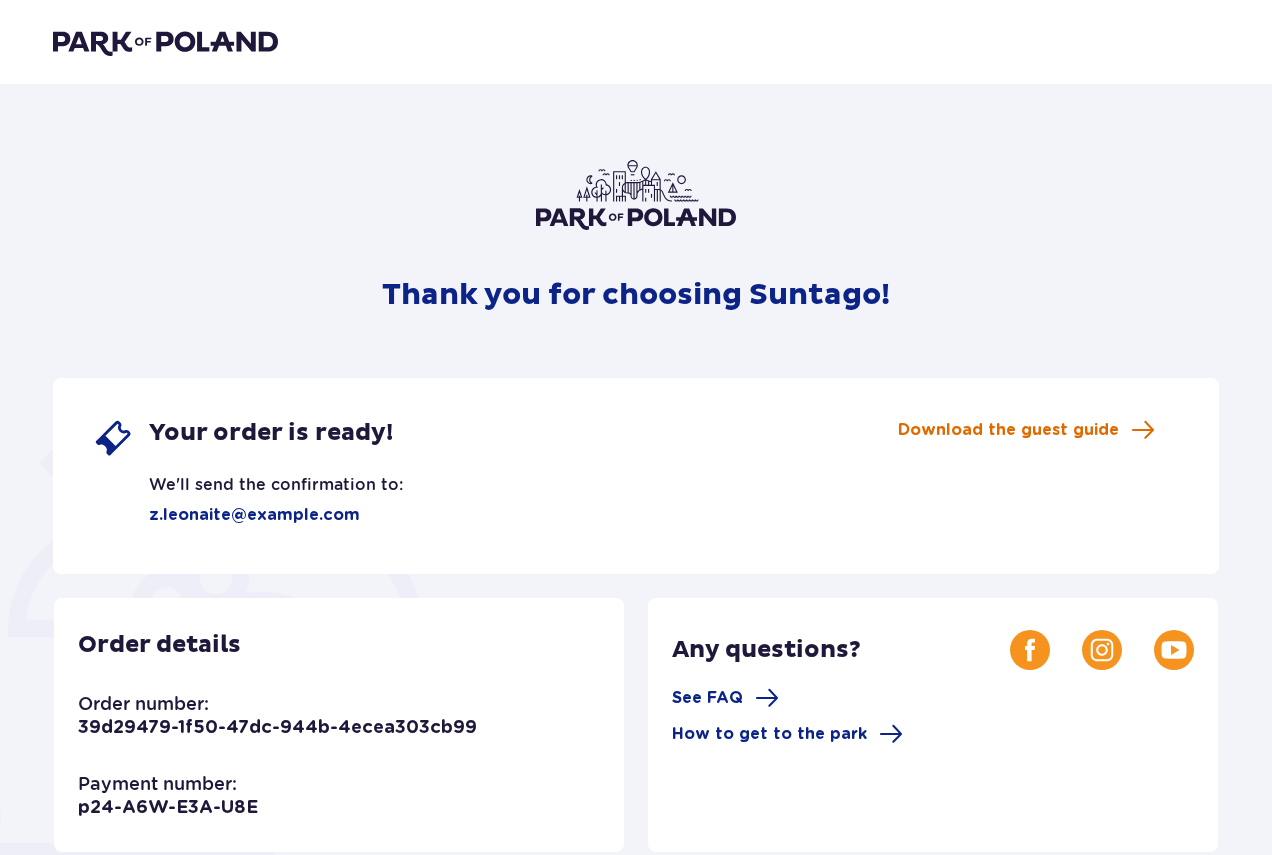 click on "Download the guest guide" at bounding box center [1008, 430] 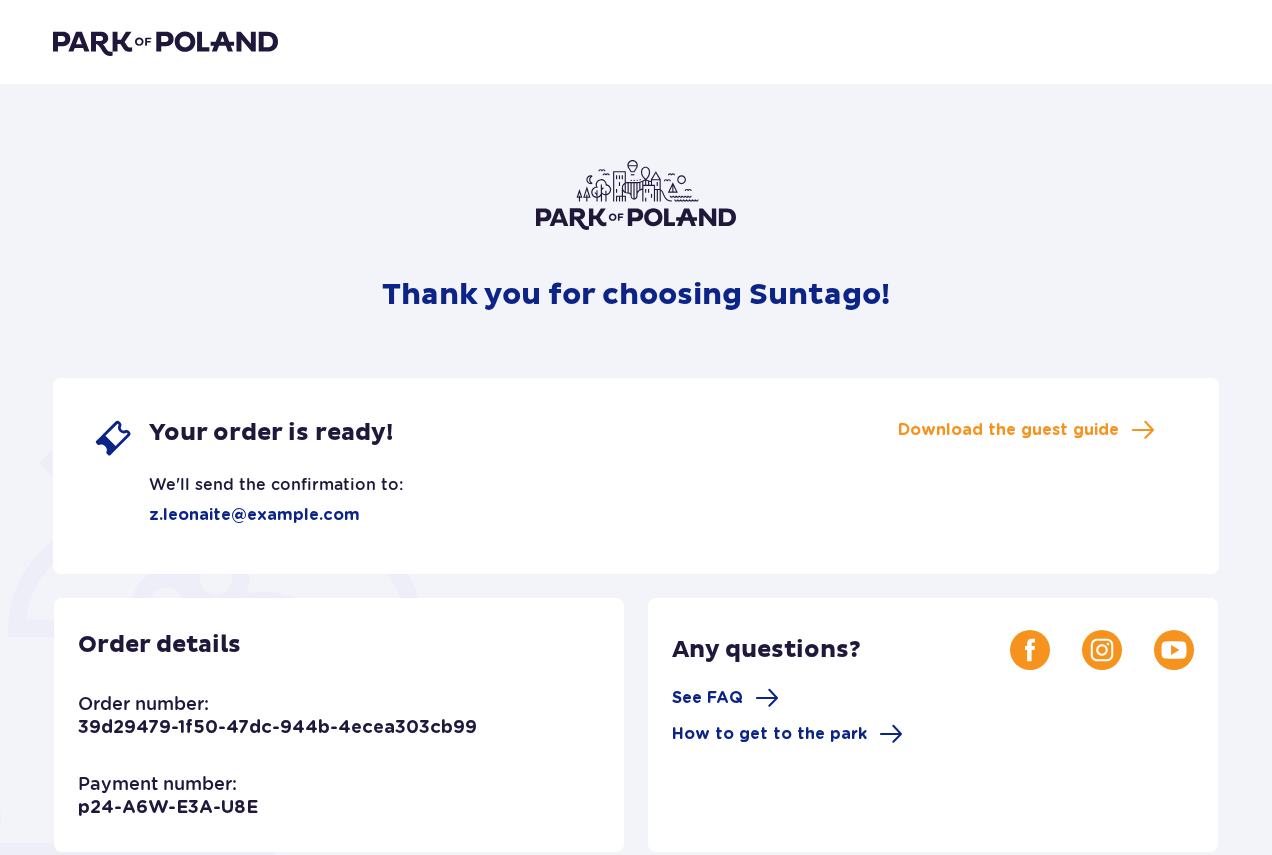 click at bounding box center (165, 42) 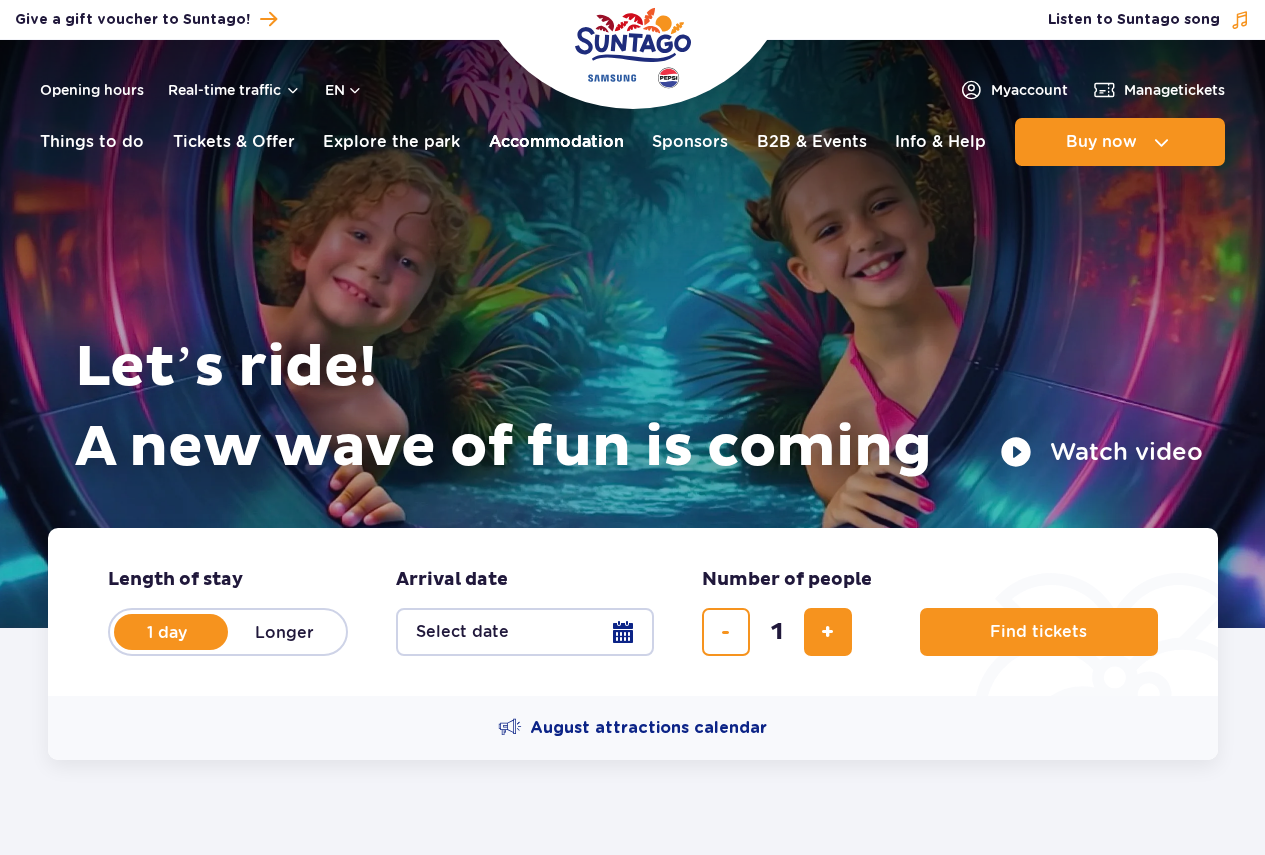 scroll, scrollTop: 0, scrollLeft: 0, axis: both 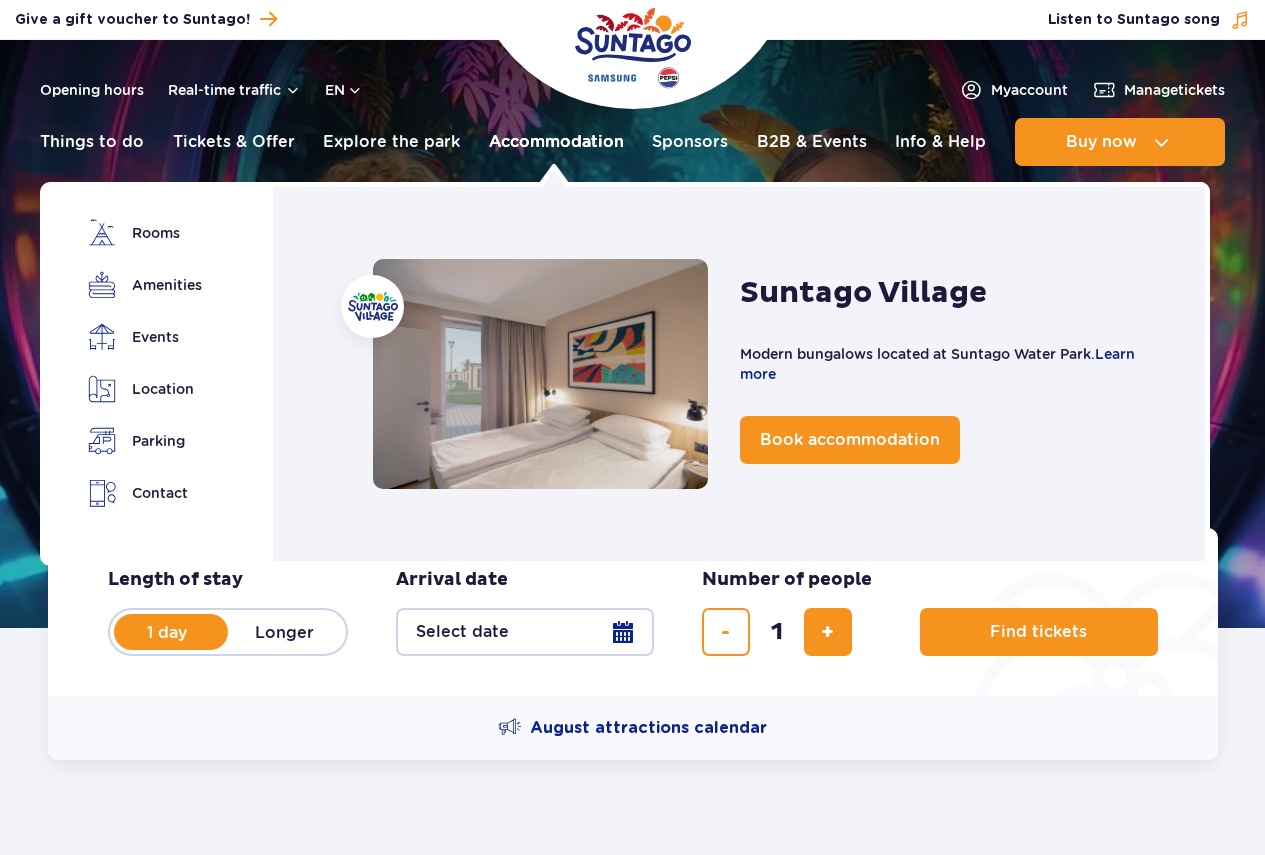 click on "Accommodation" at bounding box center [556, 142] 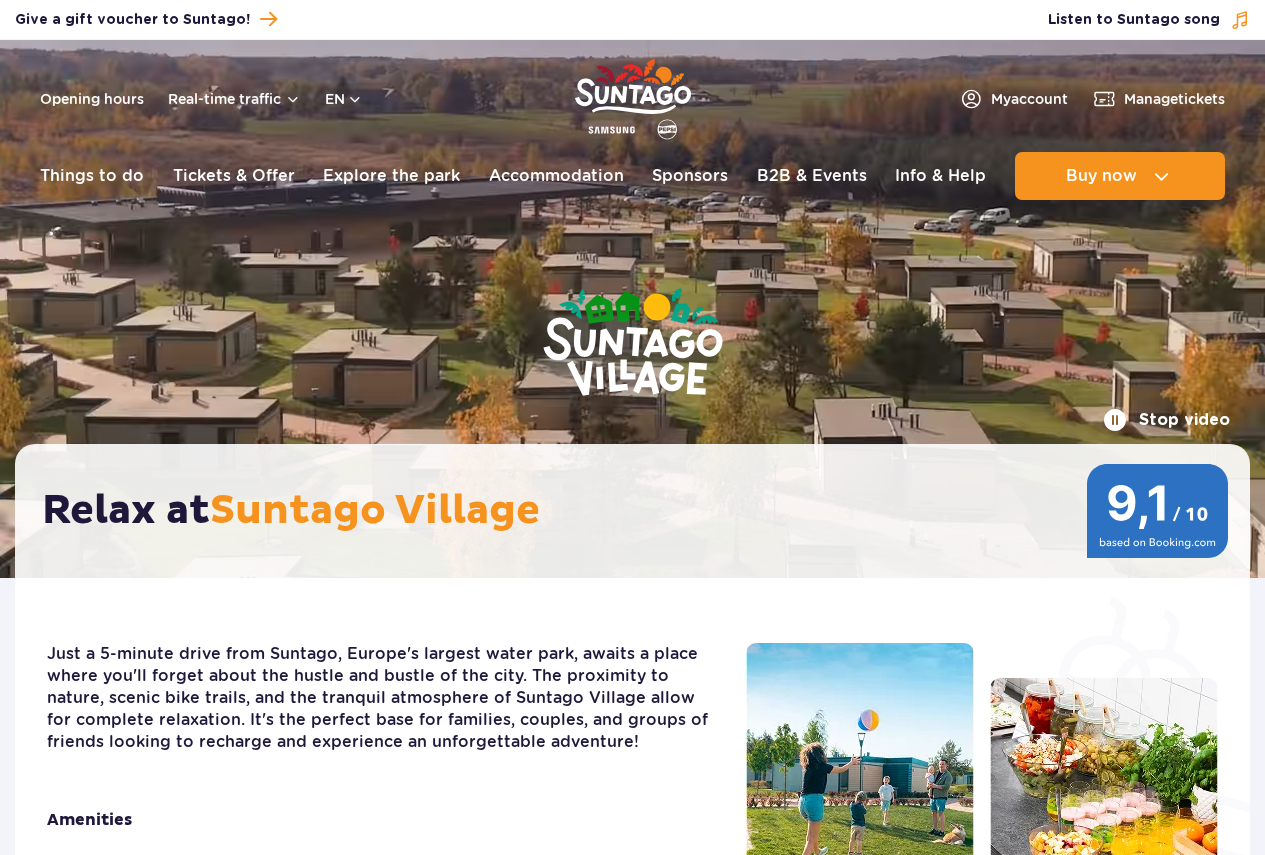 scroll, scrollTop: 288, scrollLeft: 0, axis: vertical 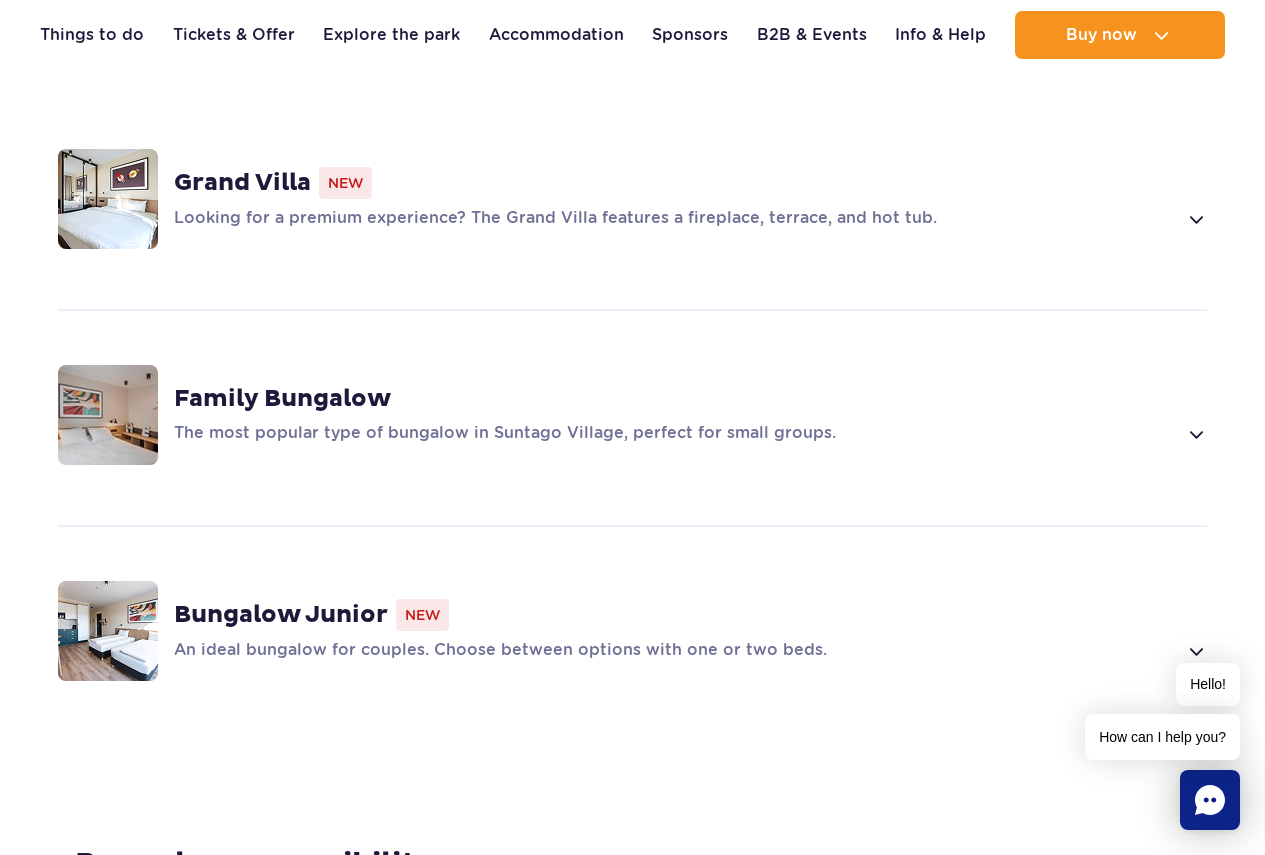 click on "Family Bungalow" at bounding box center (690, 399) 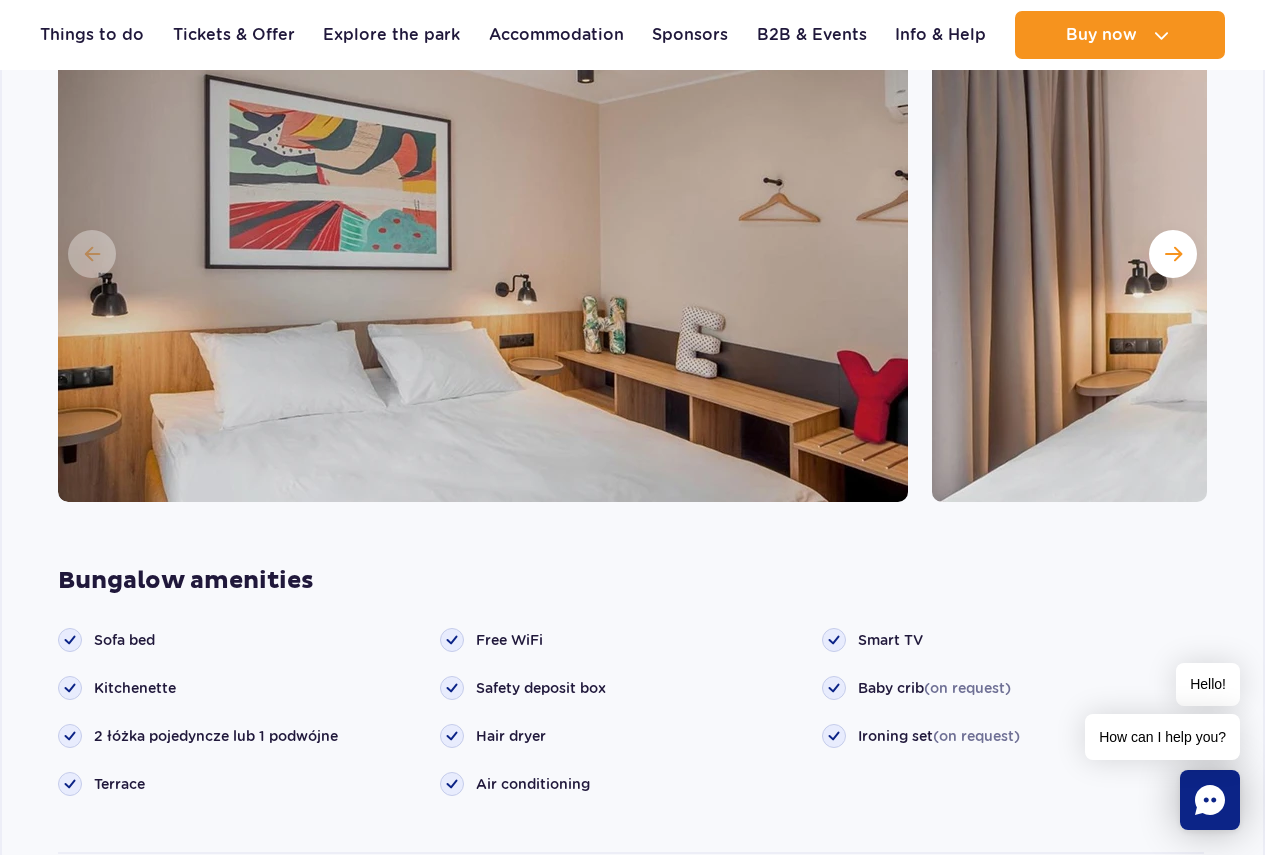 scroll, scrollTop: 2317, scrollLeft: 0, axis: vertical 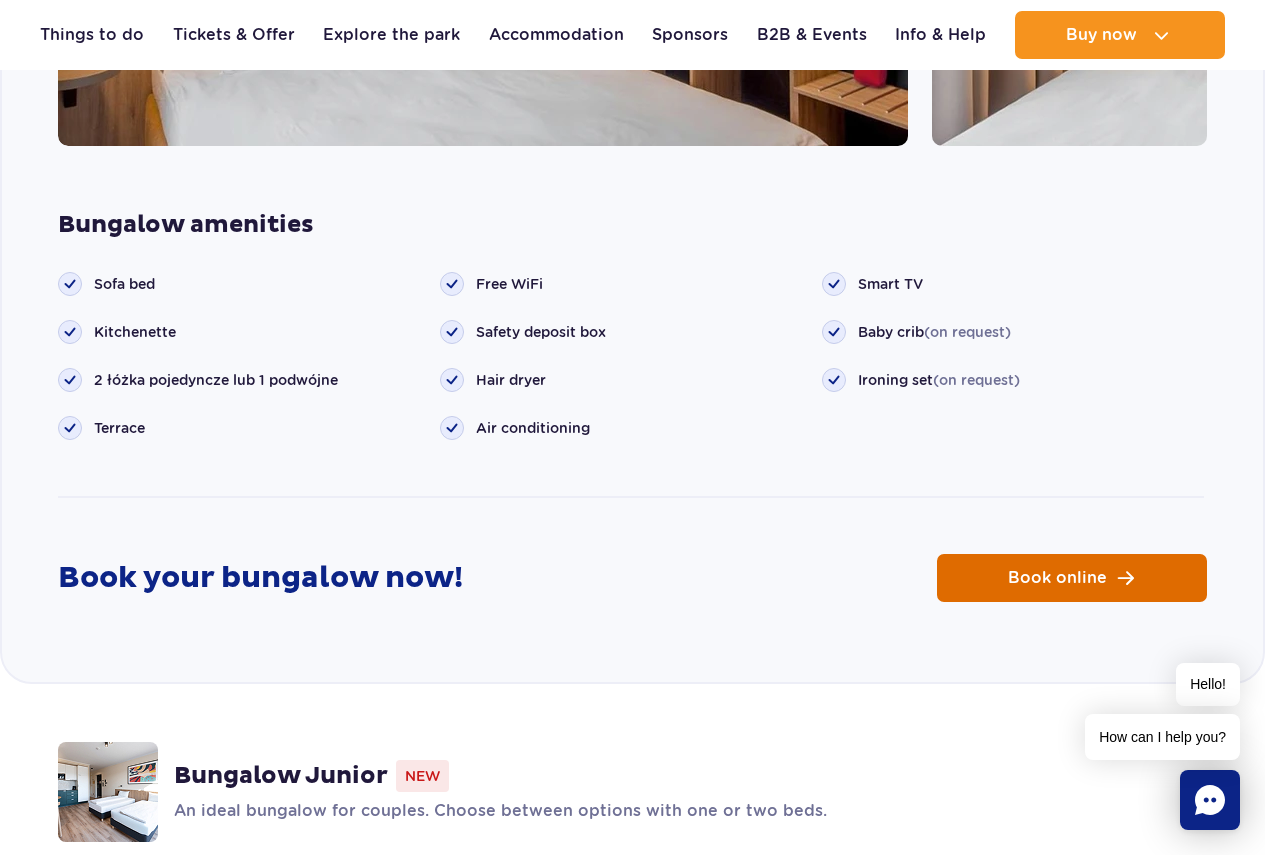click on "Book online" at bounding box center [1057, 578] 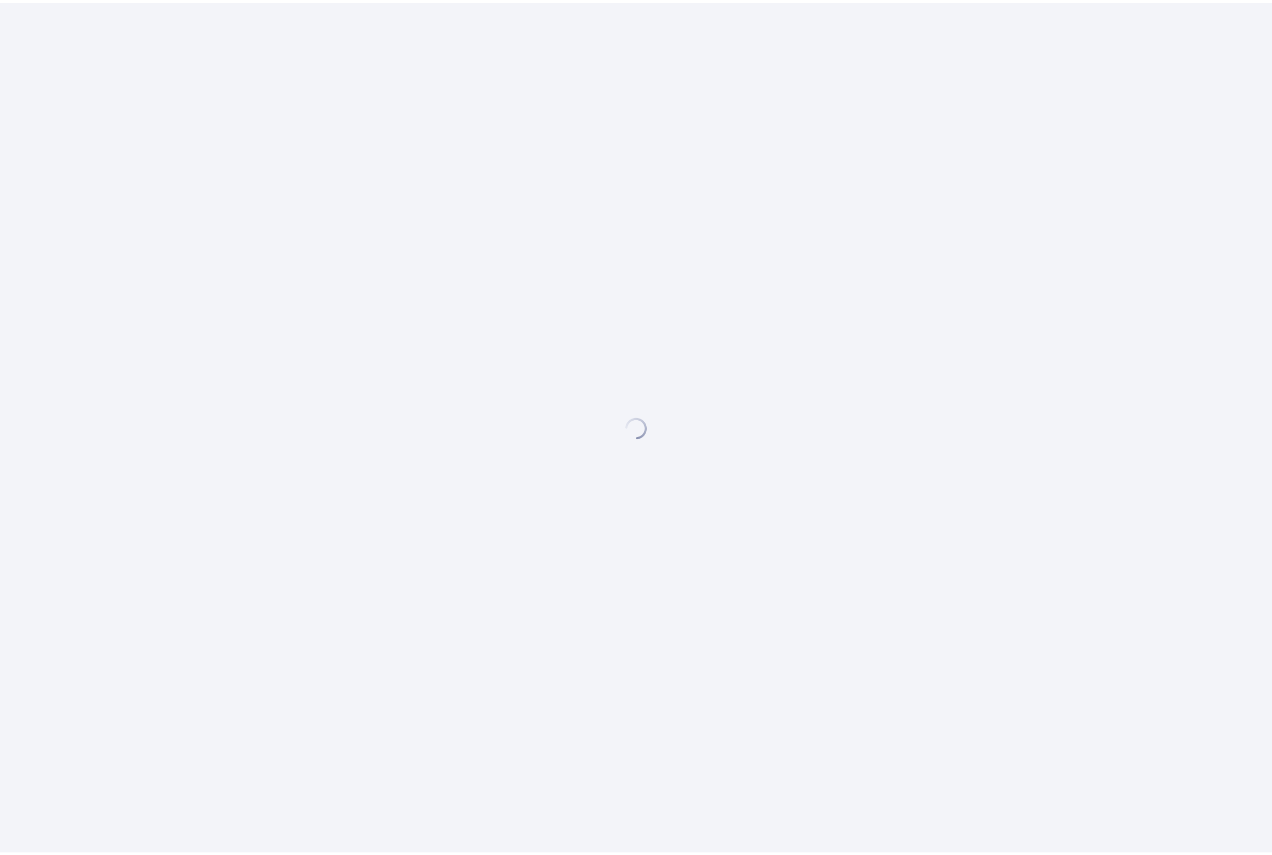 scroll, scrollTop: 0, scrollLeft: 0, axis: both 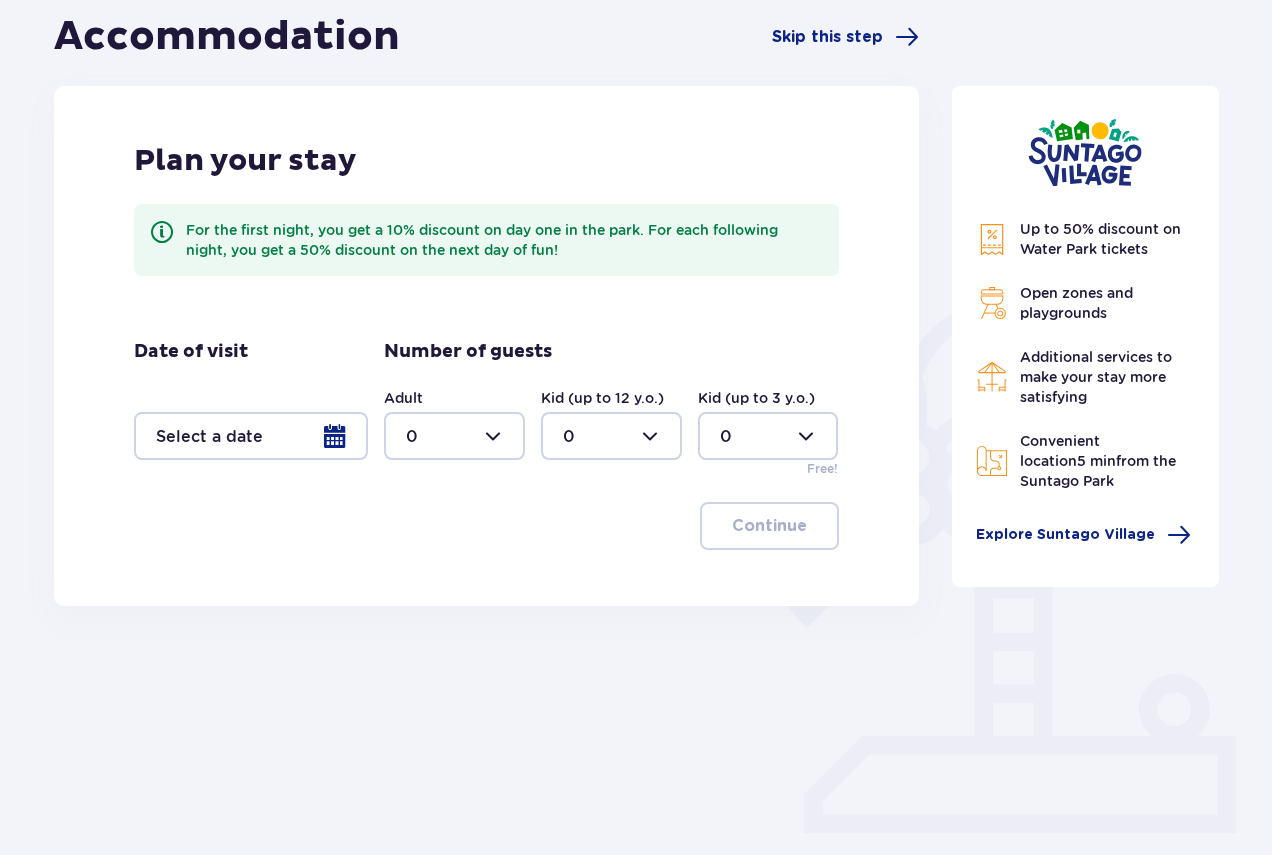 click at bounding box center (251, 436) 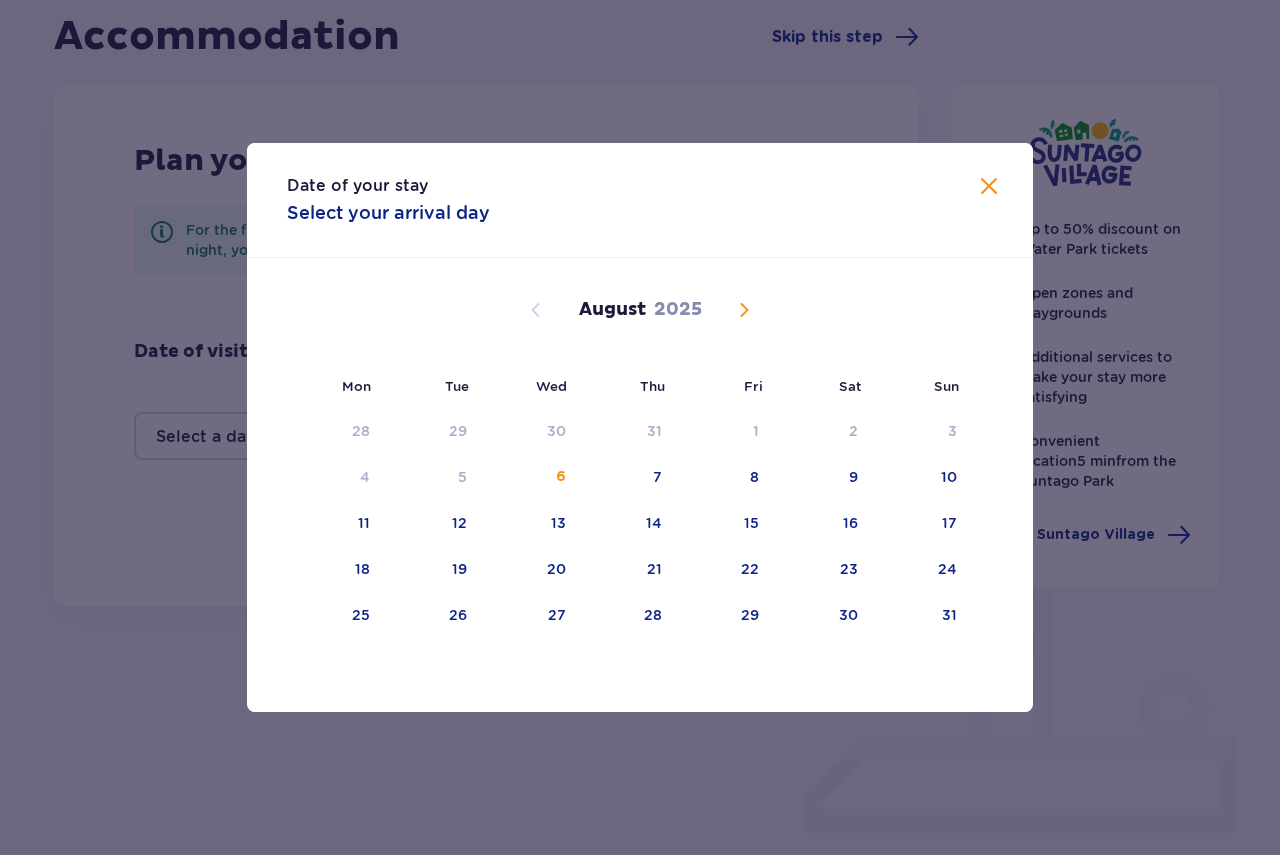 click at bounding box center (744, 310) 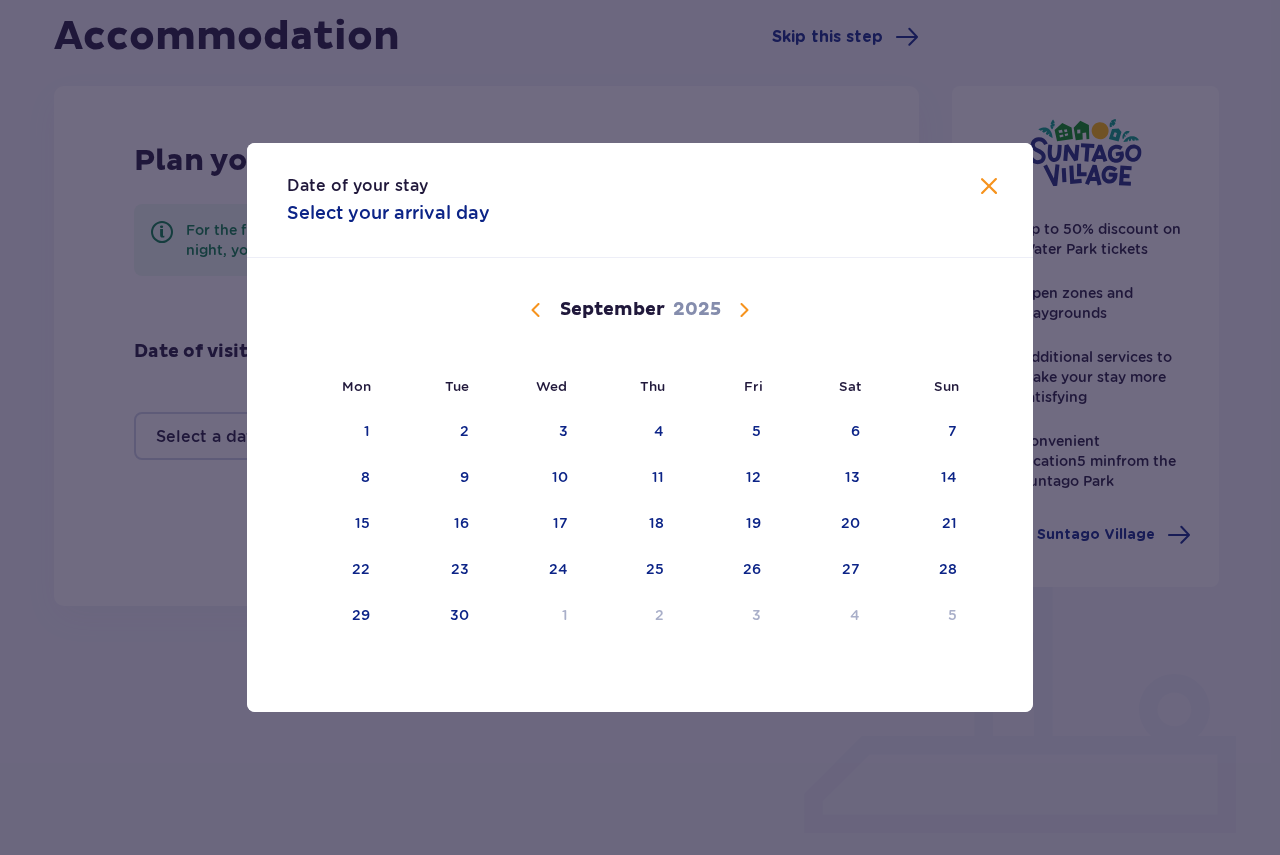 click at bounding box center (744, 310) 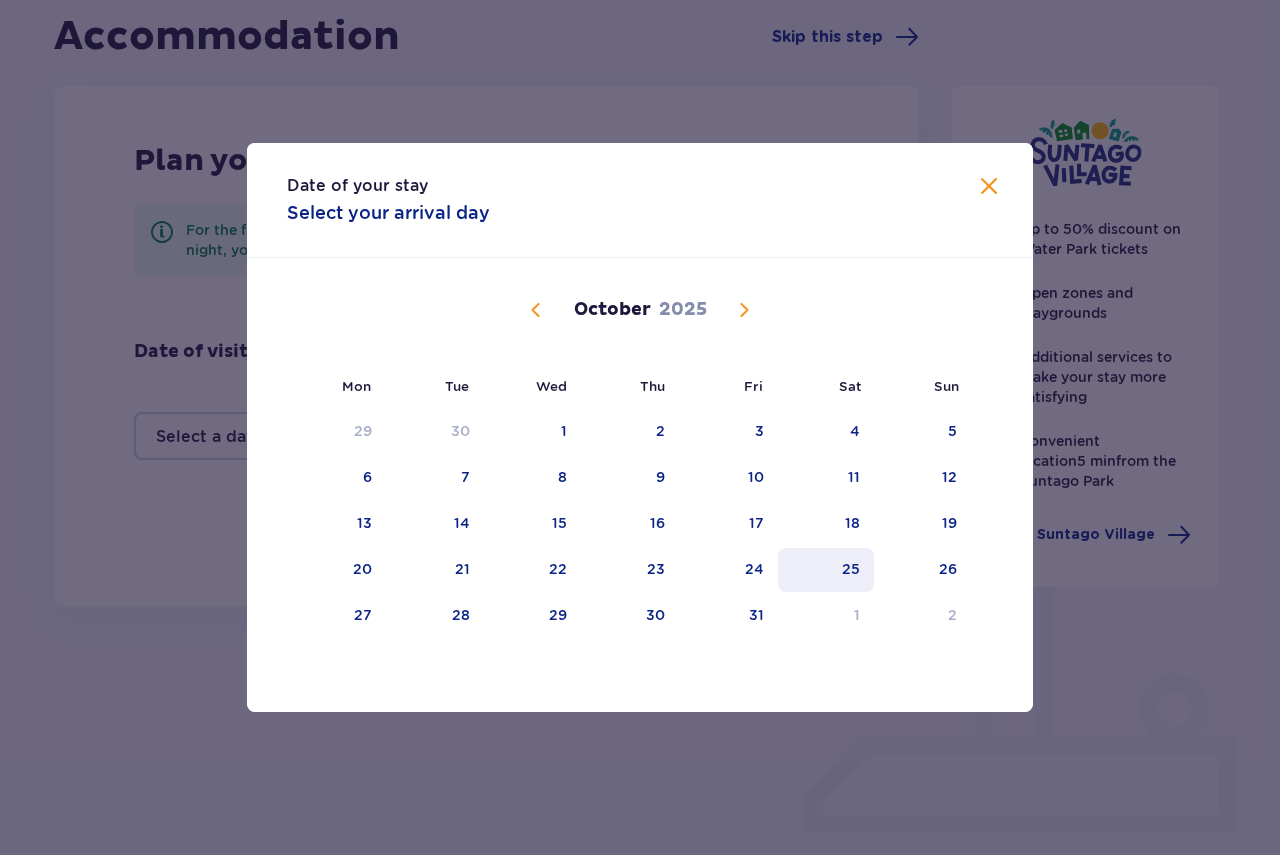 click on "25" at bounding box center (826, 570) 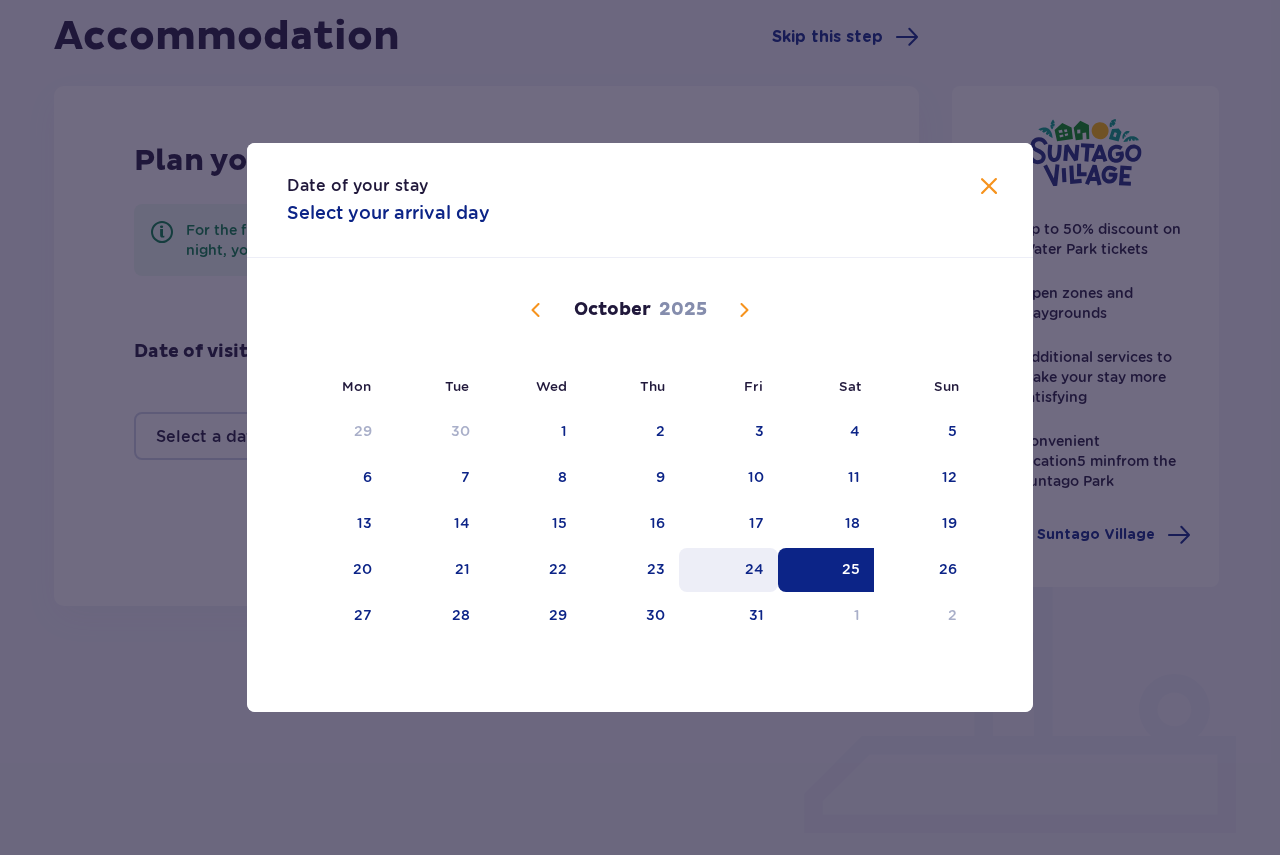 click on "24" at bounding box center (754, 569) 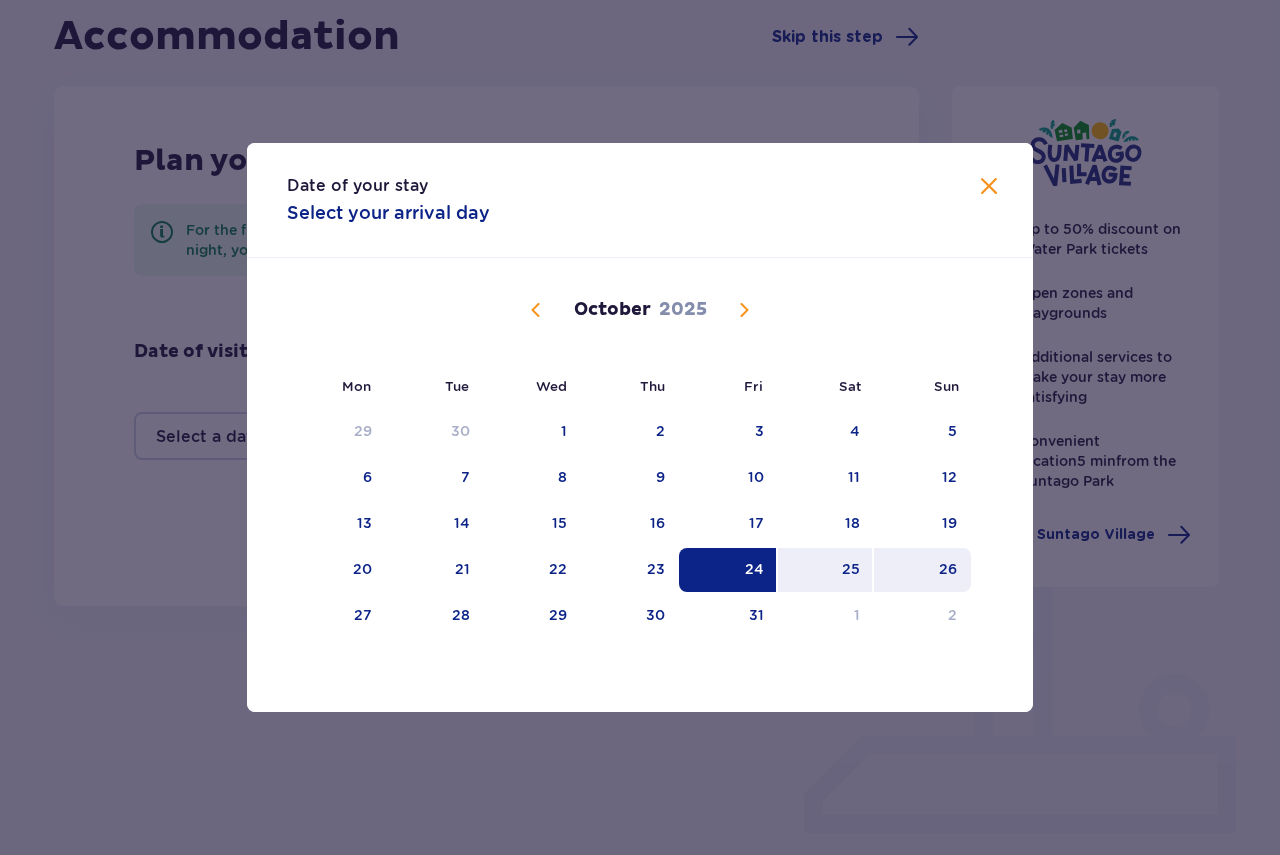 click on "26" at bounding box center (922, 570) 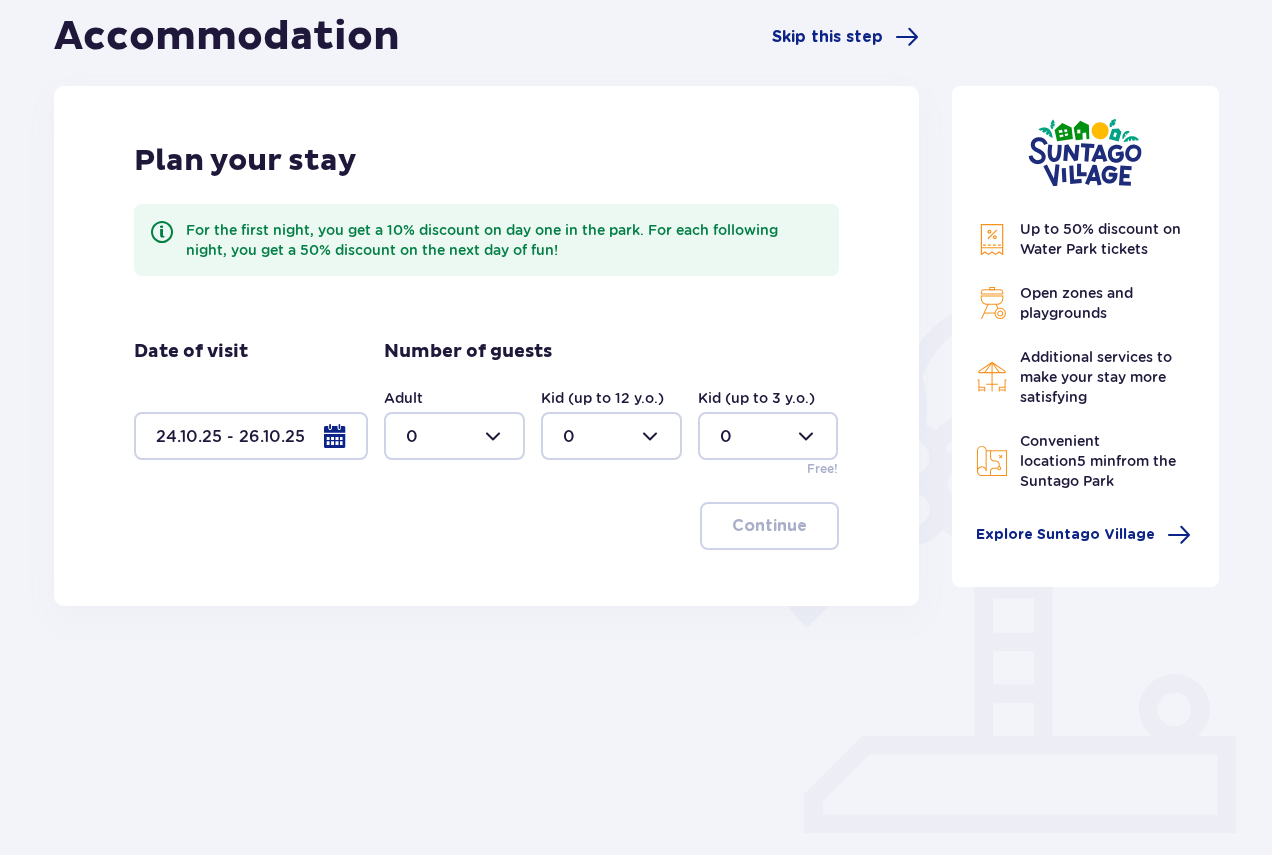 click at bounding box center [454, 436] 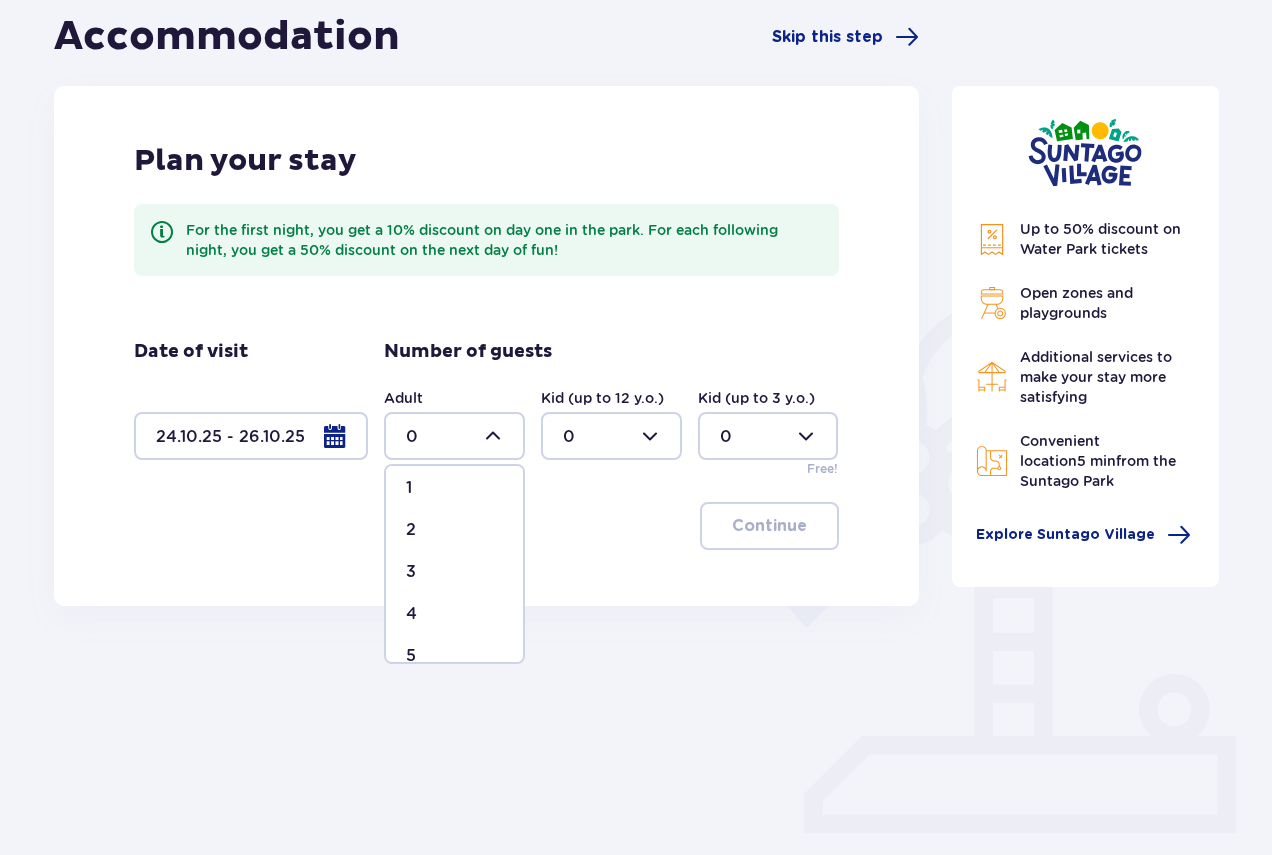 scroll, scrollTop: 100, scrollLeft: 0, axis: vertical 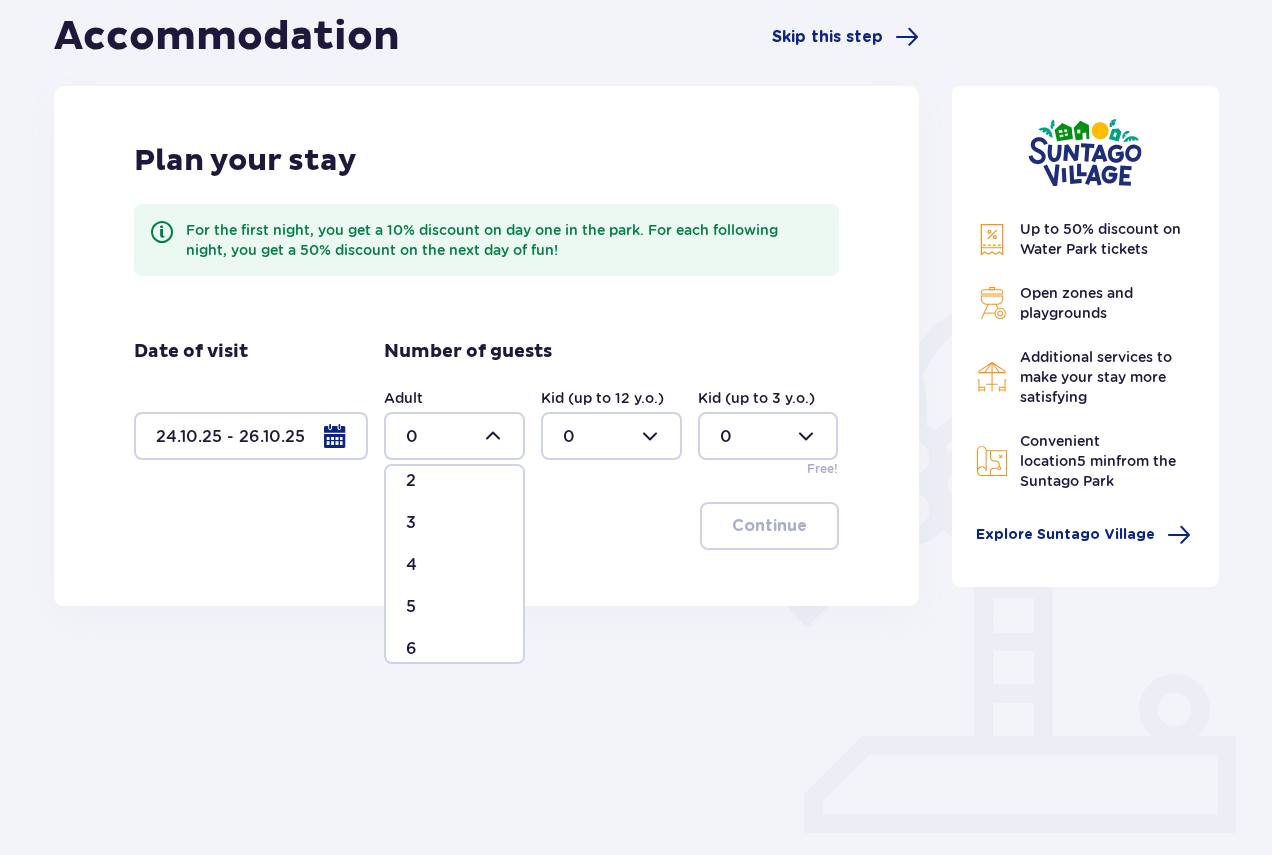 click on "4" at bounding box center [454, 565] 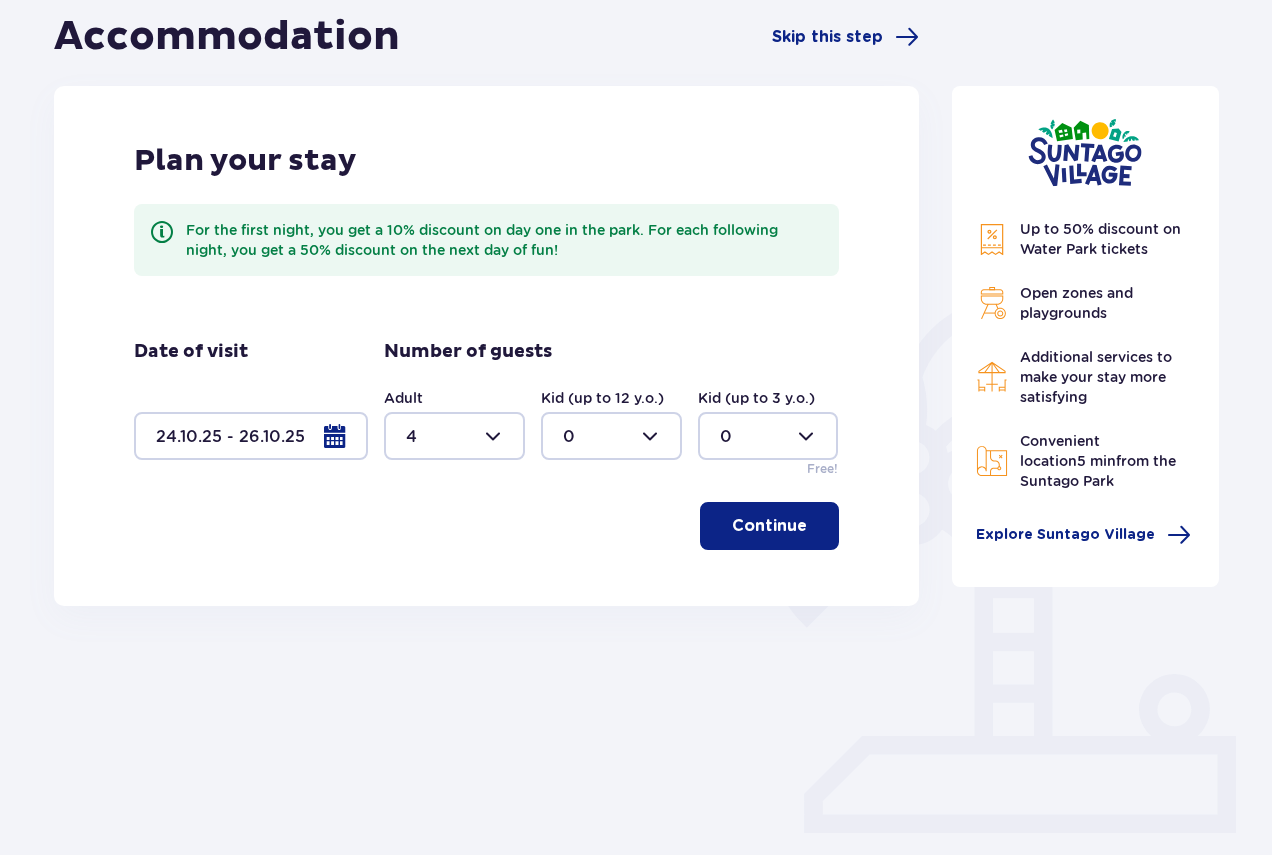 click at bounding box center [811, 526] 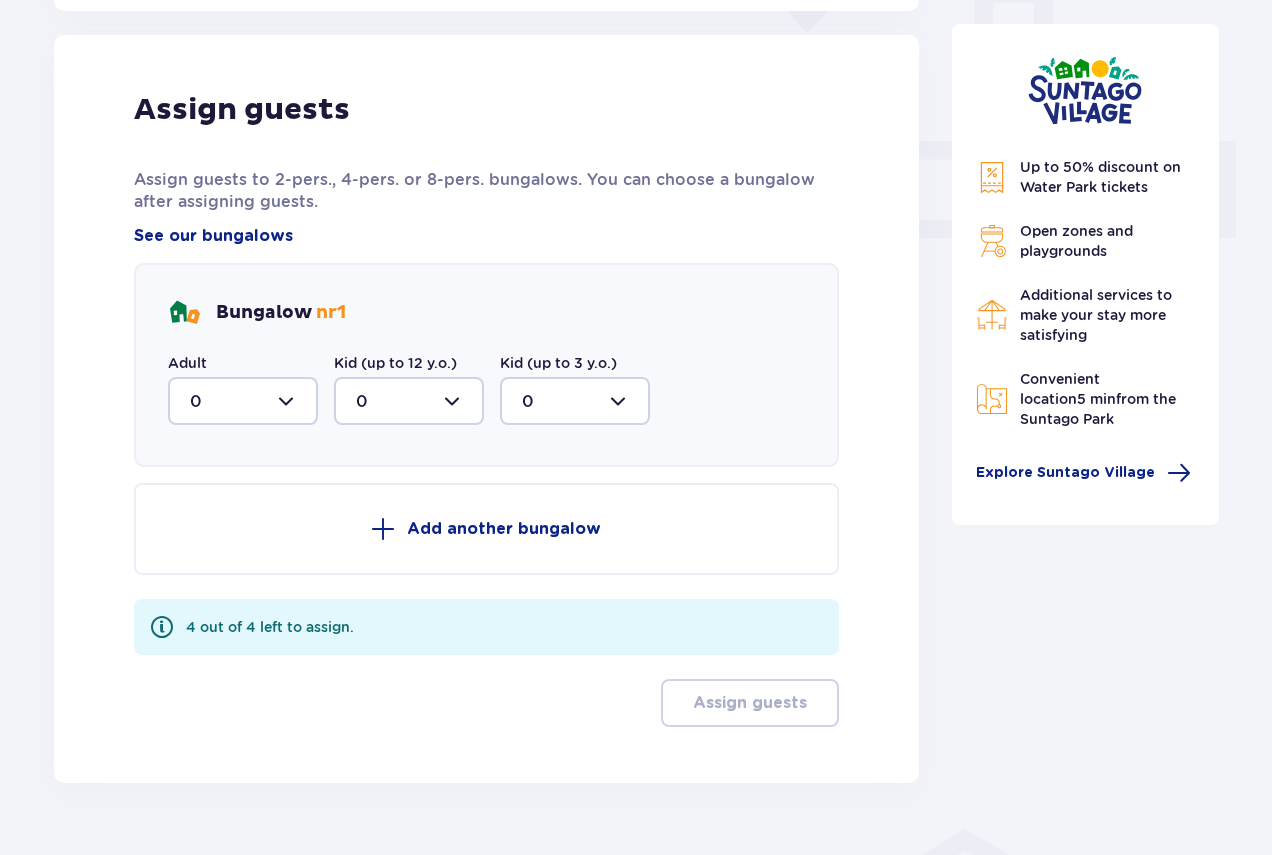 scroll, scrollTop: 806, scrollLeft: 0, axis: vertical 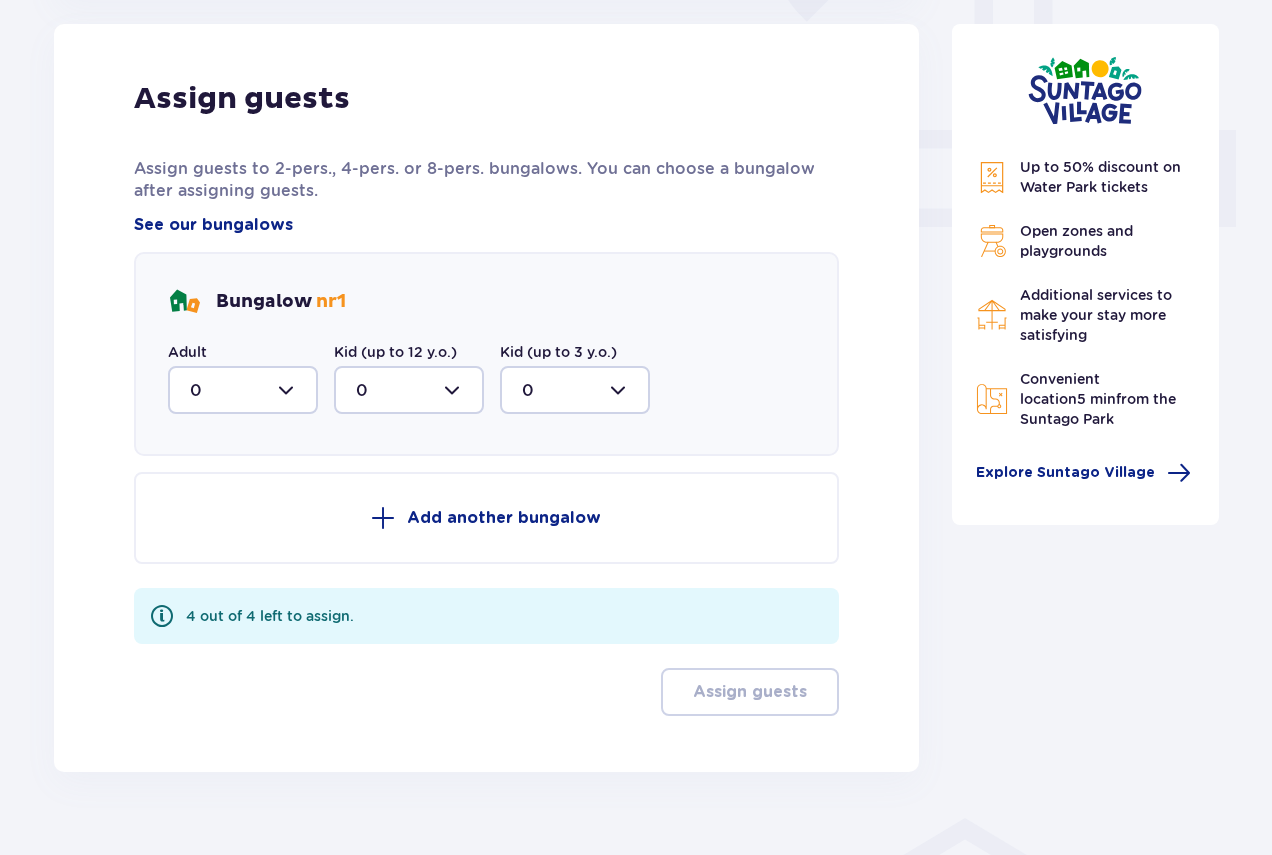 click at bounding box center (243, 390) 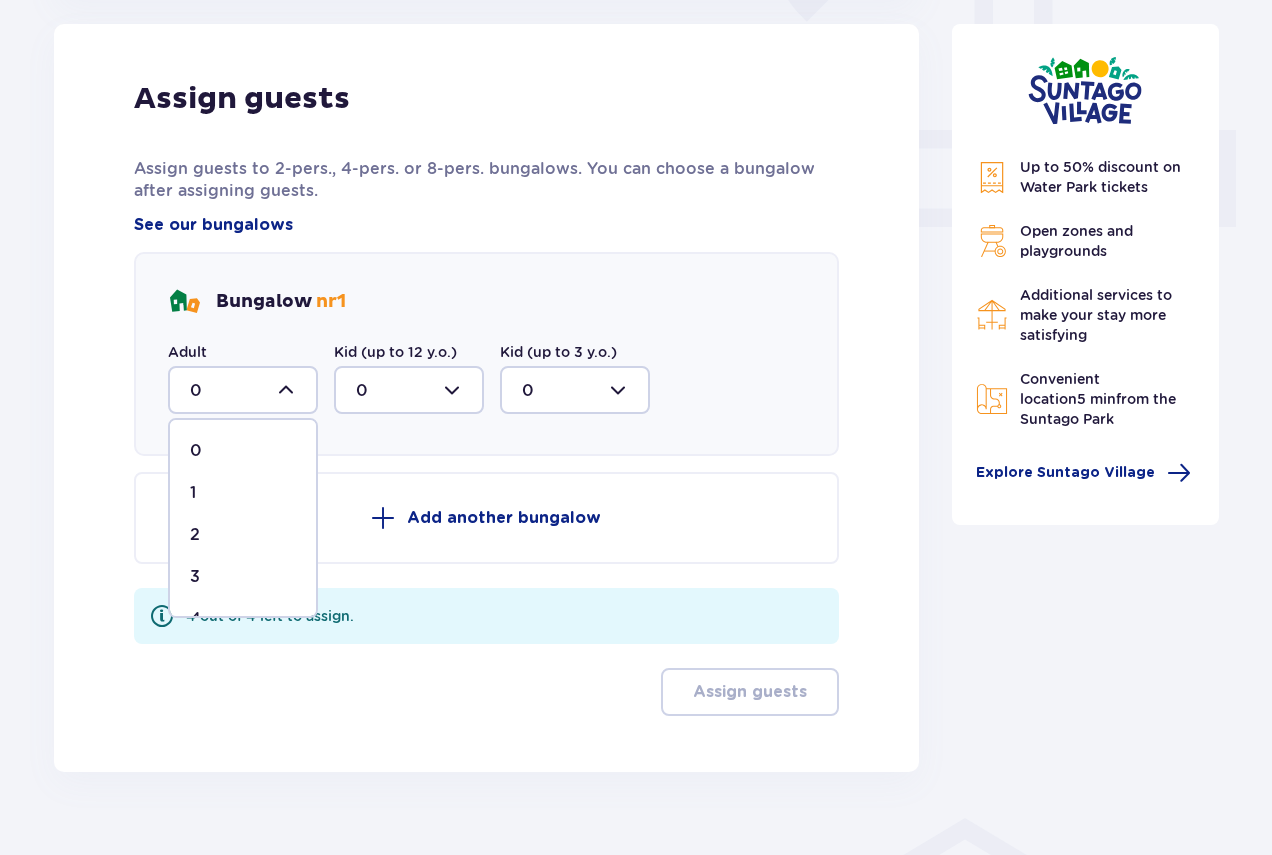 click on "2" at bounding box center (243, 535) 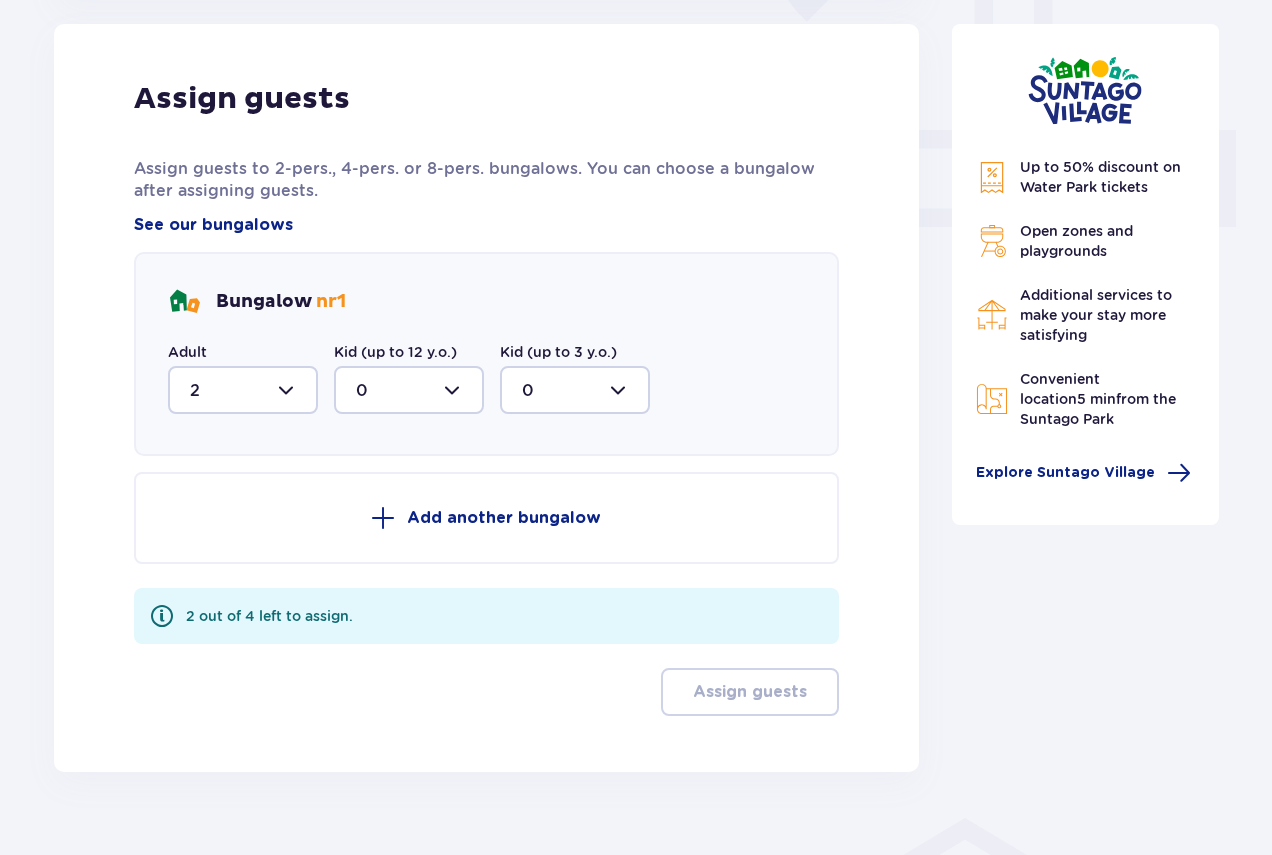 click on "Add another bungalow" at bounding box center [504, 518] 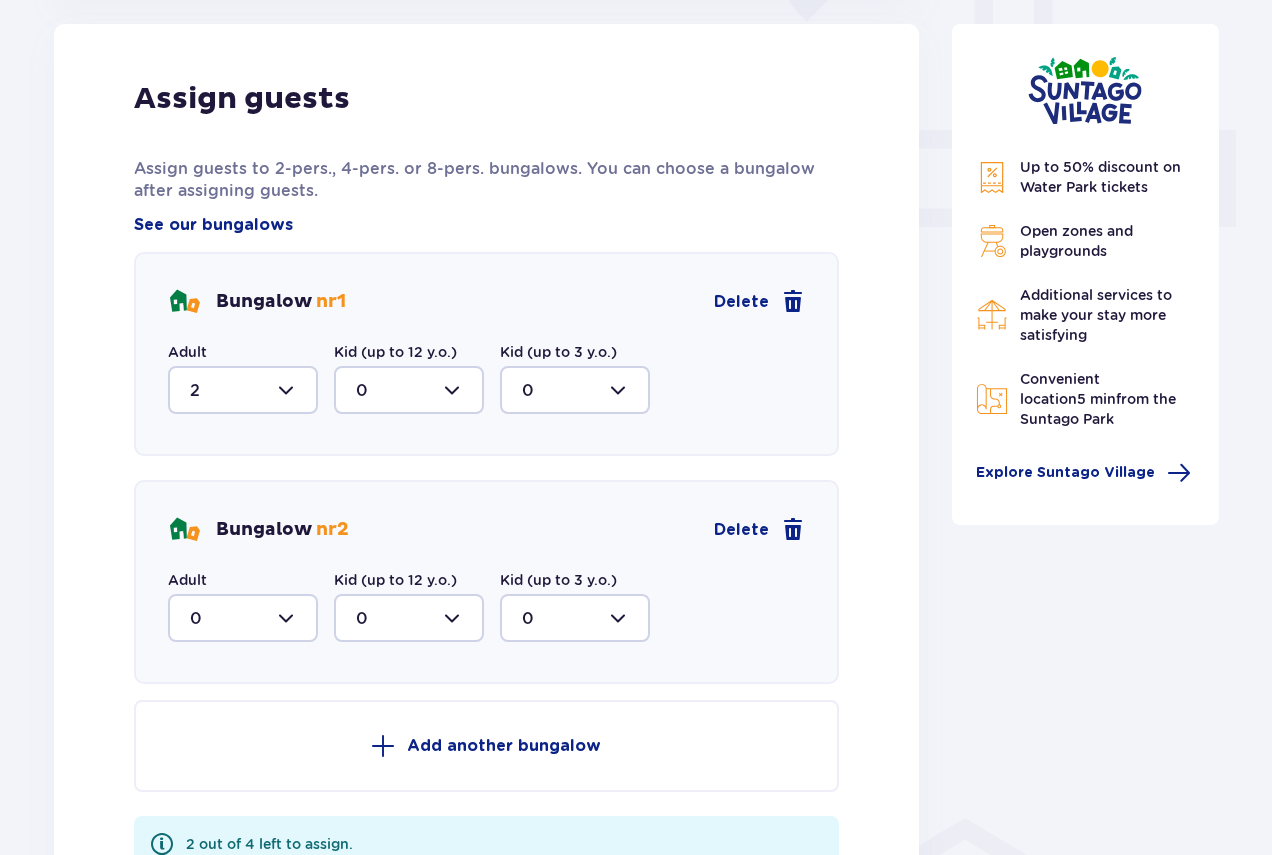 click at bounding box center [243, 618] 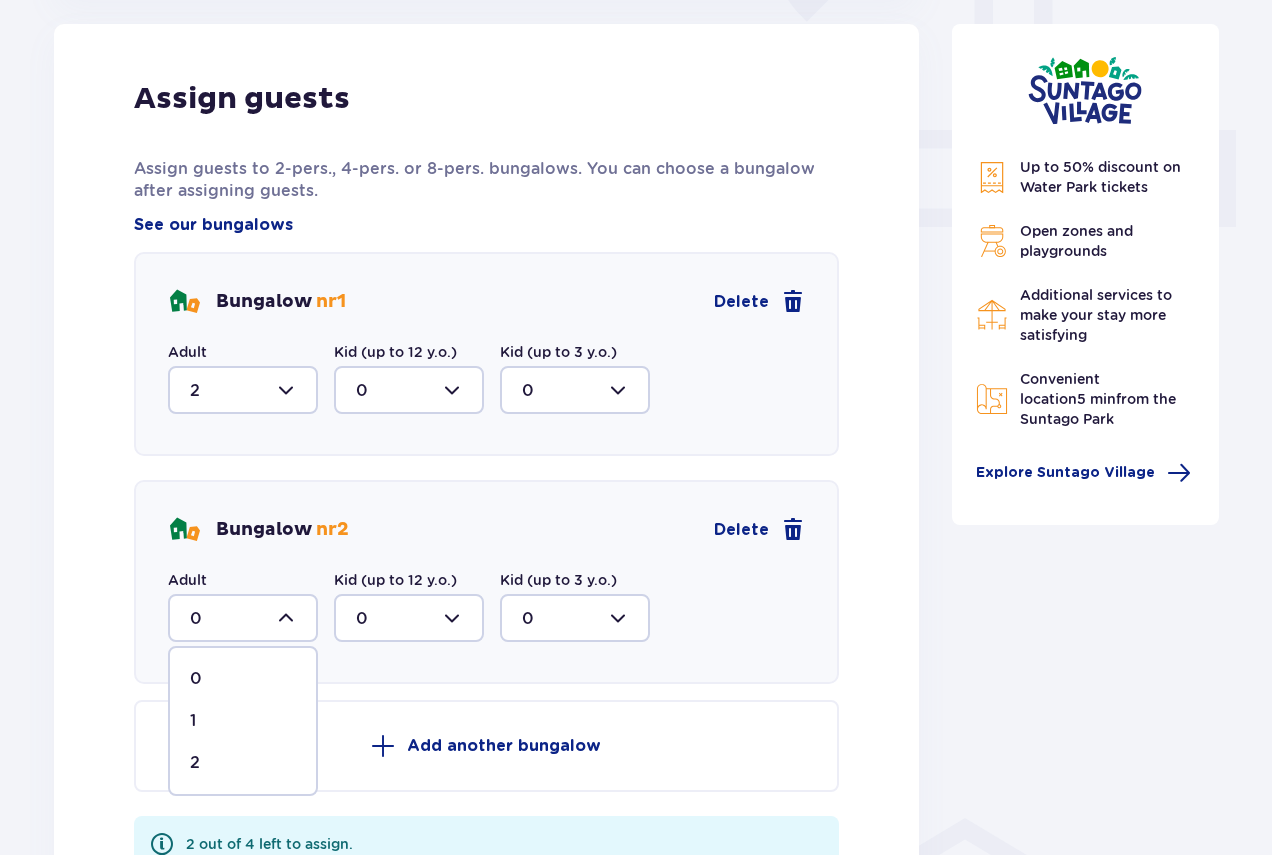 click on "2" at bounding box center (243, 763) 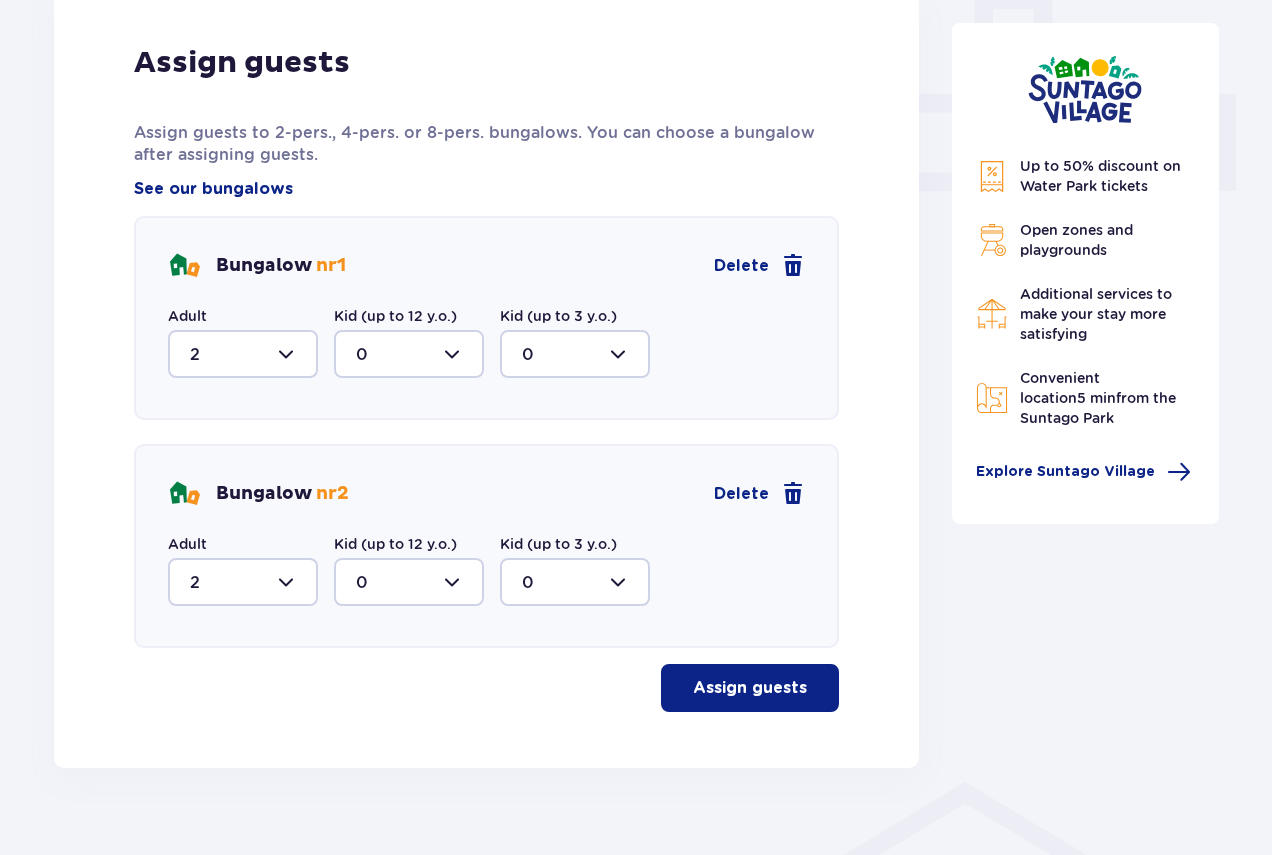 scroll, scrollTop: 875, scrollLeft: 0, axis: vertical 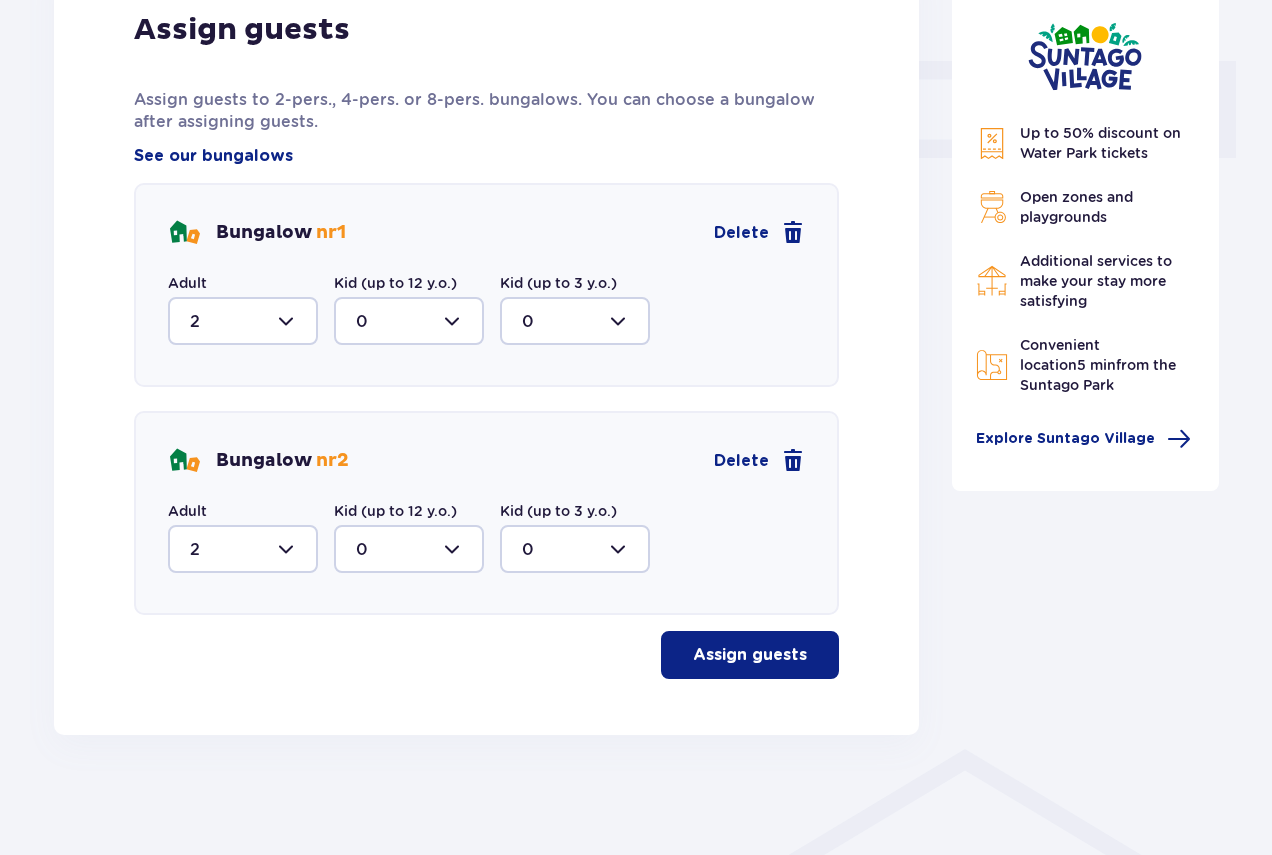 click on "Assign guests" at bounding box center [750, 655] 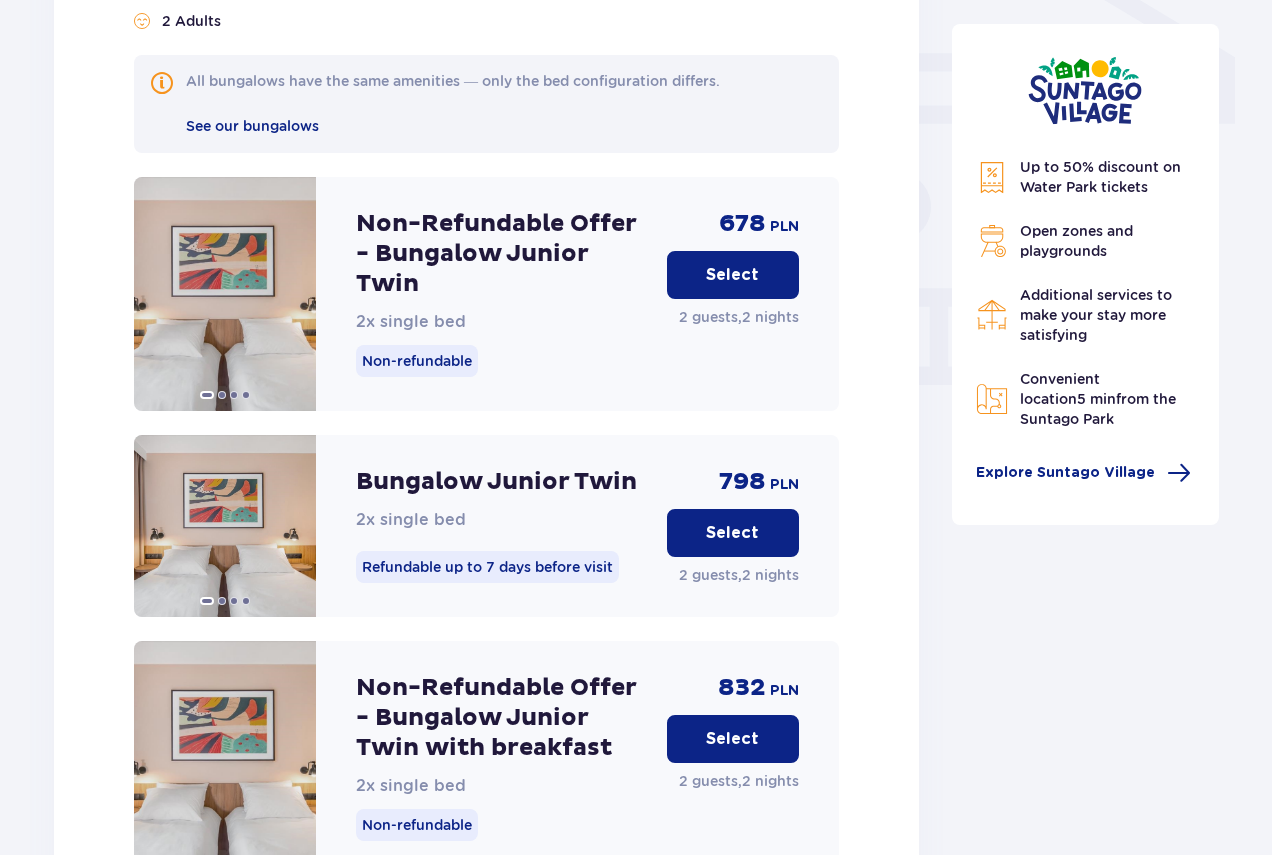 scroll, scrollTop: 1710, scrollLeft: 0, axis: vertical 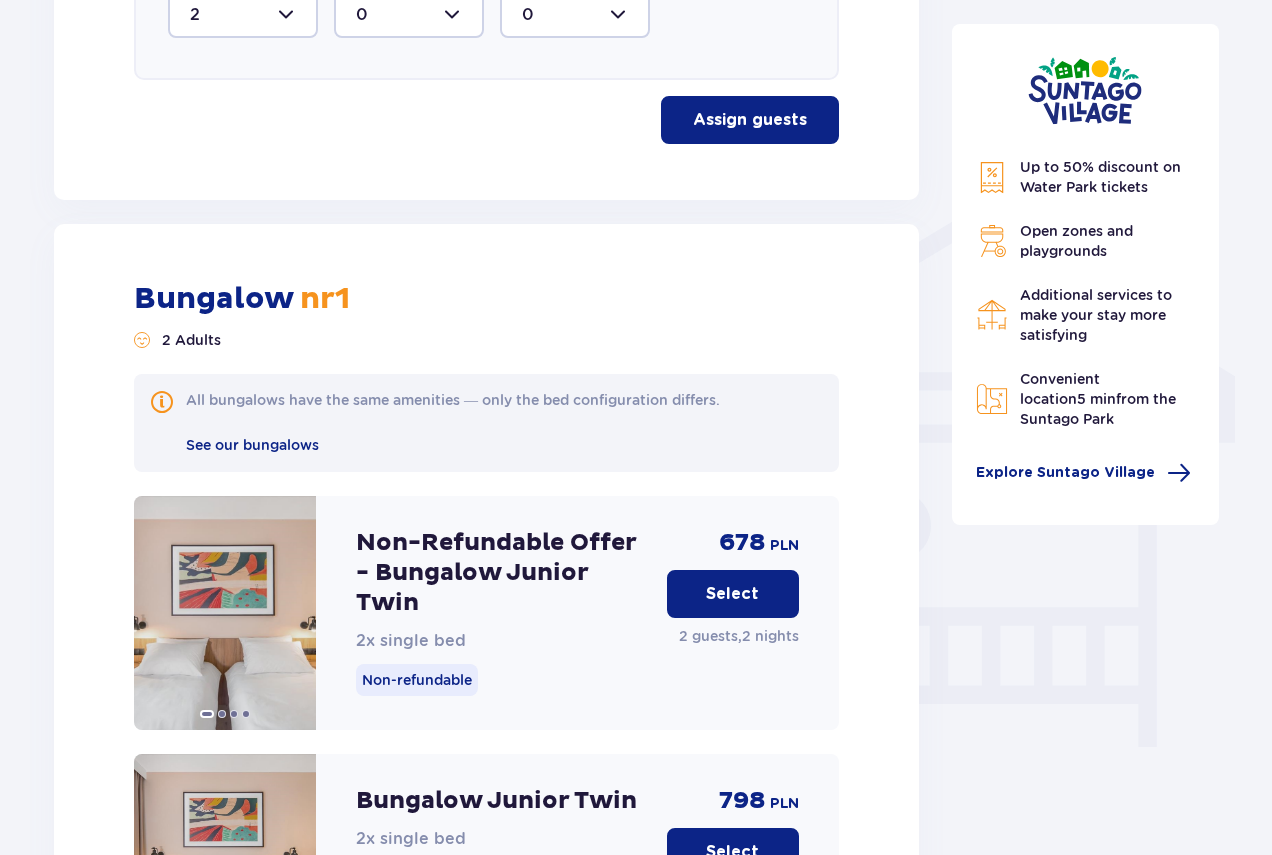 click on "Select" at bounding box center (733, 594) 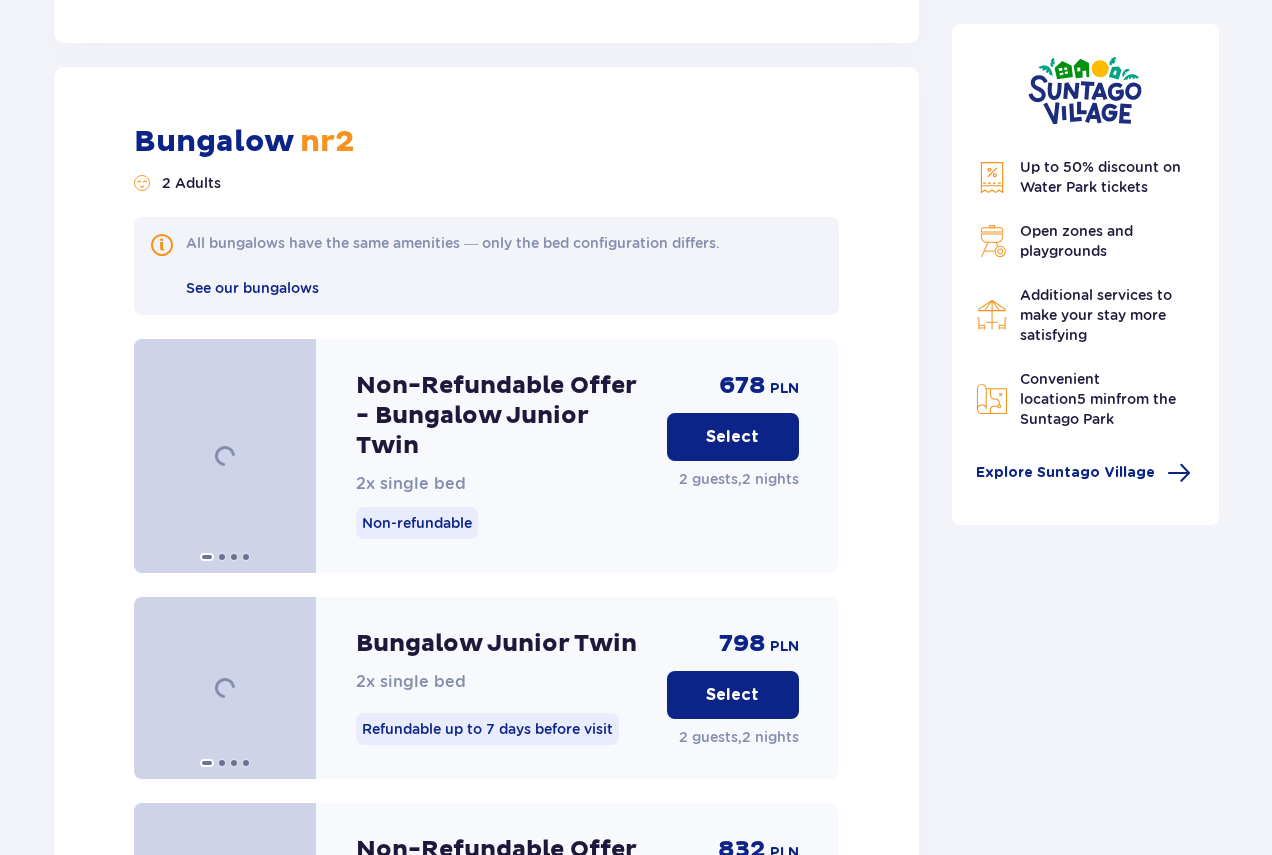scroll, scrollTop: 4768, scrollLeft: 0, axis: vertical 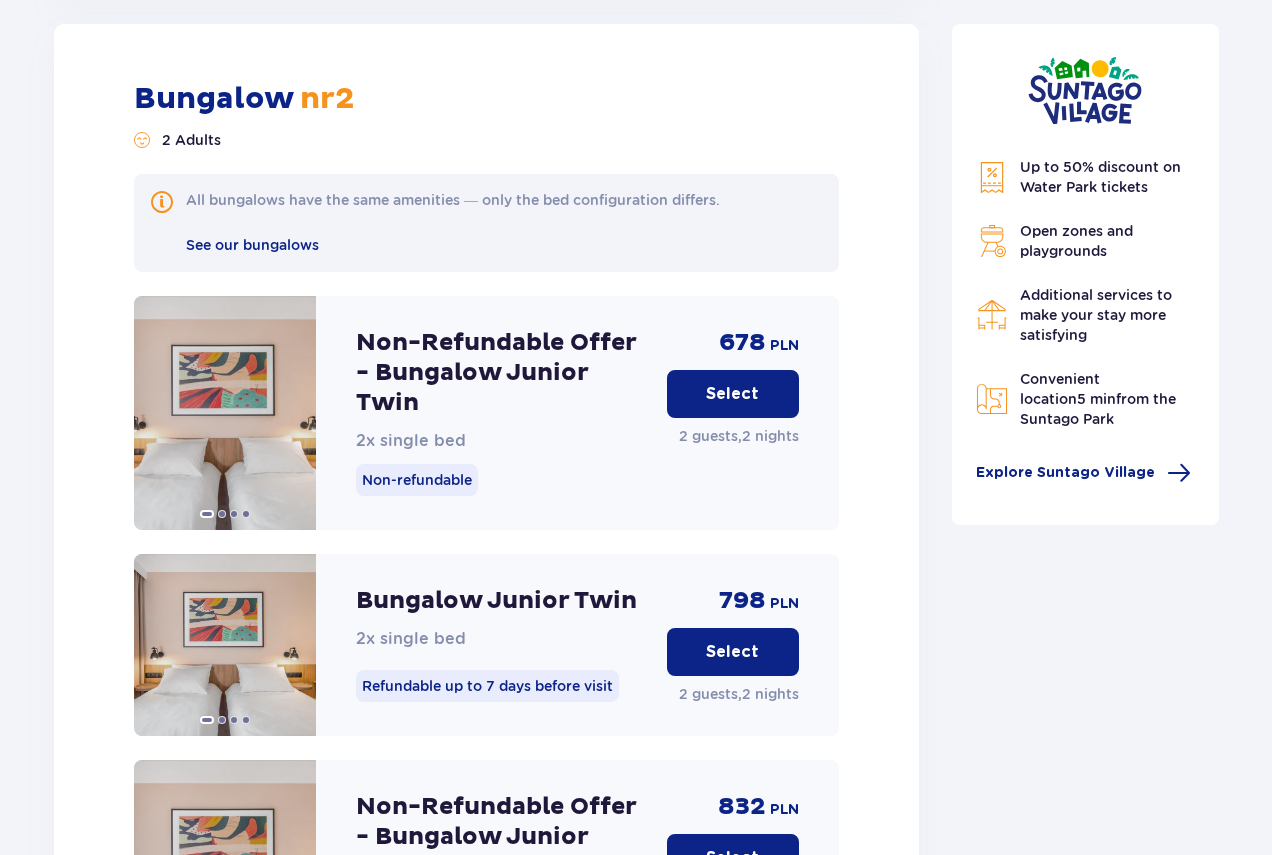 click on "Select" at bounding box center [733, 394] 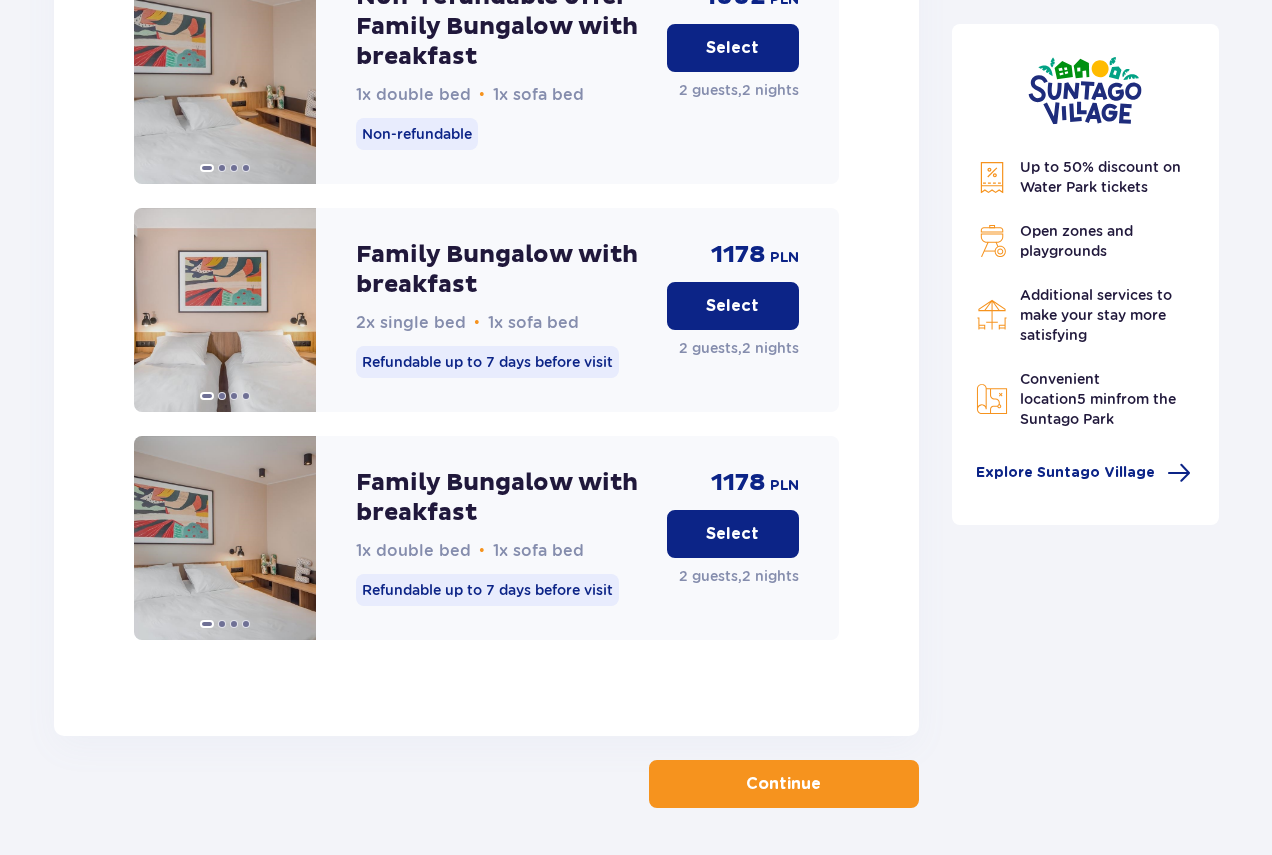 scroll, scrollTop: 7263, scrollLeft: 0, axis: vertical 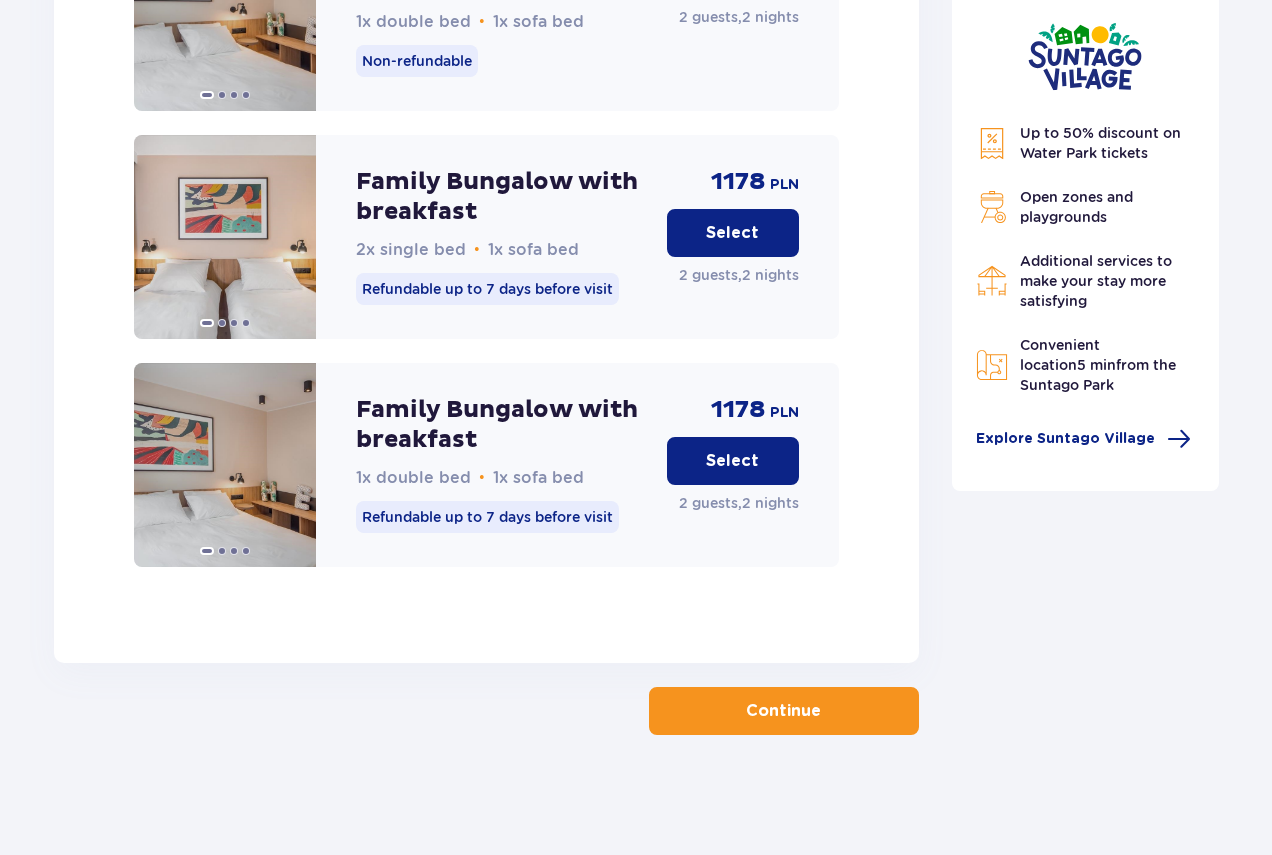 drag, startPoint x: 792, startPoint y: 680, endPoint x: 821, endPoint y: 724, distance: 52.69725 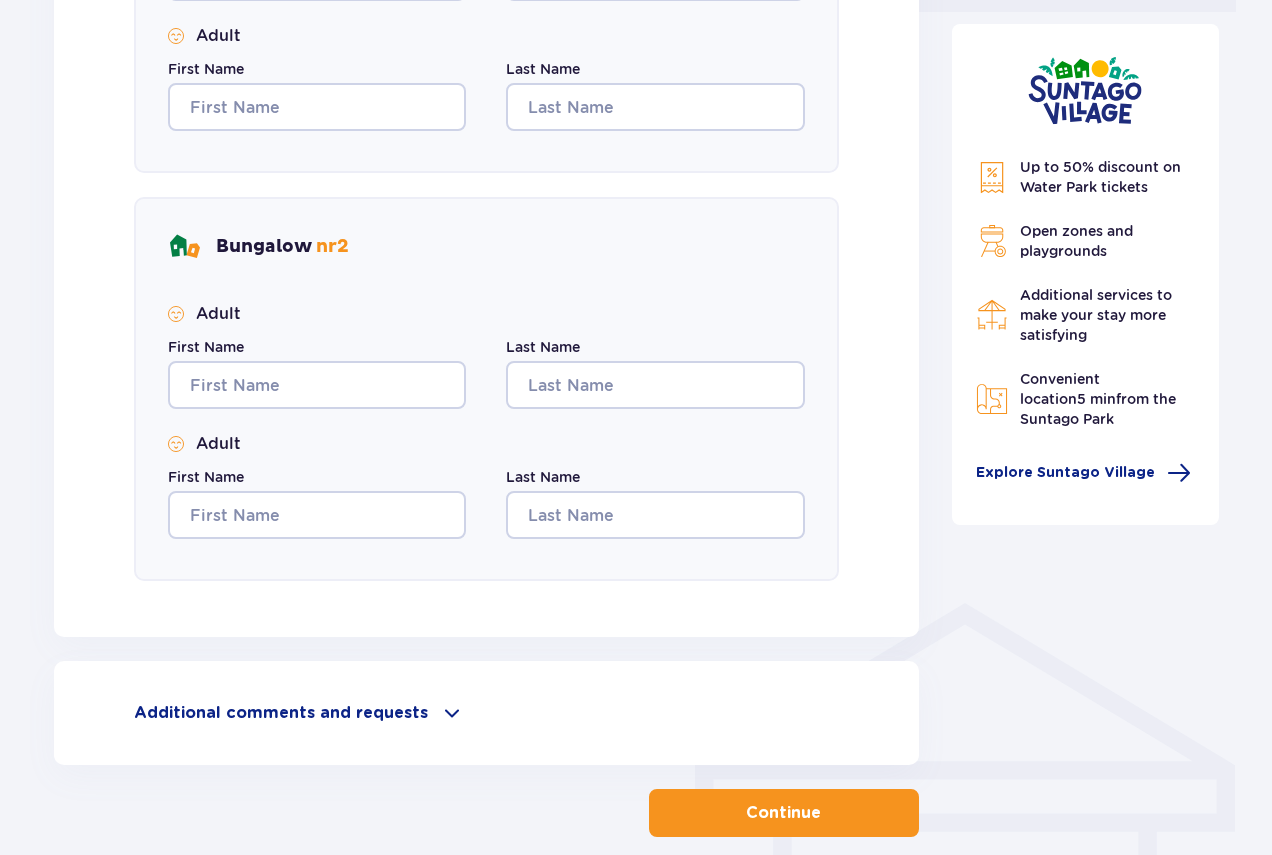 scroll, scrollTop: 823, scrollLeft: 0, axis: vertical 